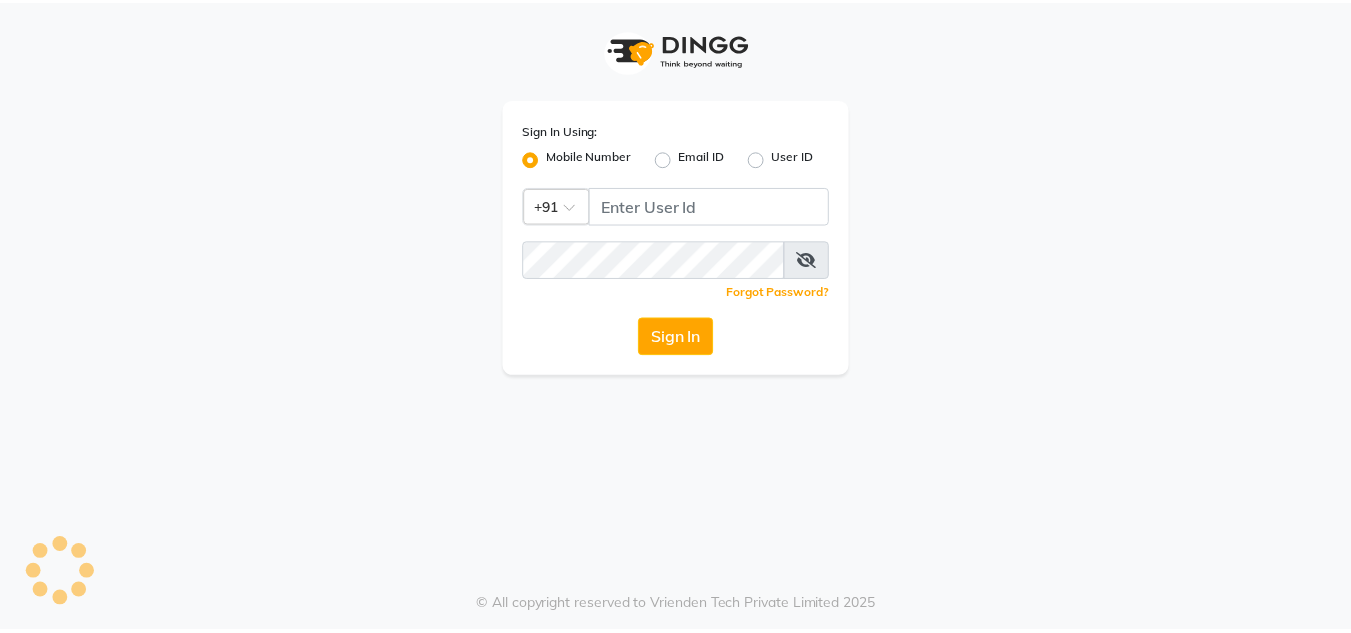 scroll, scrollTop: 0, scrollLeft: 0, axis: both 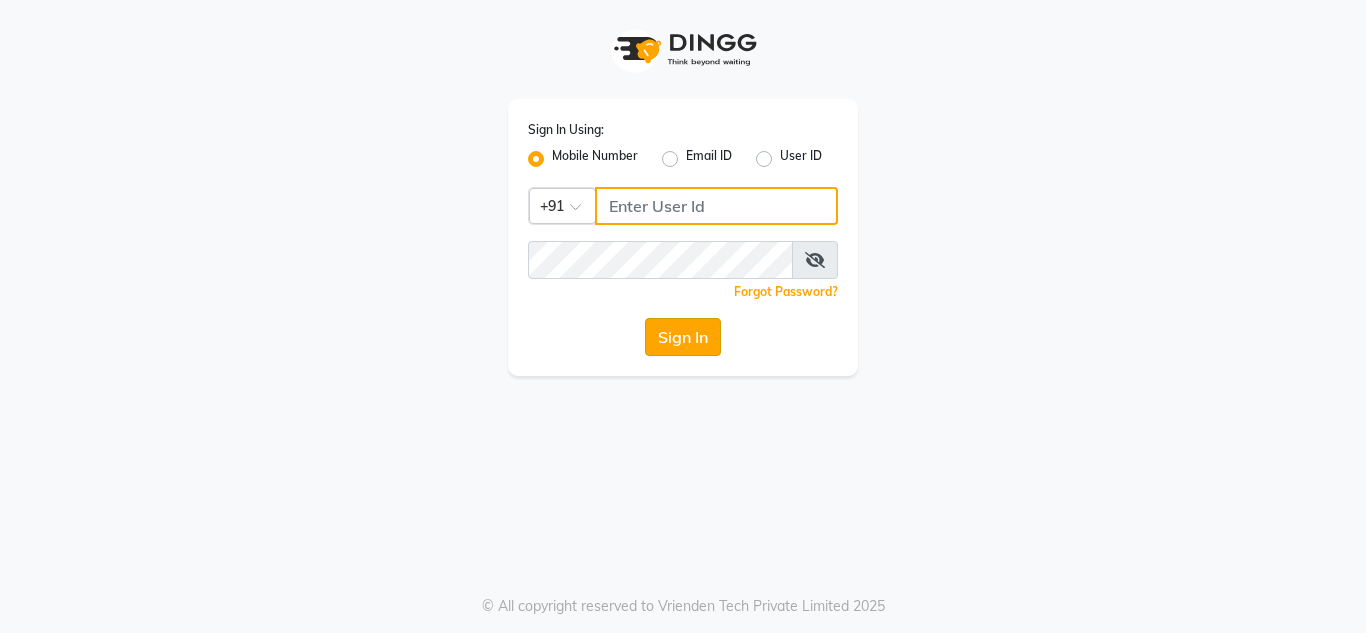 type on "9108045366" 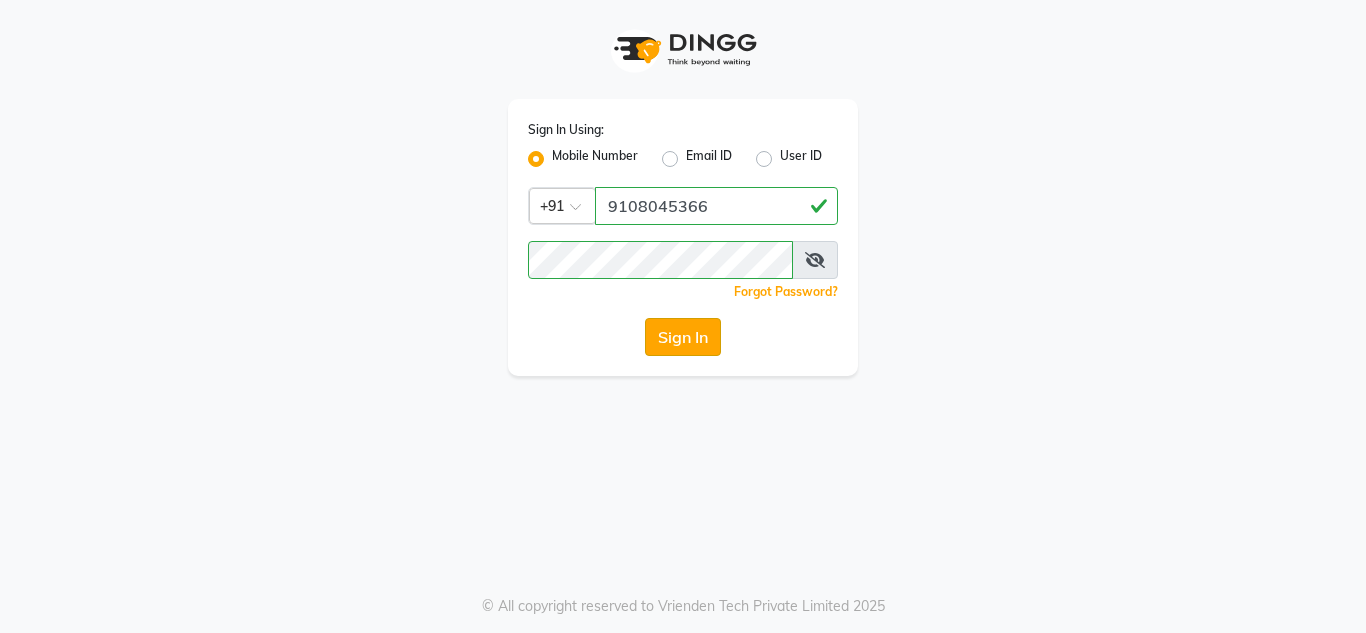 click on "Sign In" 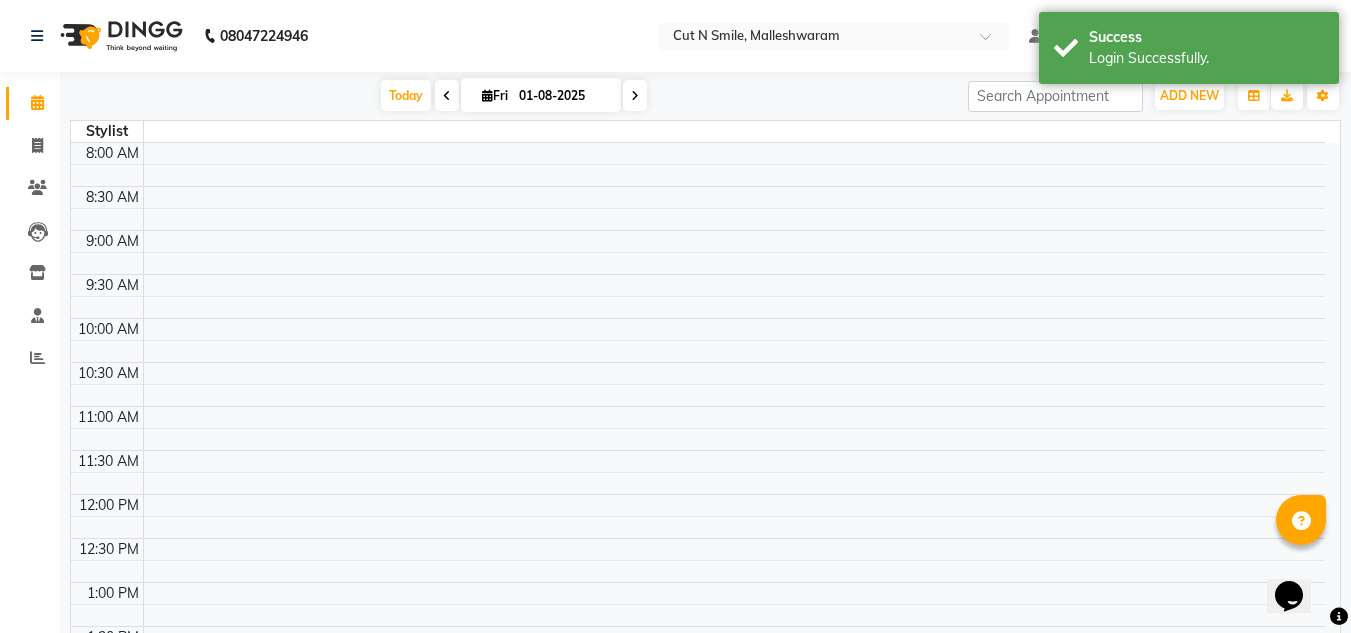 scroll, scrollTop: 0, scrollLeft: 0, axis: both 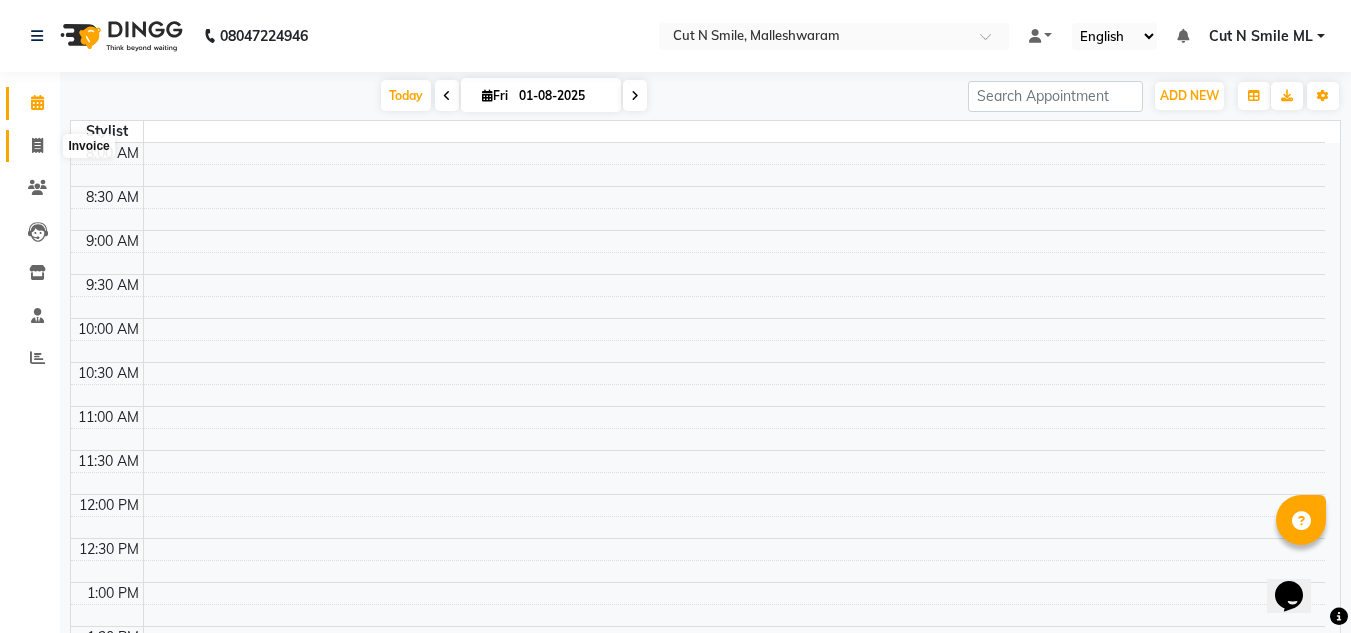 click 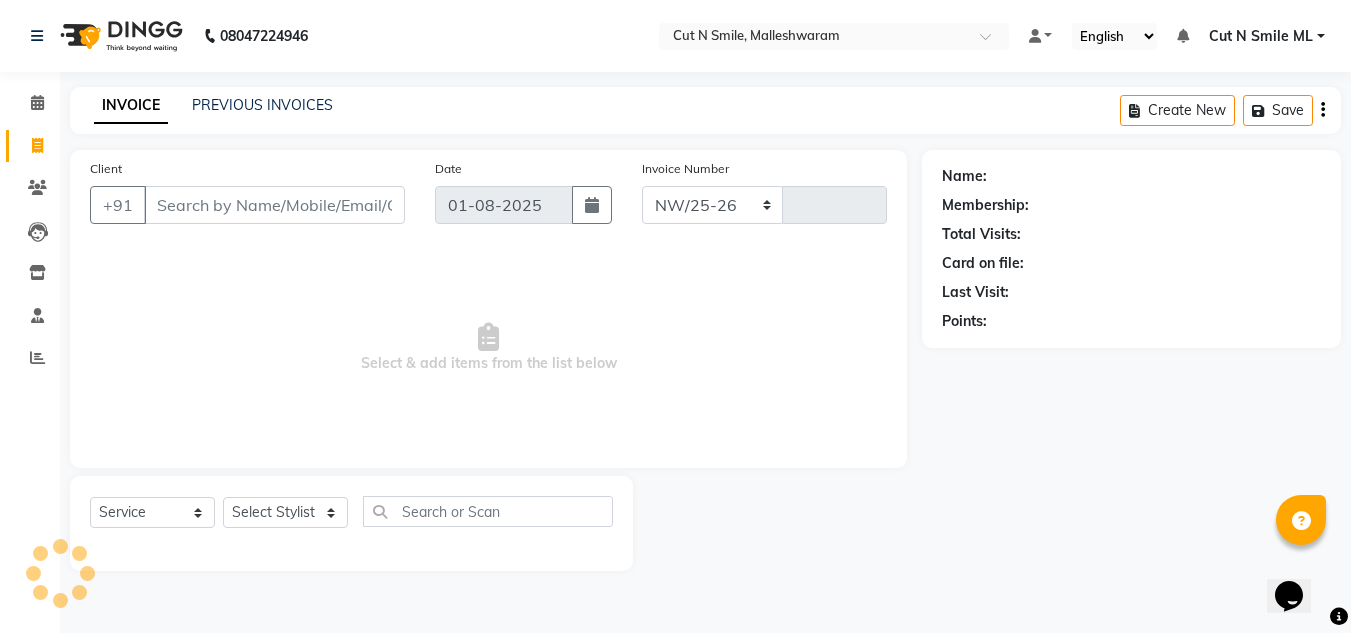 select on "7223" 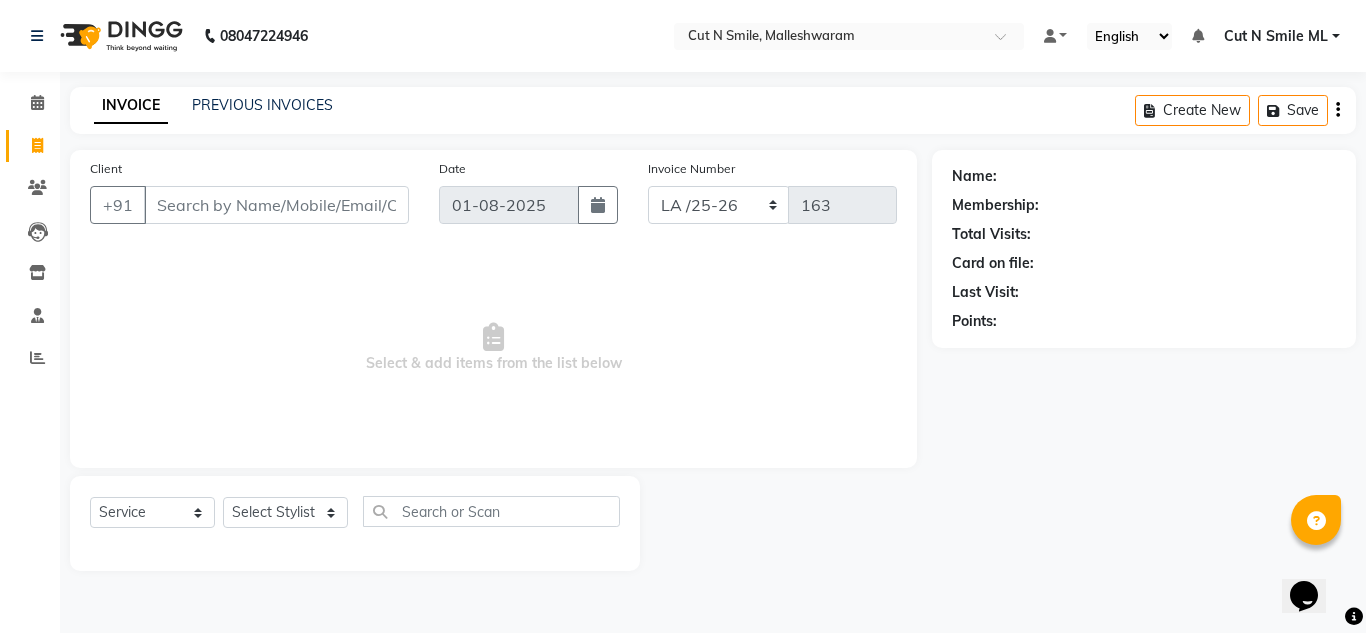 click on "Client" at bounding box center (276, 205) 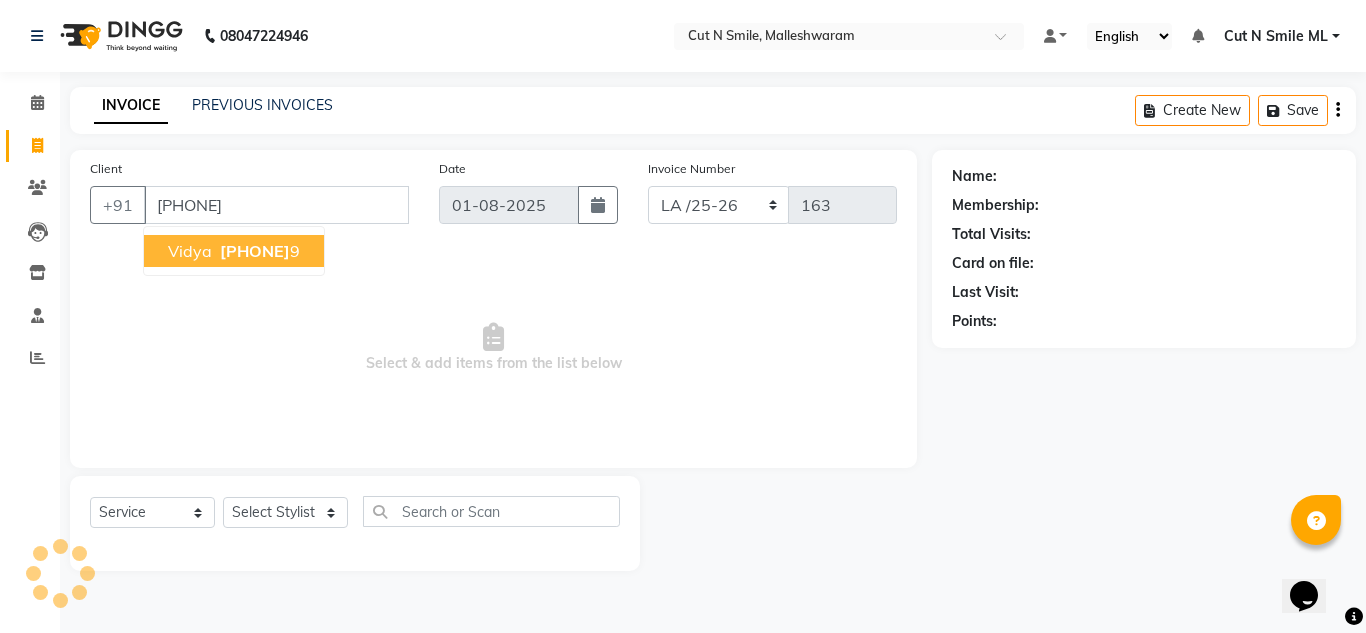 type on "[PHONE]" 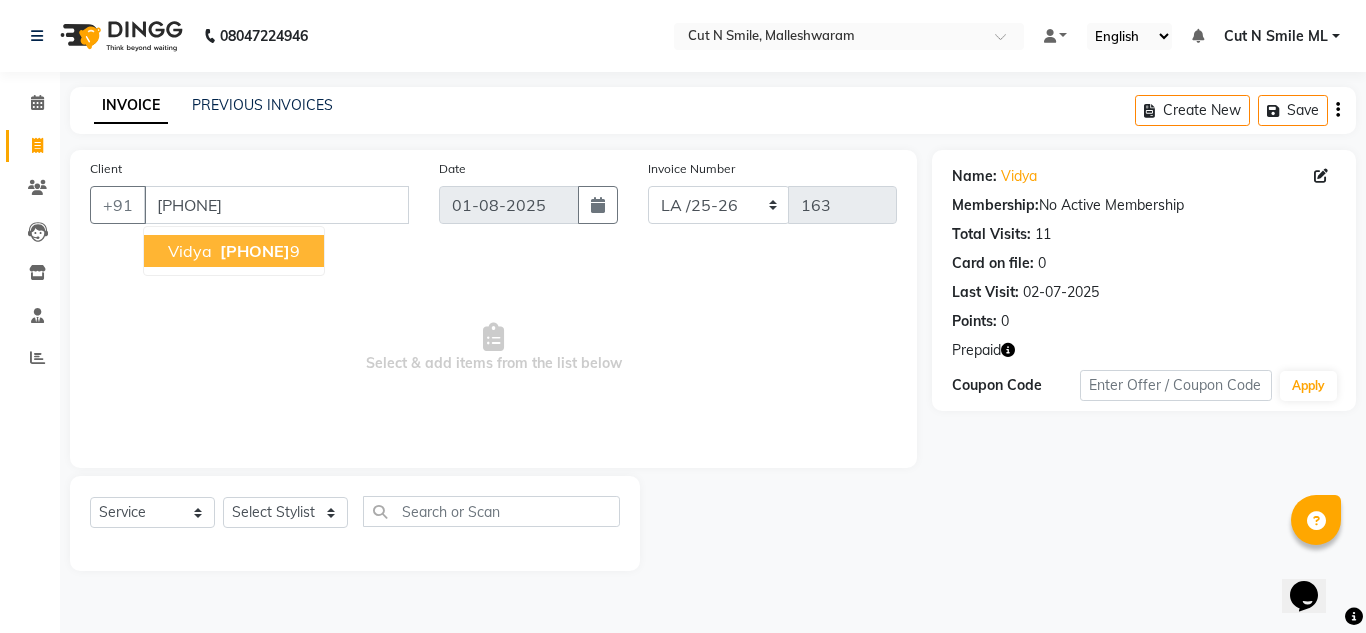click on "[PHONE]" at bounding box center (255, 251) 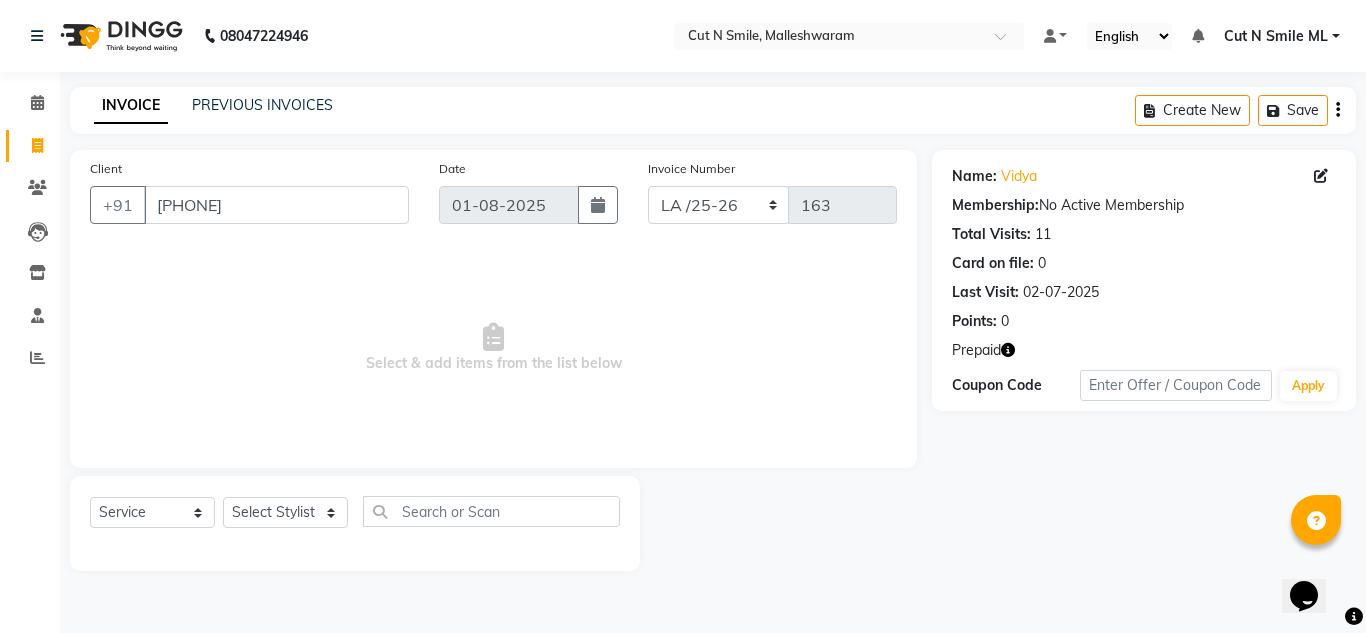 click on "Name: Vidya  Membership:  No Active Membership  Total Visits:  11 Card on file:  0 Last Visit:   [DATE] Points:   0  Prepaid Coupon Code Apply" 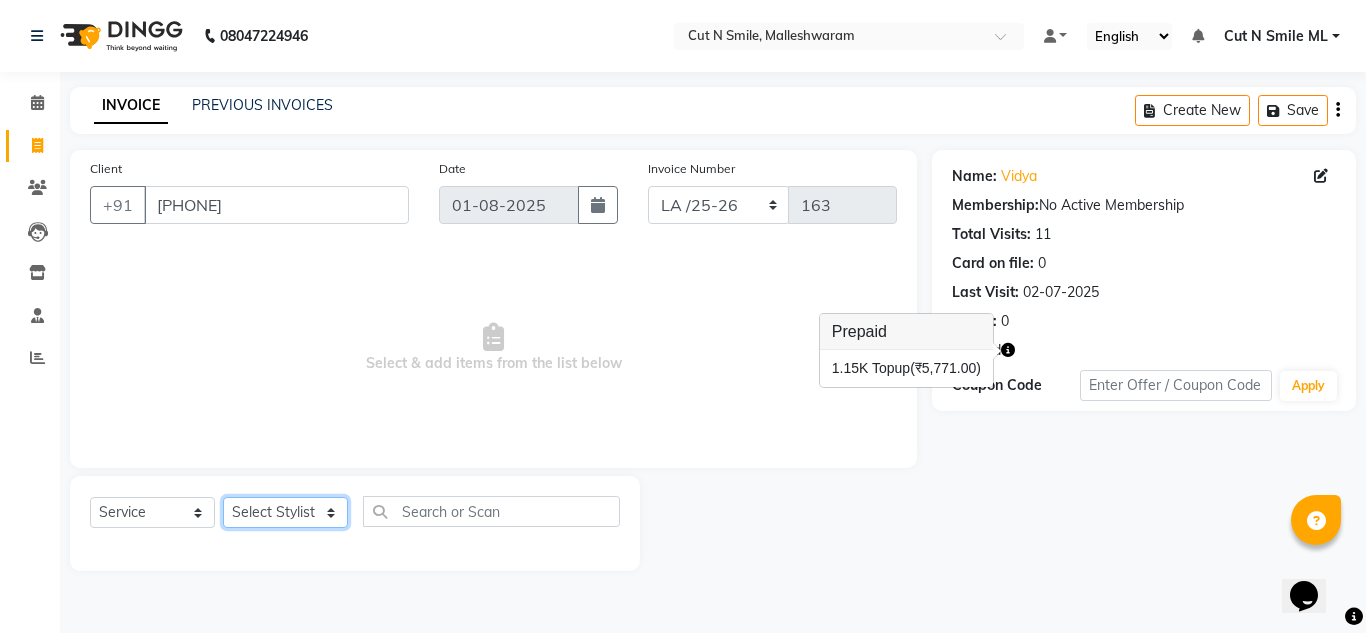 click on "Select Stylist Aarif 17M Adnan 9M Ajim 17M  Ali 17M Ali ML Alim ML Anjali 17M Armaan 17M Armaan 17O Arshad 17O Asahika ML Babbu ML  Cena 17M Chandrika 9M CNS 17 Malleshwaram CNS 9 Malleshwaram CNS Mahalakshmi Layout Cut N Smile 17O Deena 9M Dharani 17M  Fahim 9M Firoz ML Ganesh 9M Ganga 9M Govind ML Jessy 17M Madhu Thakur 17O Manjunath 17M Meena ML Mercy ML Mohammed 17M Monika 17M Mosim ML Nabijan 9M Nagrathna 9M Naveed 17M Pankaj 17M  Pavan Pavithra 9M Prashanth 9M Raghu 17M Rahil 9M Rajan ML Raju 9M Ranjith 9M Raza Raza 17M Riyaz 17O Sandeep 9M Sangeetha 17M Shakeel 17ML Shakir ML Shameem 17M Sharafath ML Sharanya  Sharanya ML SHubham 17M Sopna ML Sushila Suvarna 17M Tanjua 9M Teja 17M Tofeek 9M Tulsi 17O Viresh 17M Vishal 17M Vishal Bhatti 17O  Wasim ML" 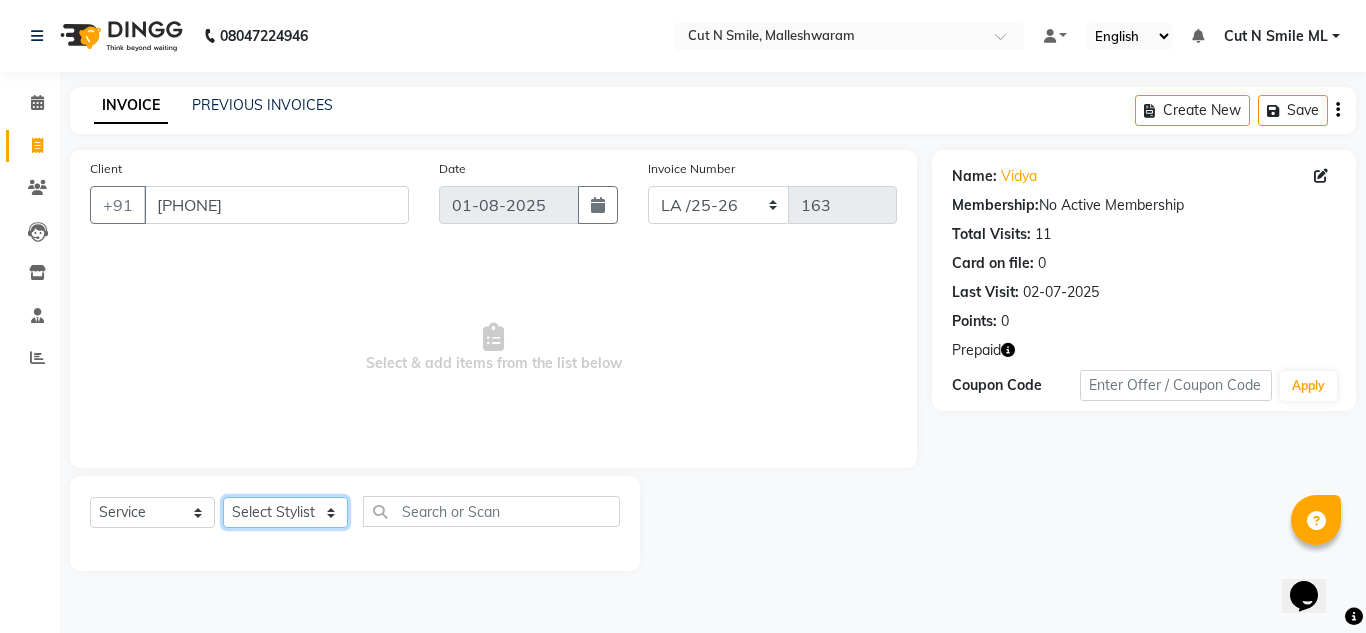 select on "60585" 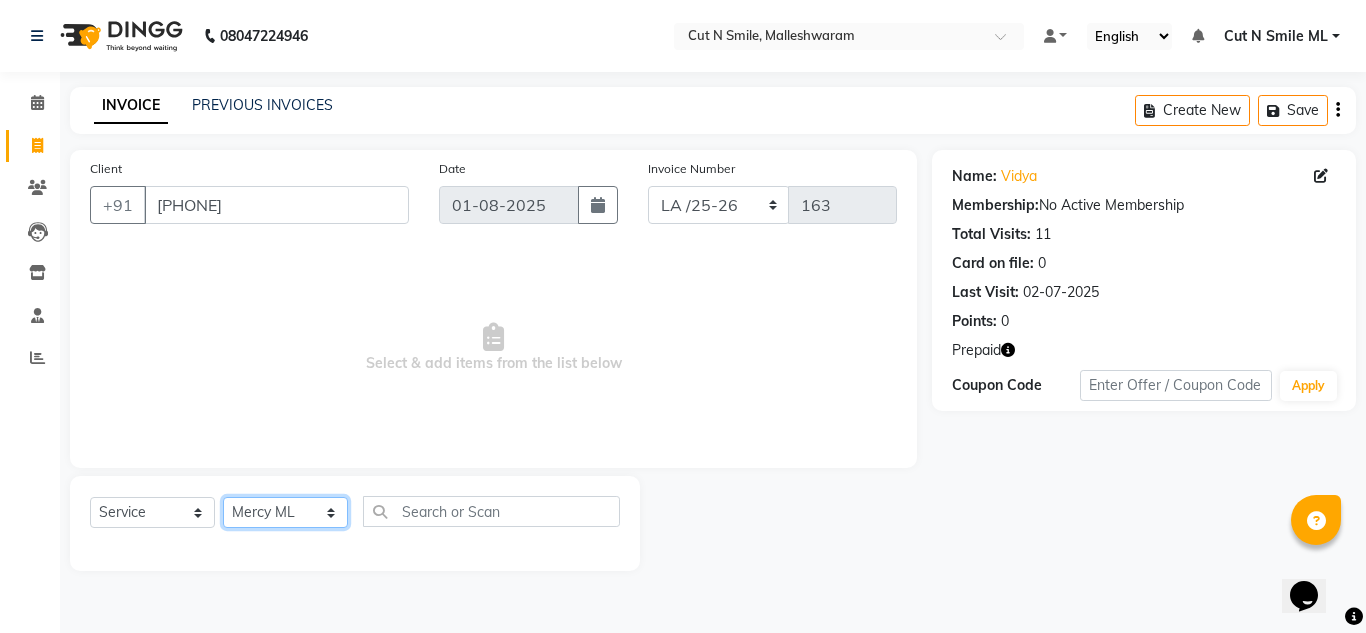 click on "Select Stylist Aarif 17M Adnan 9M Ajim 17M  Ali 17M Ali ML Alim ML Anjali 17M Armaan 17M Armaan 17O Arshad 17O Asahika ML Babbu ML  Cena 17M Chandrika 9M CNS 17 Malleshwaram CNS 9 Malleshwaram CNS Mahalakshmi Layout Cut N Smile 17O Deena 9M Dharani 17M  Fahim 9M Firoz ML Ganesh 9M Ganga 9M Govind ML Jessy 17M Madhu Thakur 17O Manjunath 17M Meena ML Mercy ML Mohammed 17M Monika 17M Mosim ML Nabijan 9M Nagrathna 9M Naveed 17M Pankaj 17M  Pavan Pavithra 9M Prashanth 9M Raghu 17M Rahil 9M Rajan ML Raju 9M Ranjith 9M Raza Raza 17M Riyaz 17O Sandeep 9M Sangeetha 17M Shakeel 17ML Shakir ML Shameem 17M Sharafath ML Sharanya  Sharanya ML SHubham 17M Sopna ML Sushila Suvarna 17M Tanjua 9M Teja 17M Tofeek 9M Tulsi 17O Viresh 17M Vishal 17M Vishal Bhatti 17O  Wasim ML" 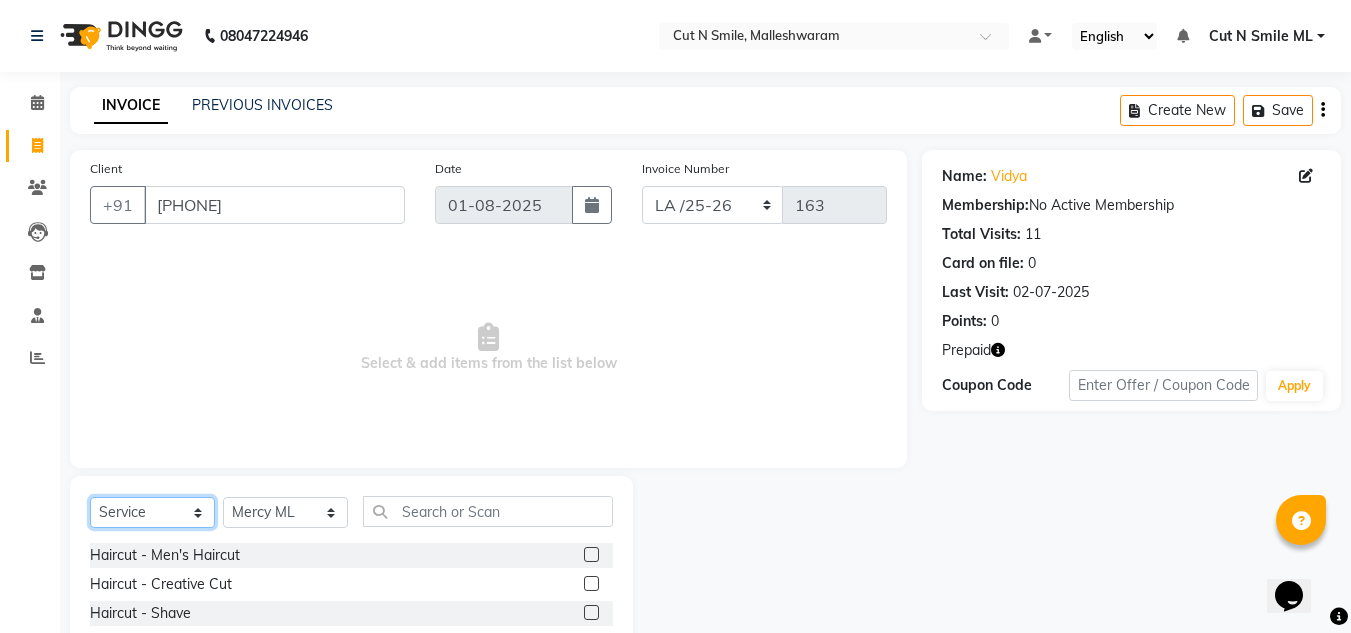 click on "Select  Service  Product  Membership  Package Voucher Prepaid Gift Card" 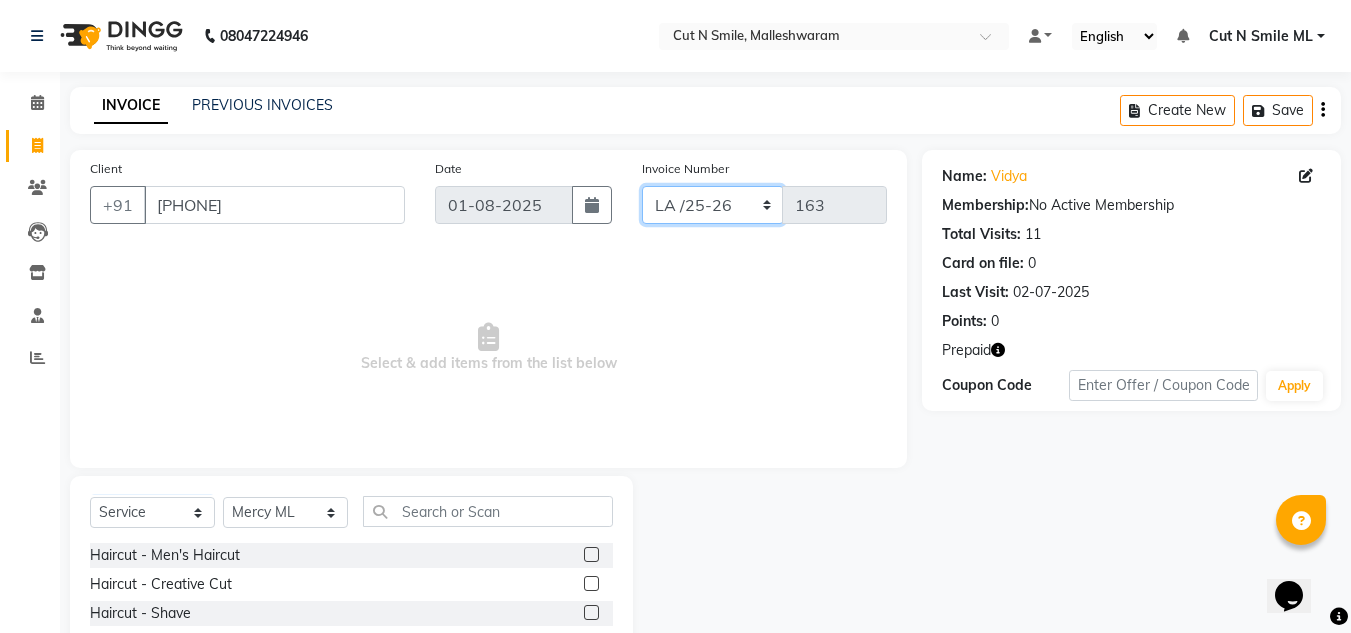 click on "NW/25-26 SW/2025-26 NA/2025-26 VN/25-26 LA /25-26" 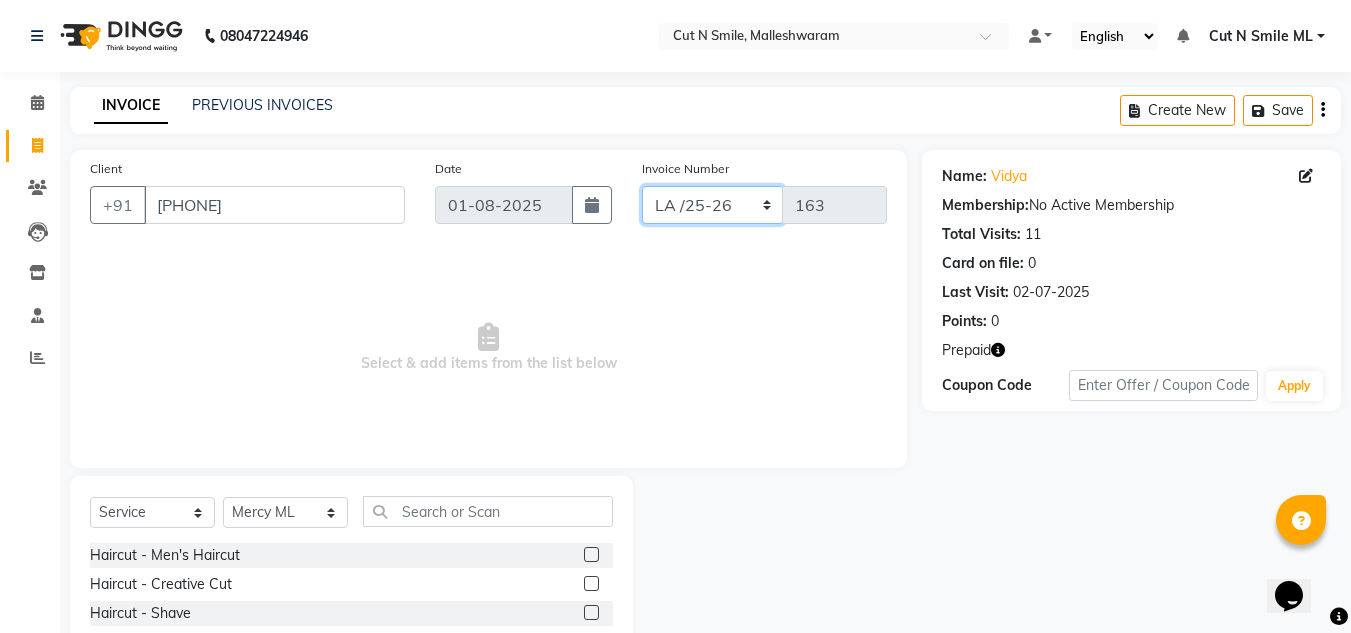 select on "7226" 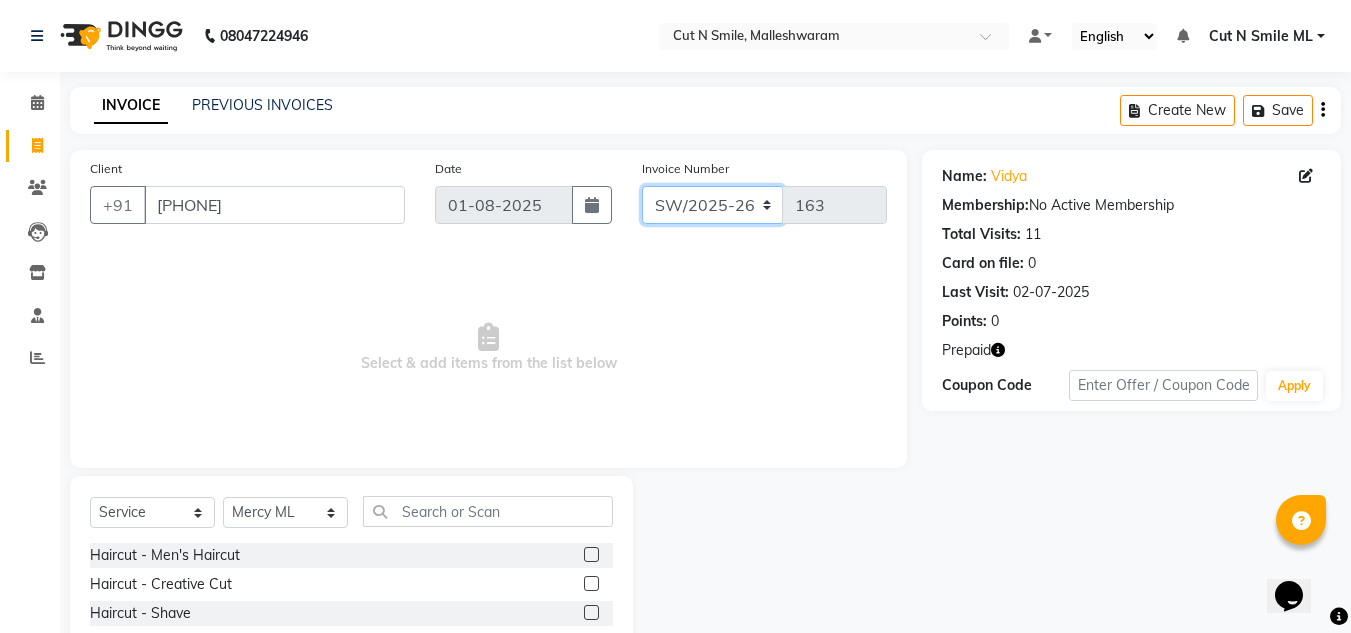 click on "NW/25-26 SW/2025-26 NA/2025-26 VN/25-26 LA /25-26" 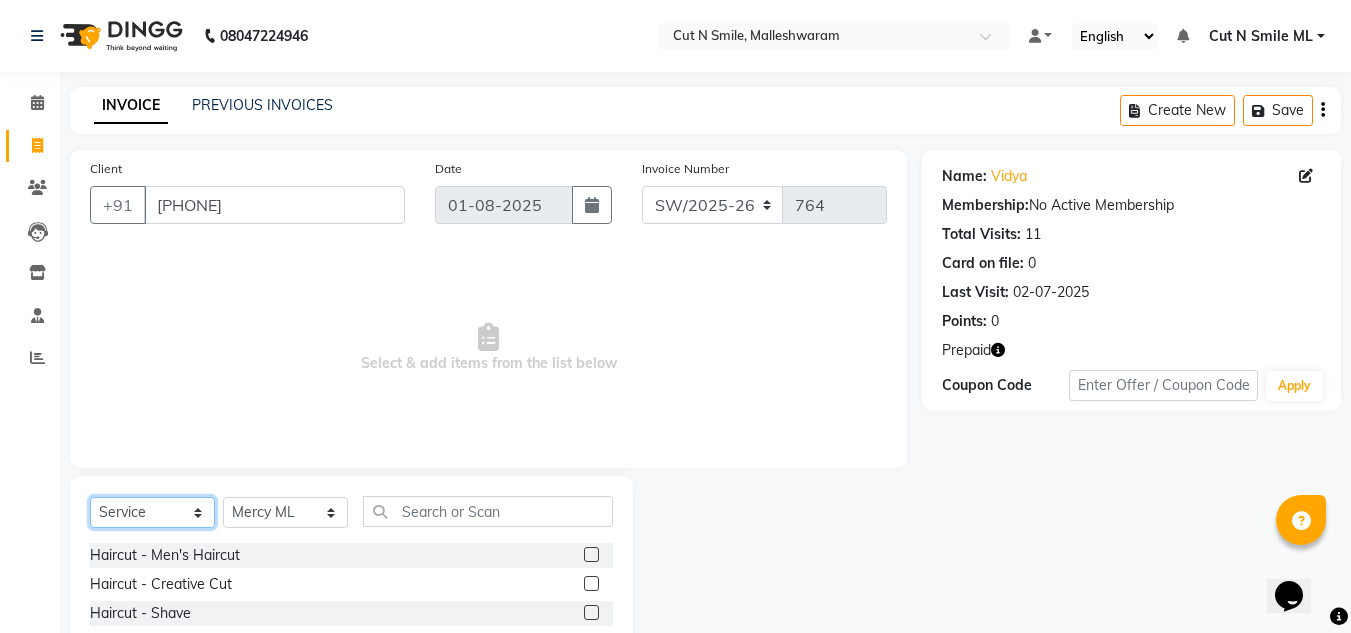 click on "Select  Service  Product  Membership  Package Voucher Prepaid Gift Card" 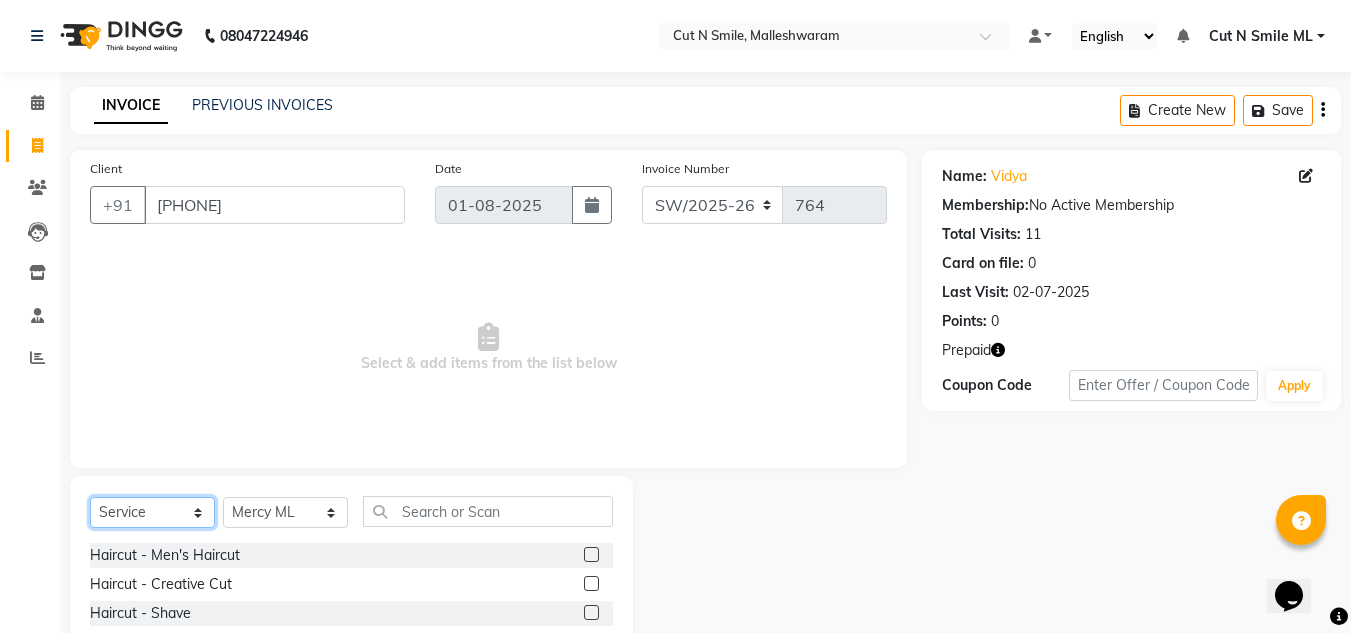 select on "P" 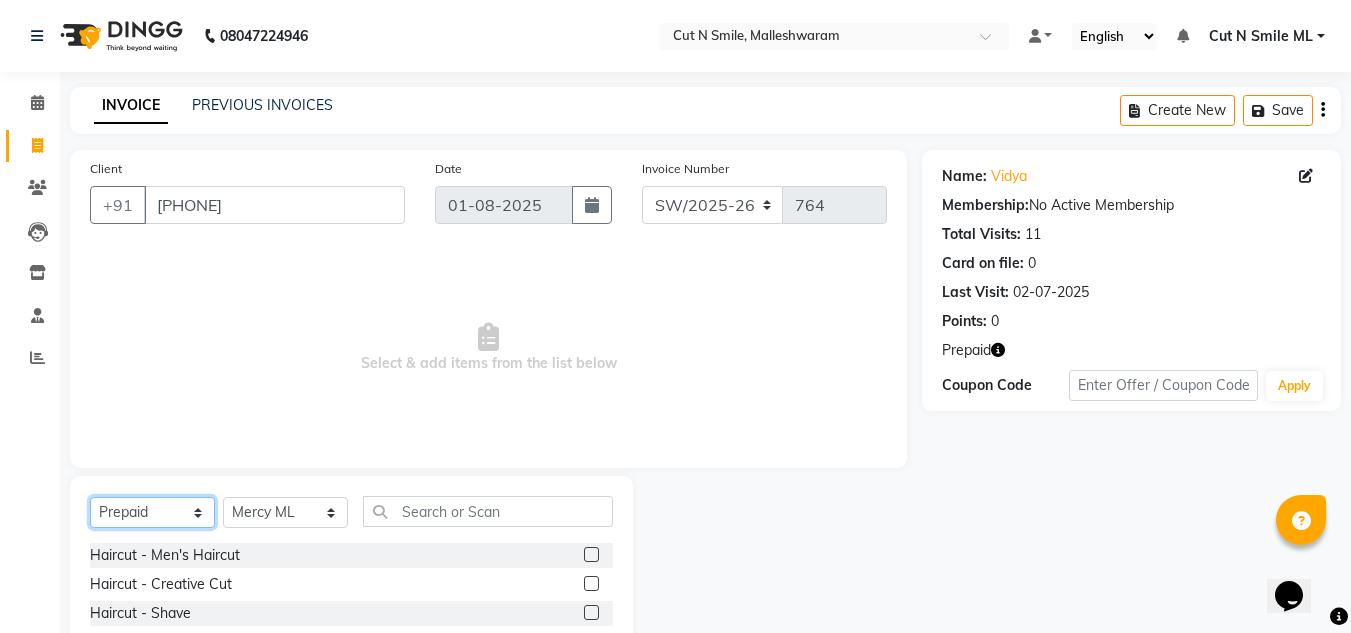 click on "Select  Service  Product  Membership  Package Voucher Prepaid Gift Card" 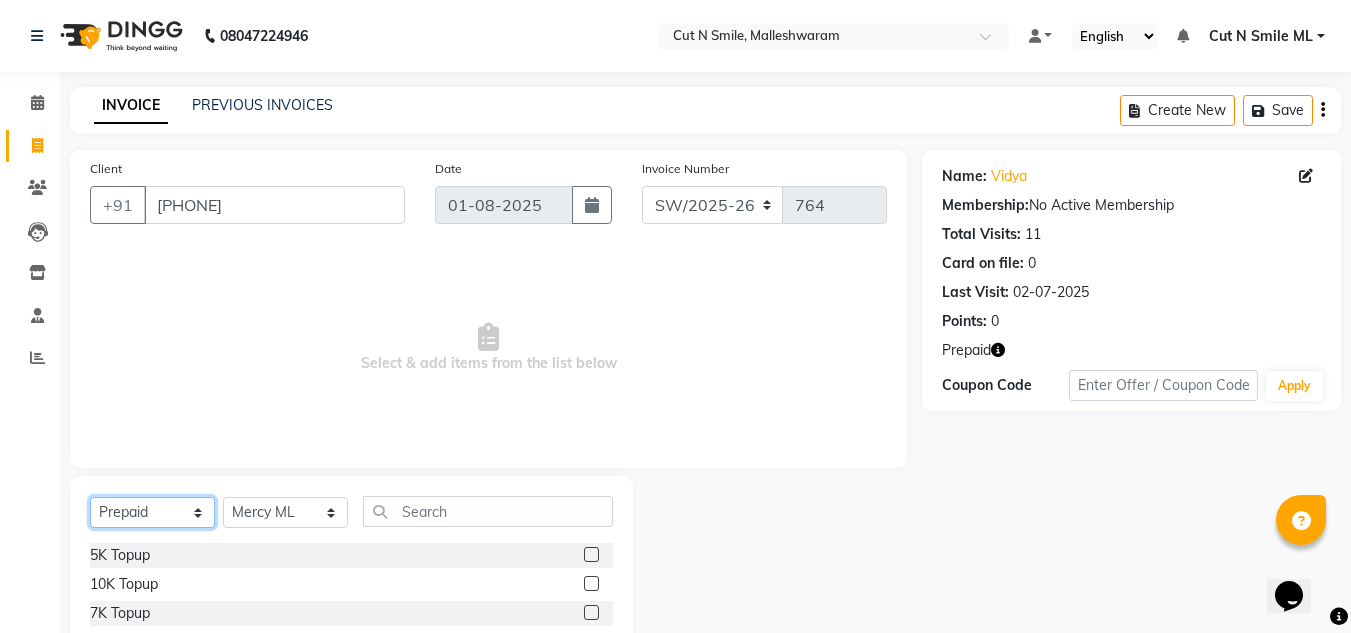 scroll, scrollTop: 168, scrollLeft: 0, axis: vertical 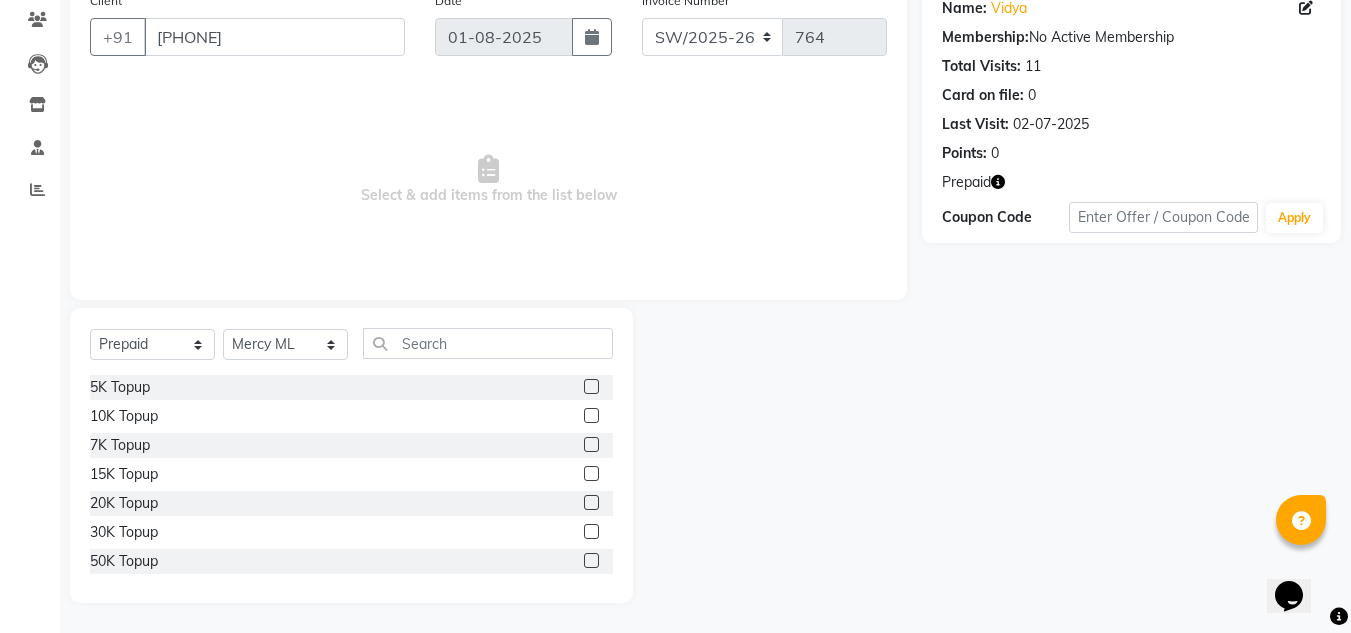 click 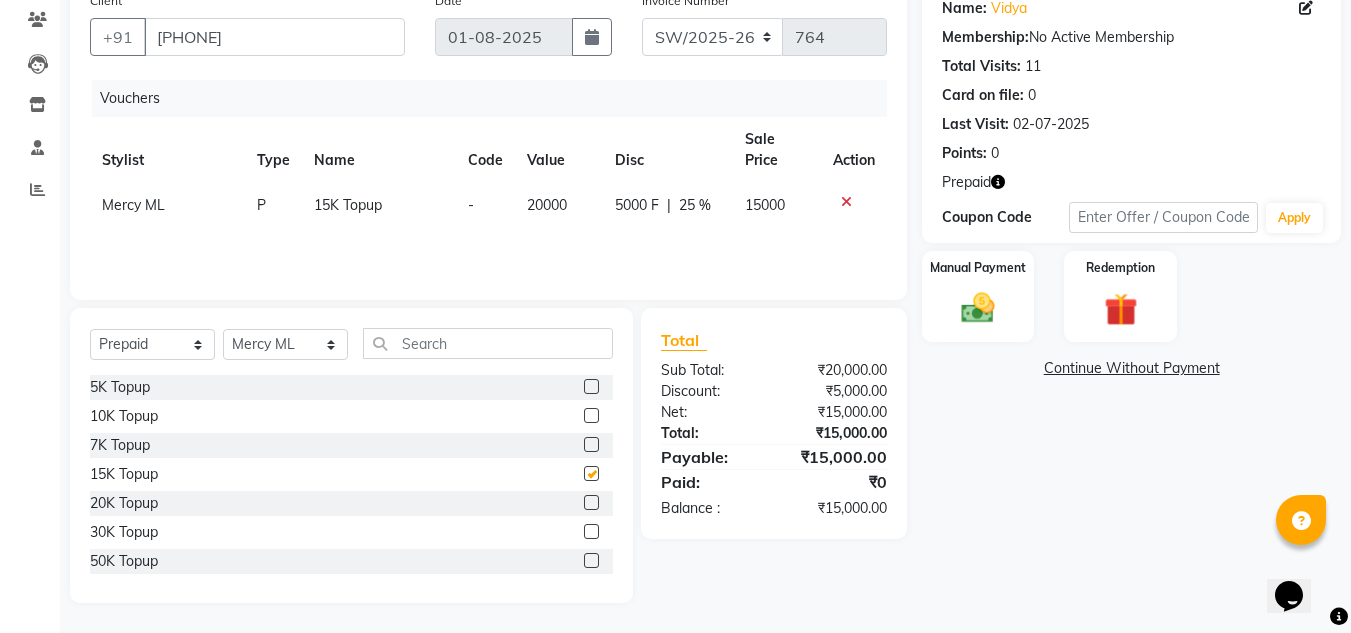 checkbox on "false" 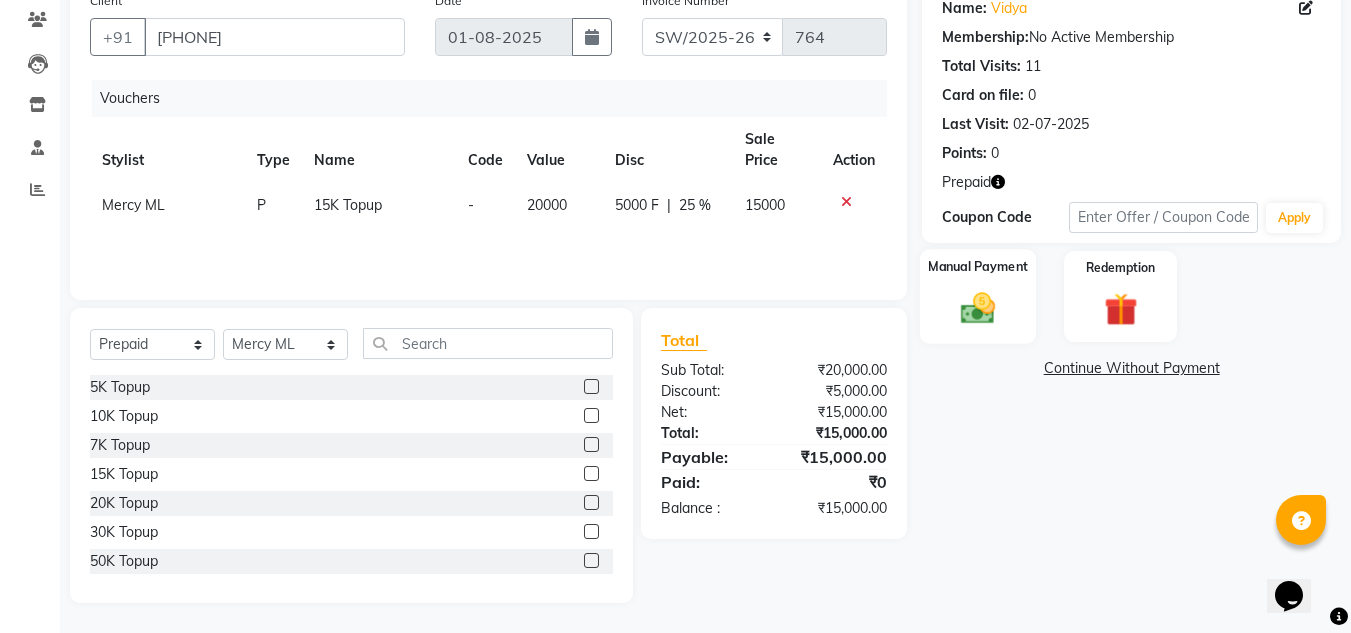 click 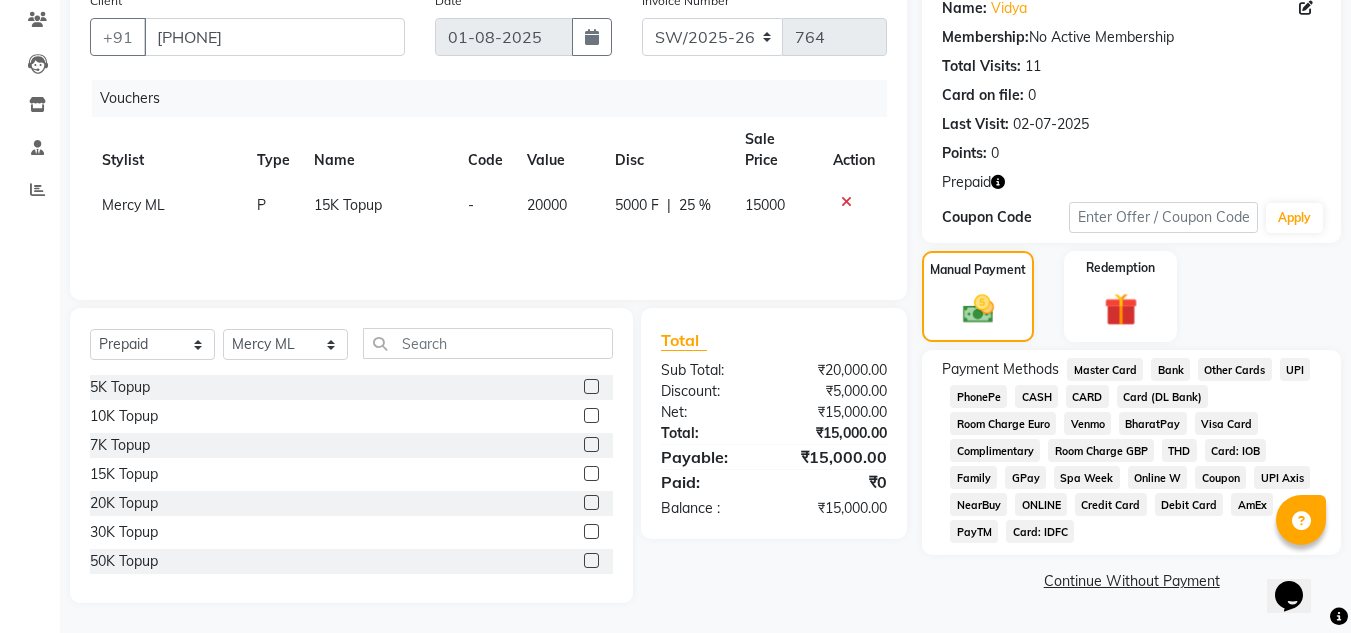 click on "UPI" 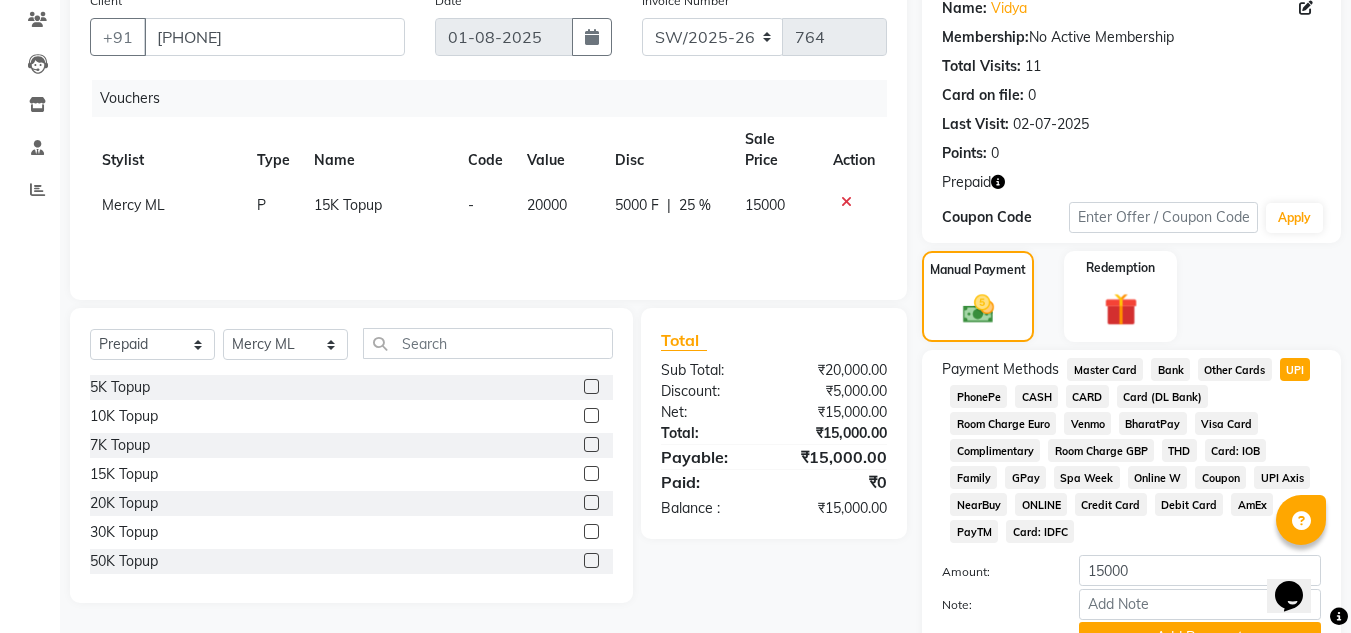 scroll, scrollTop: 267, scrollLeft: 0, axis: vertical 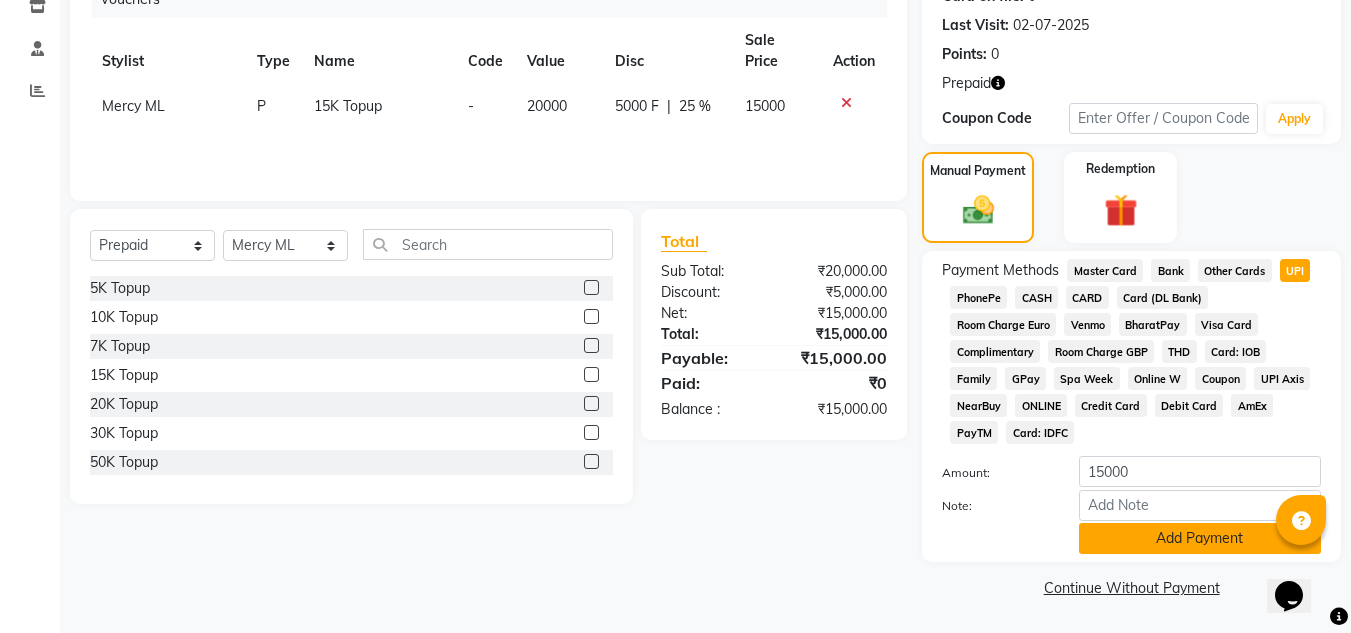 click on "Add Payment" 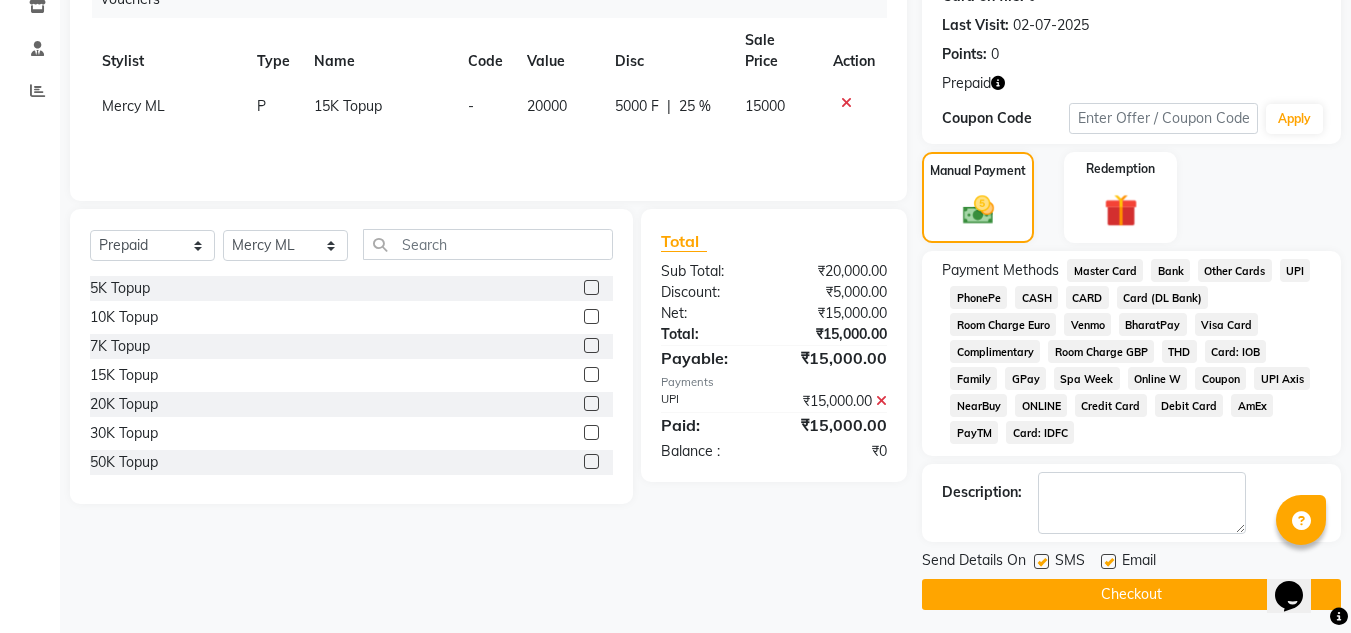 click on "UPI" 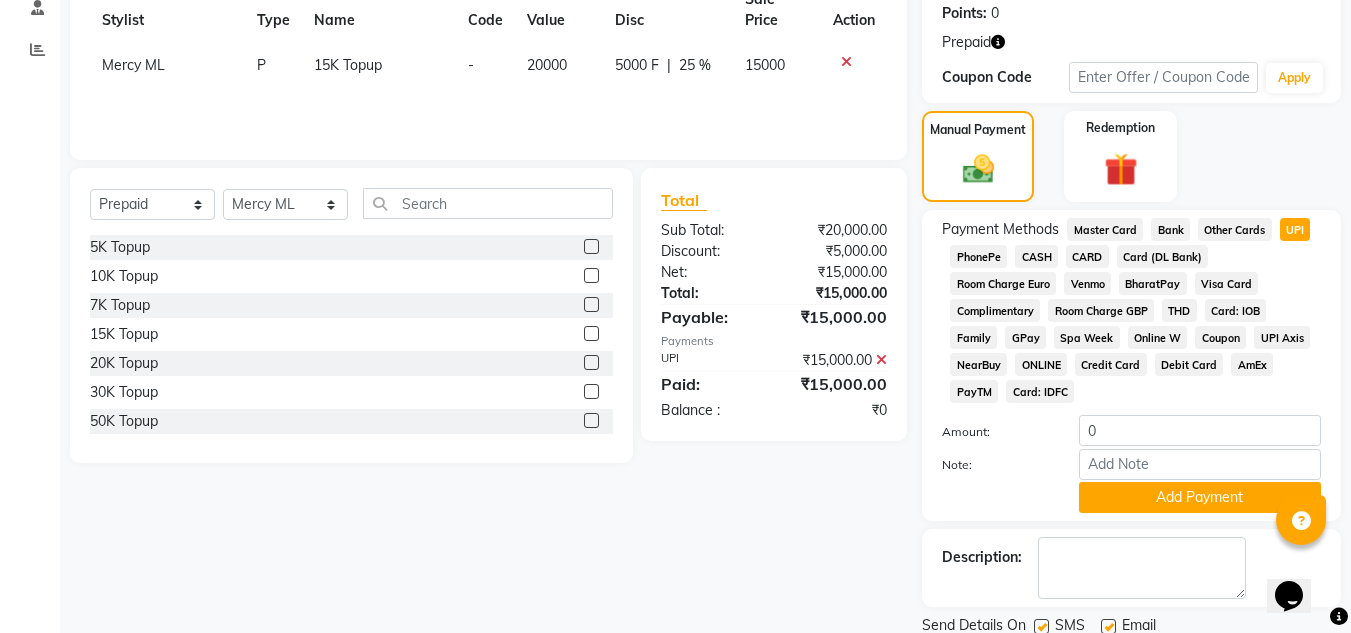 scroll, scrollTop: 380, scrollLeft: 0, axis: vertical 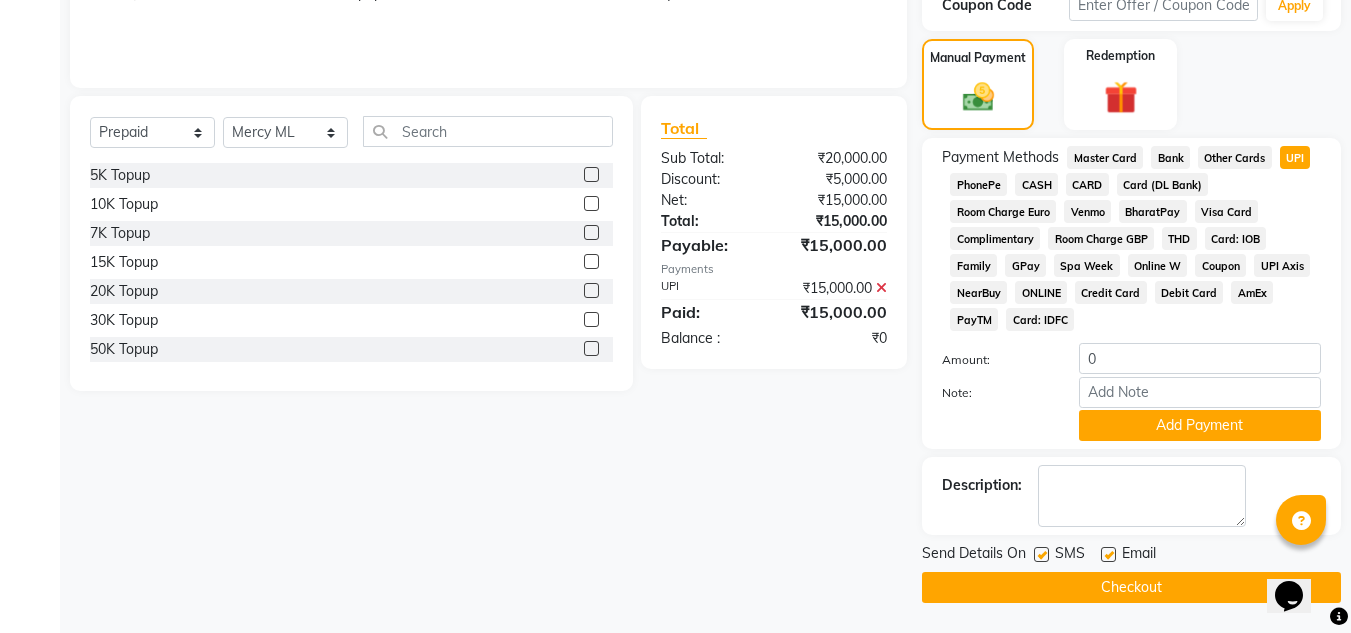 click on "UPI" 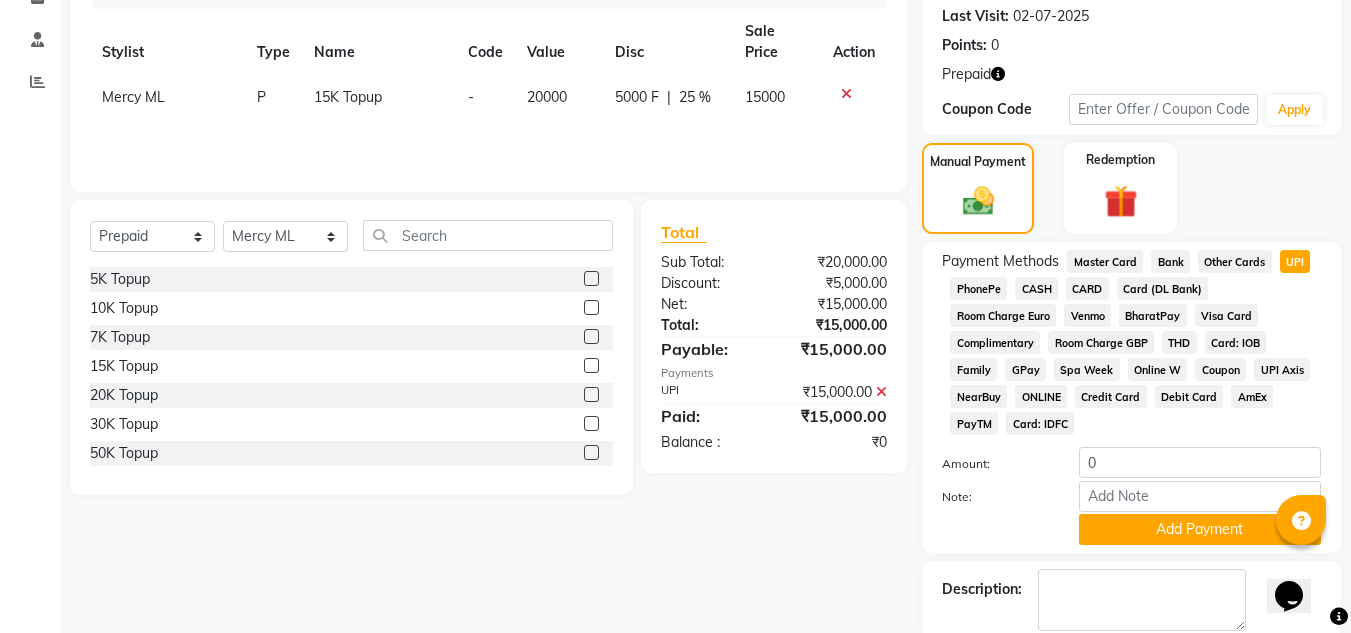 scroll, scrollTop: 380, scrollLeft: 0, axis: vertical 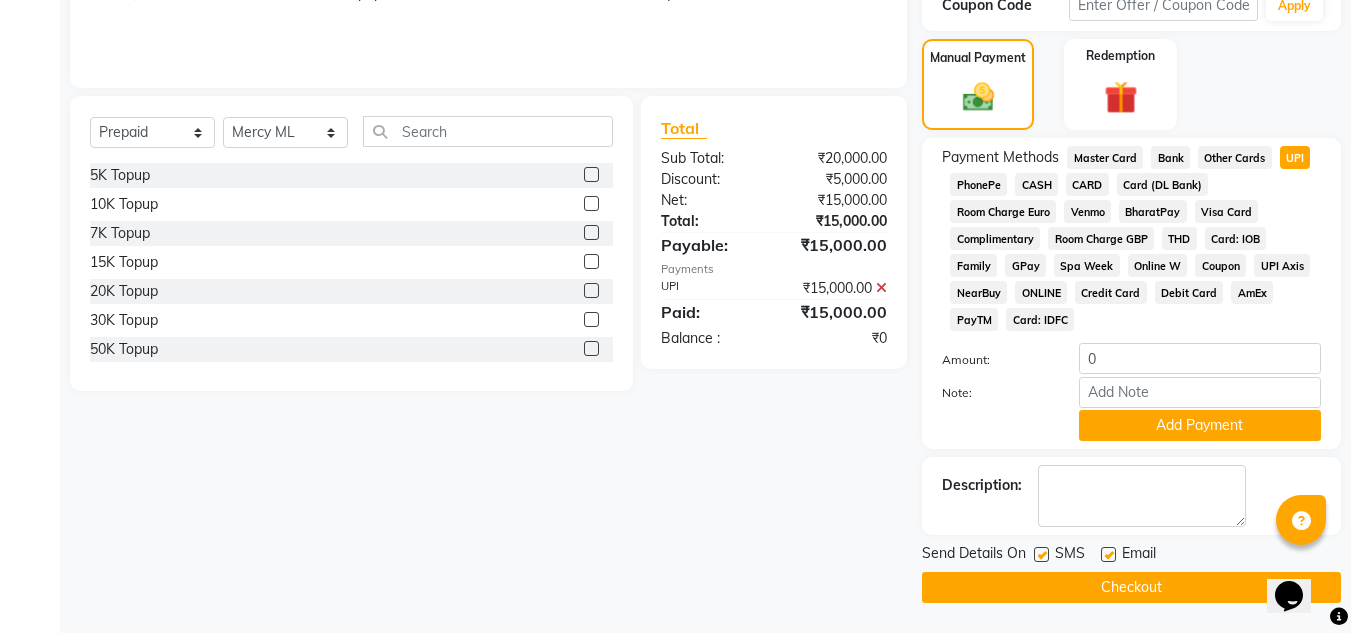 click on "Checkout" 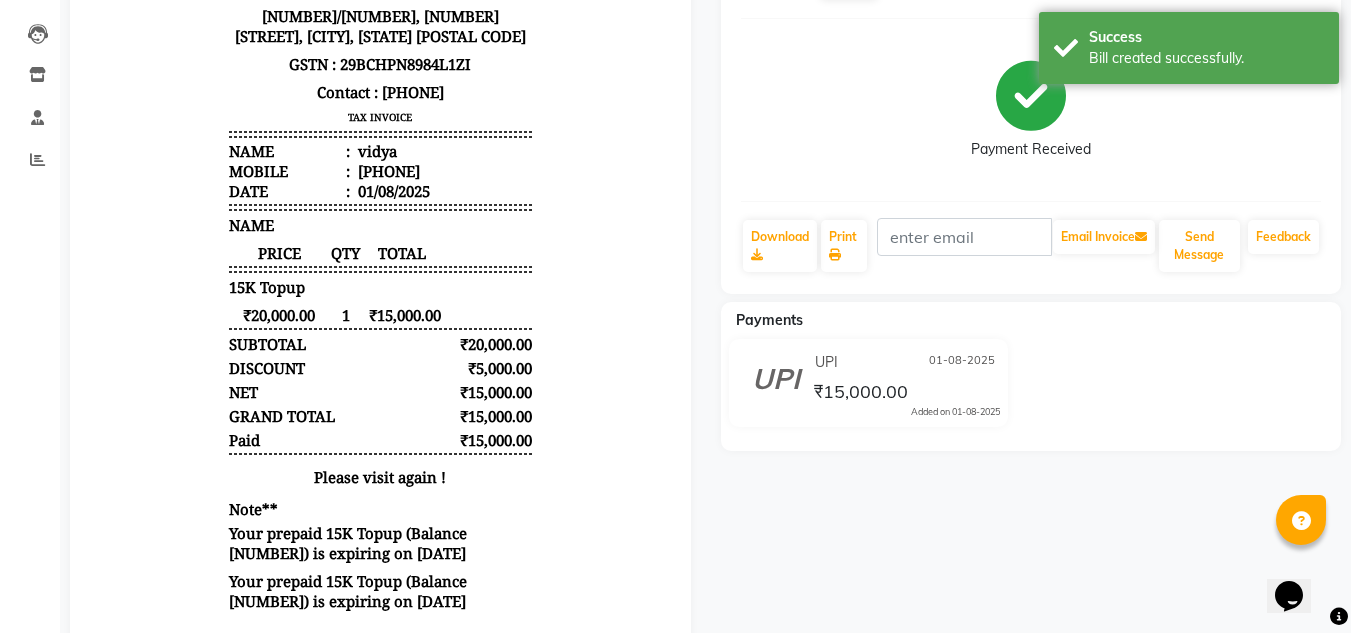 scroll, scrollTop: 267, scrollLeft: 0, axis: vertical 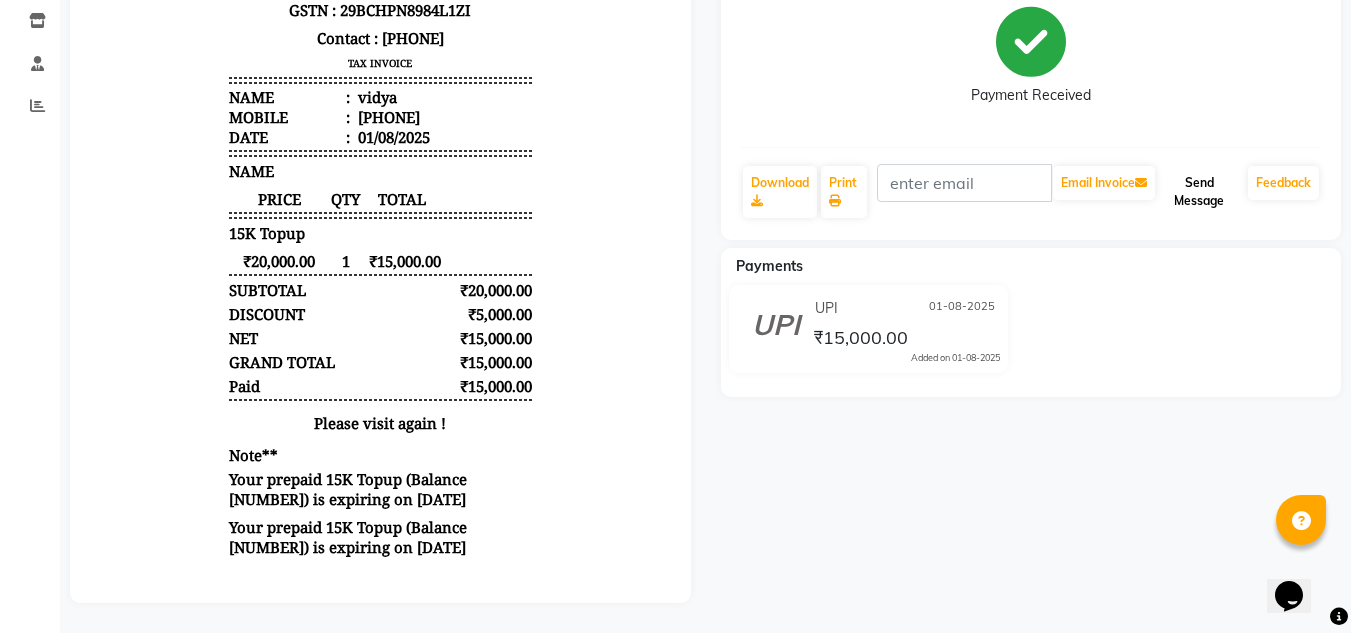 click on "Send Message" 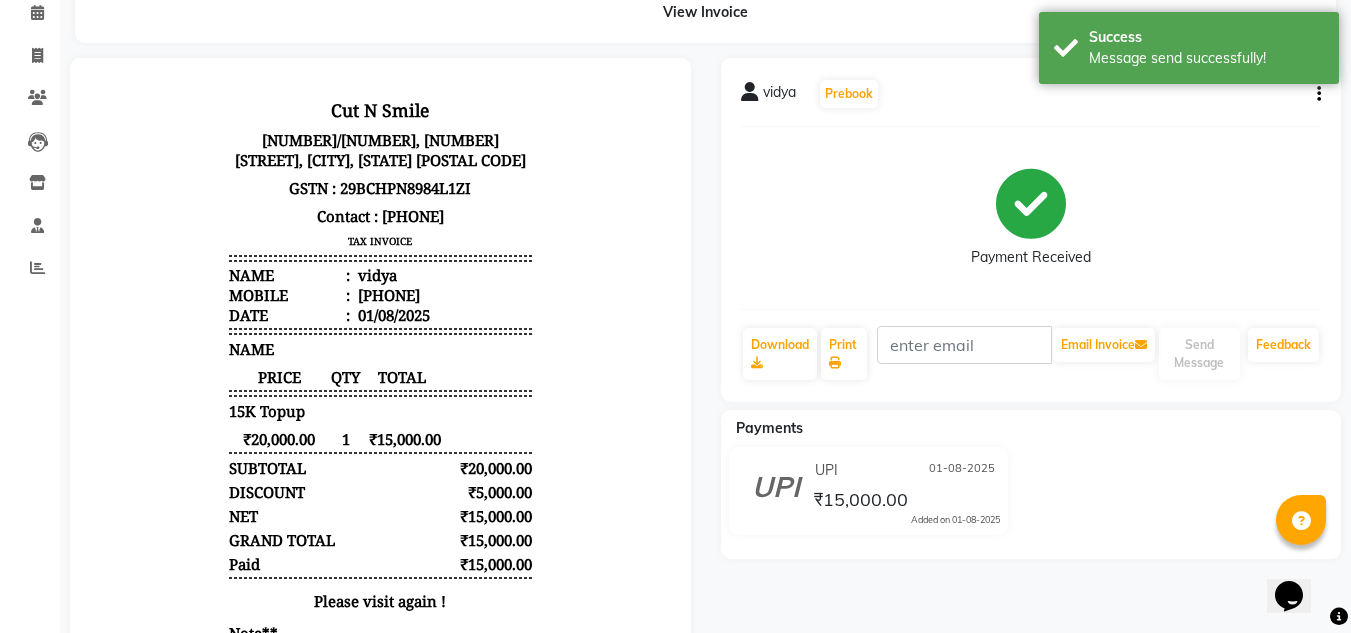 scroll, scrollTop: 0, scrollLeft: 0, axis: both 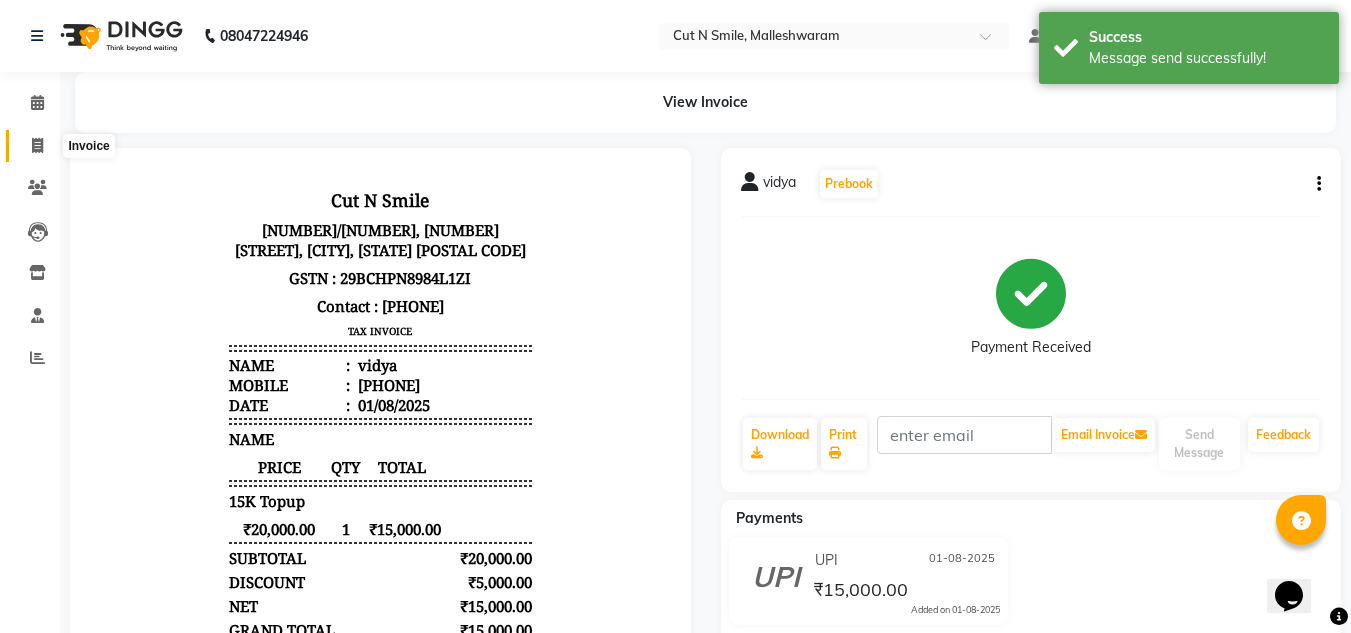 click 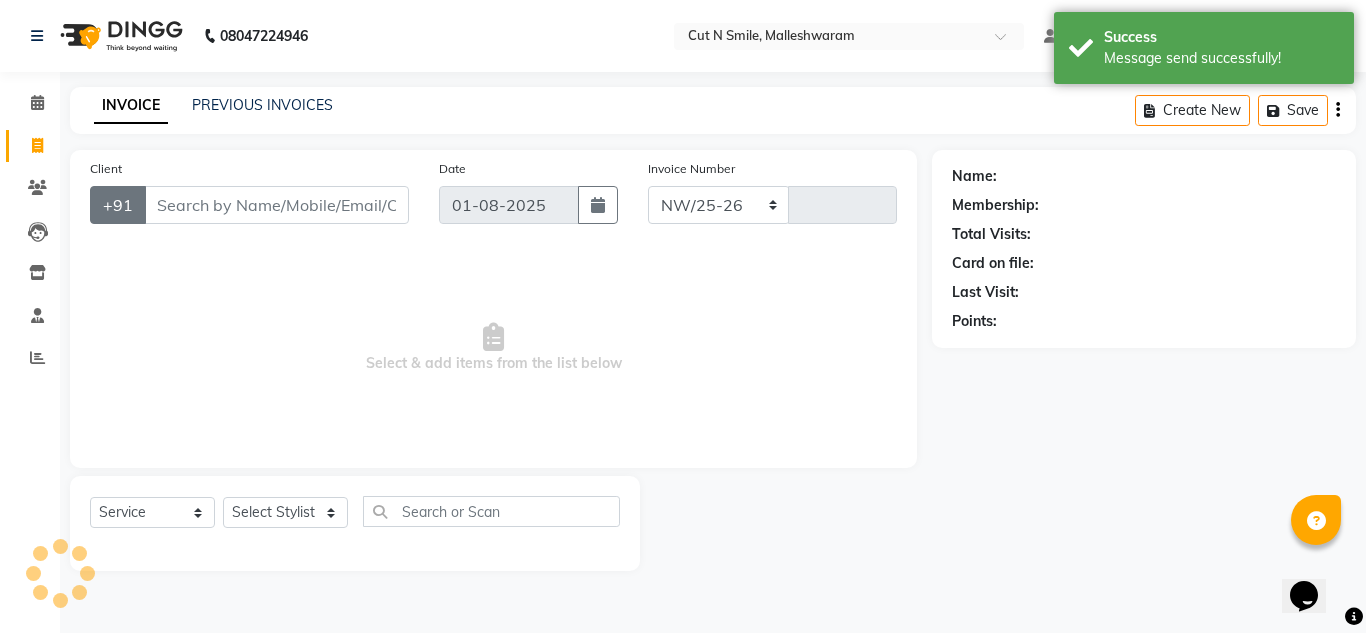 select on "7223" 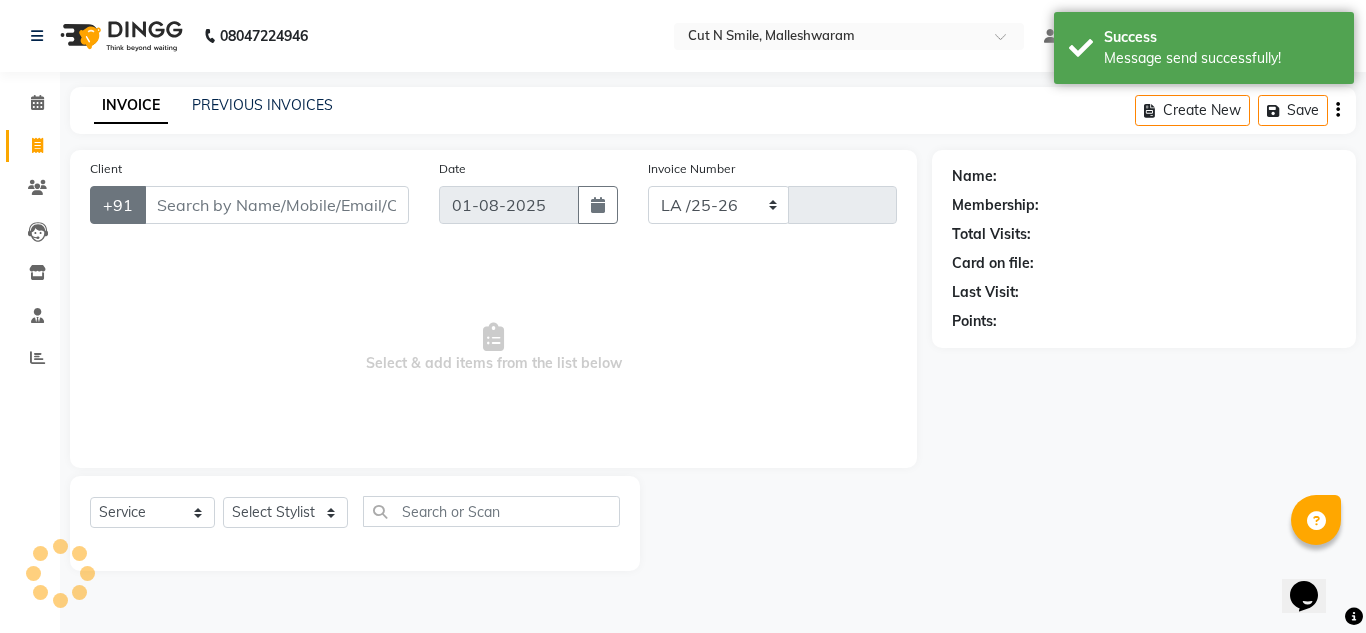 type on "163" 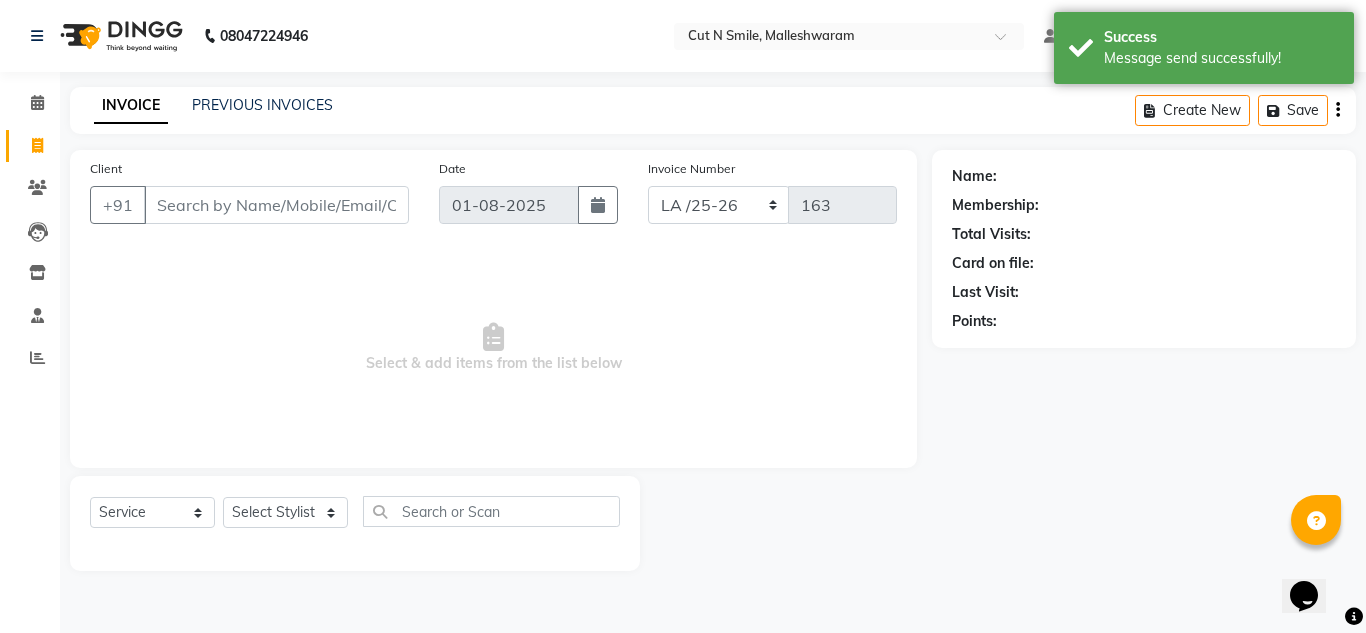 click on "Client" at bounding box center (276, 205) 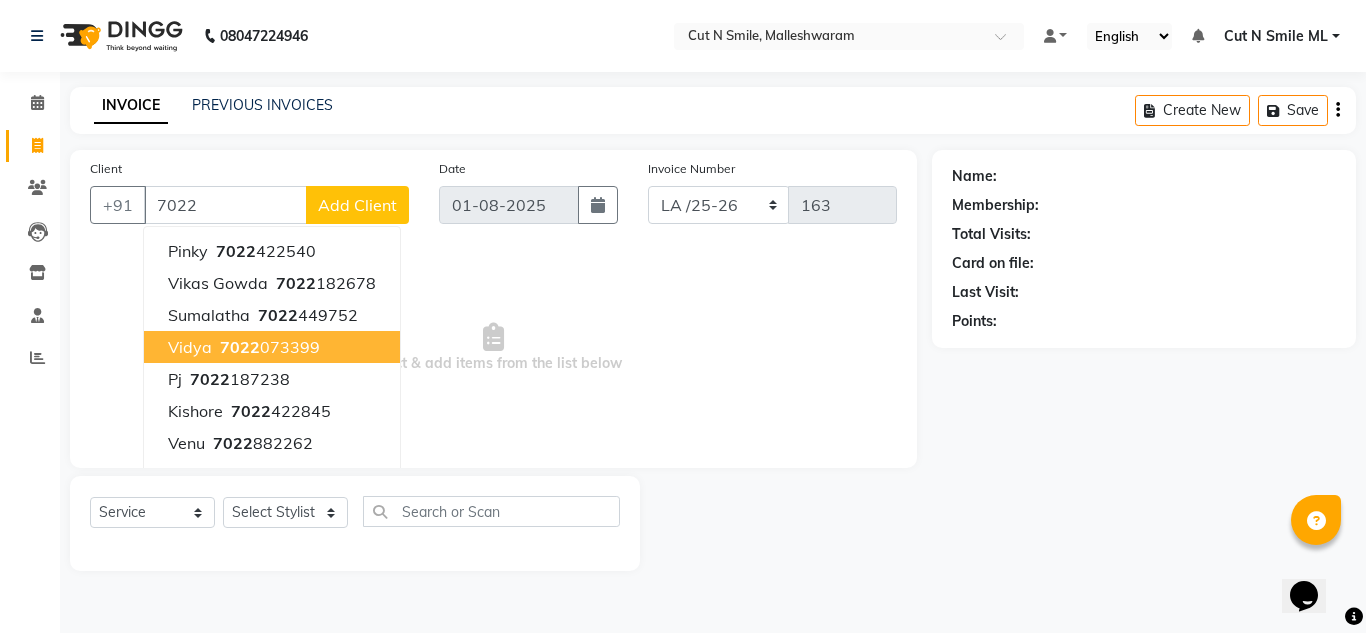 click on "vidya   [PHONE]" at bounding box center (272, 347) 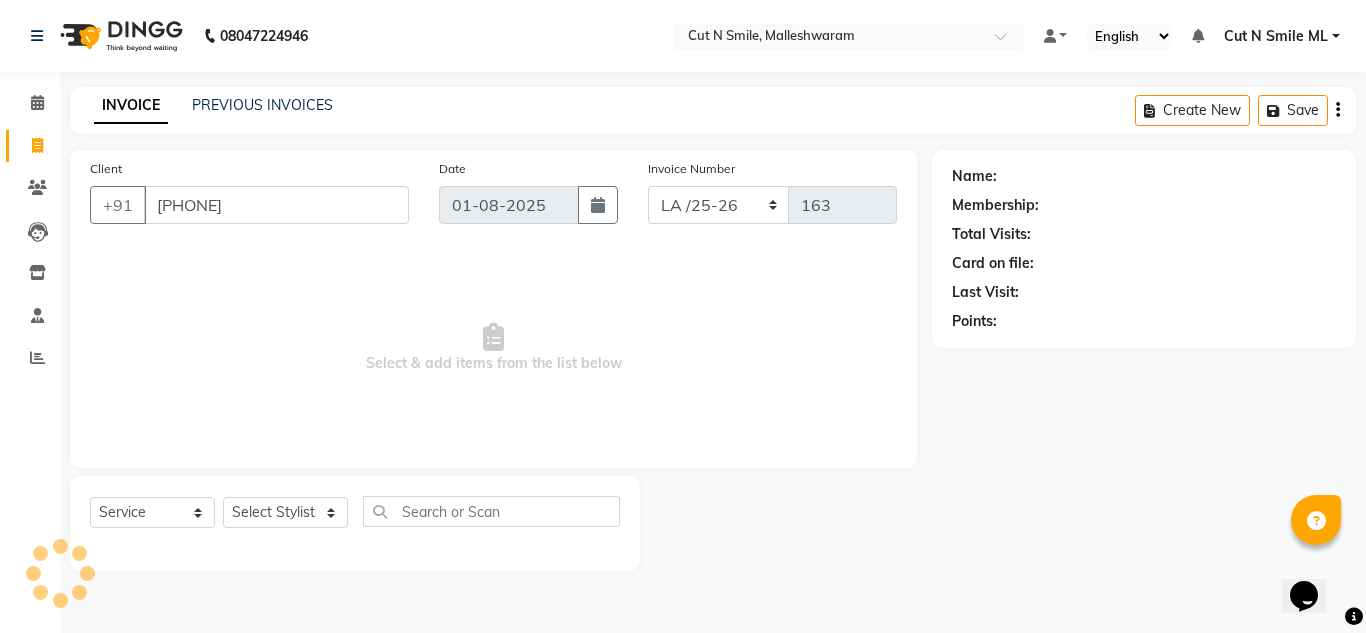 type on "[PHONE]" 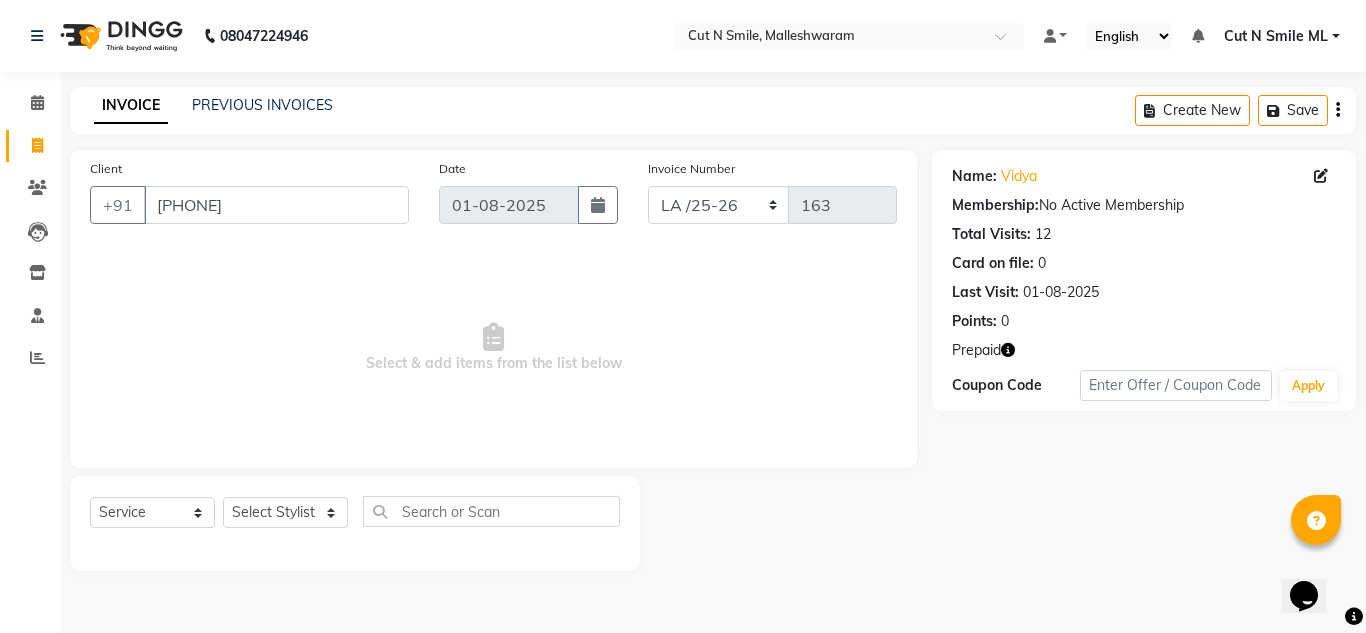 click 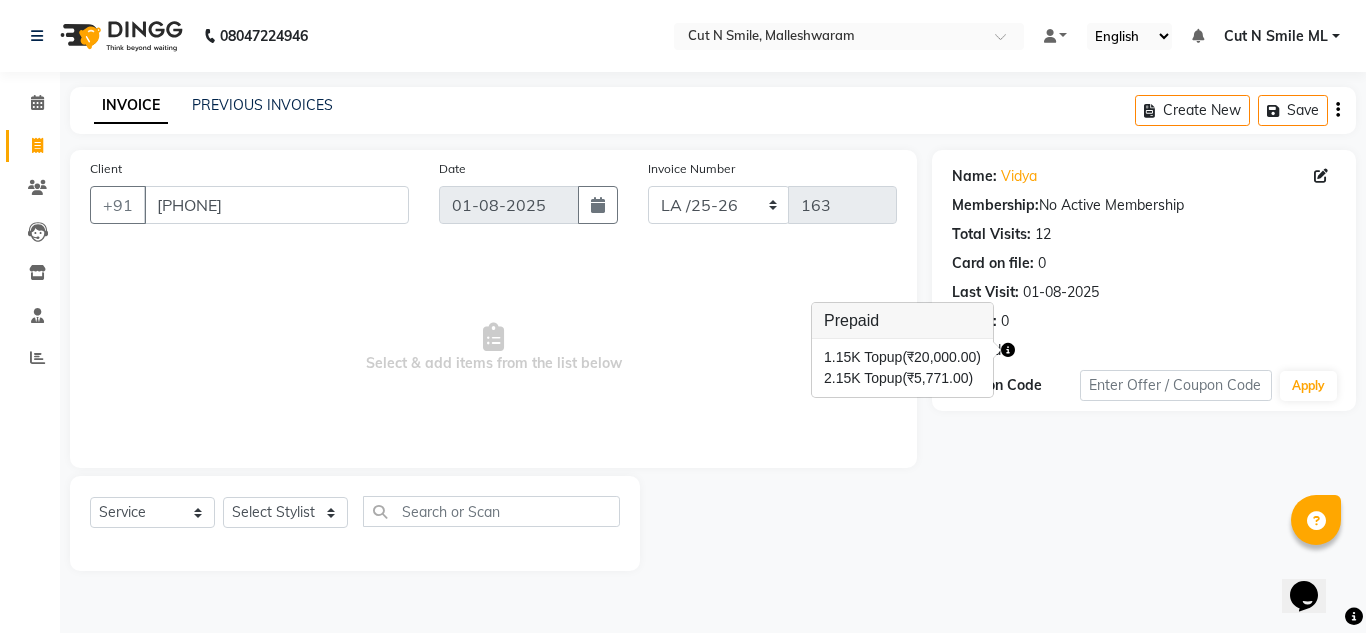 click on "Name: Vidya  Membership:  No Active Membership  Total Visits:  12 Card on file:  0 Last Visit:   [DATE] Points:   0  Prepaid Coupon Code Apply" 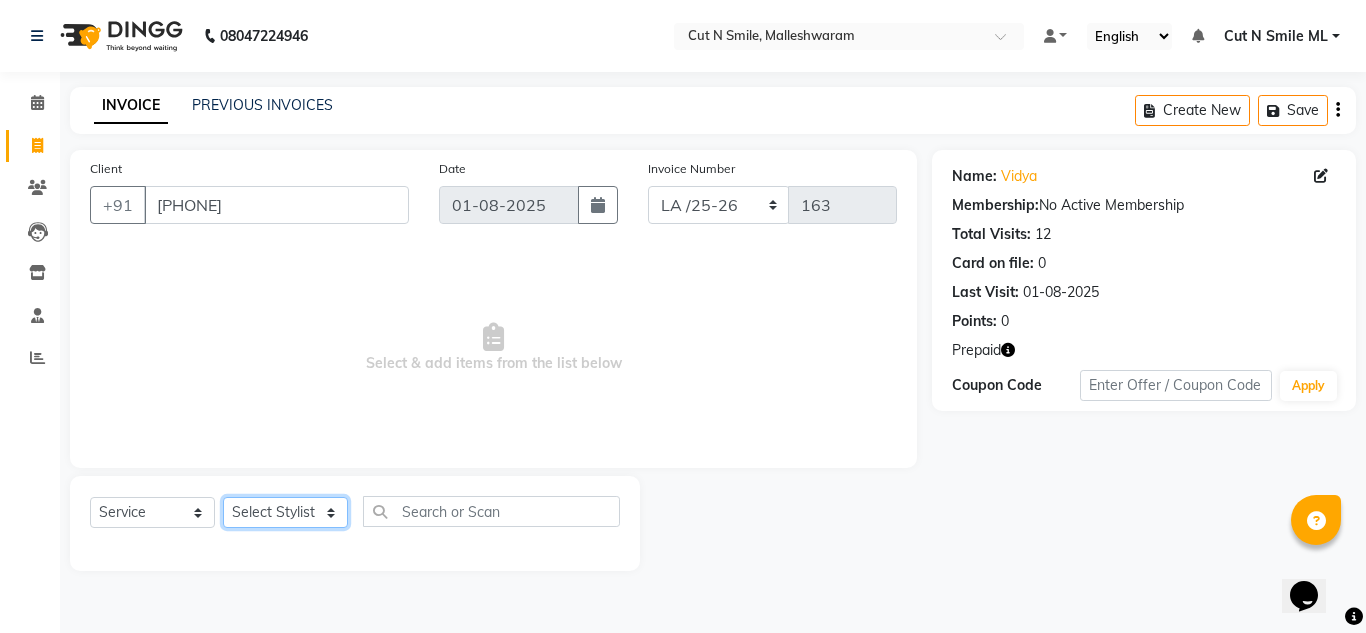 click on "Select Stylist Aarif 17M Adnan 9M Ajim 17M  Ali 17M Ali ML Alim ML Anjali 17M Armaan 17M Armaan 17O Arshad 17O Asahika ML Babbu ML  Cena 17M Chandrika 9M CNS 17 Malleshwaram CNS 9 Malleshwaram CNS Mahalakshmi Layout Cut N Smile 17O Deena 9M Dharani 17M  Fahim 9M Firoz ML Ganesh 9M Ganga 9M Govind ML Jessy 17M Madhu Thakur 17O Manjunath 17M Meena ML Mercy ML Mohammed 17M Monika 17M Mosim ML Nabijan 9M Nagrathna 9M Naveed 17M Pankaj 17M  Pavan Pavithra 9M Prashanth 9M Raghu 17M Rahil 9M Rajan ML Raju 9M Ranjith 9M Raza Raza 17M Riyaz 17O Sandeep 9M Sangeetha 17M Shakeel 17ML Shakir ML Shameem 17M Sharafath ML Sharanya  Sharanya ML SHubham 17M Sopna ML Sushila Suvarna 17M Tanjua 9M Teja 17M Tofeek 9M Tulsi 17O Viresh 17M Vishal 17M Vishal Bhatti 17O  Wasim ML" 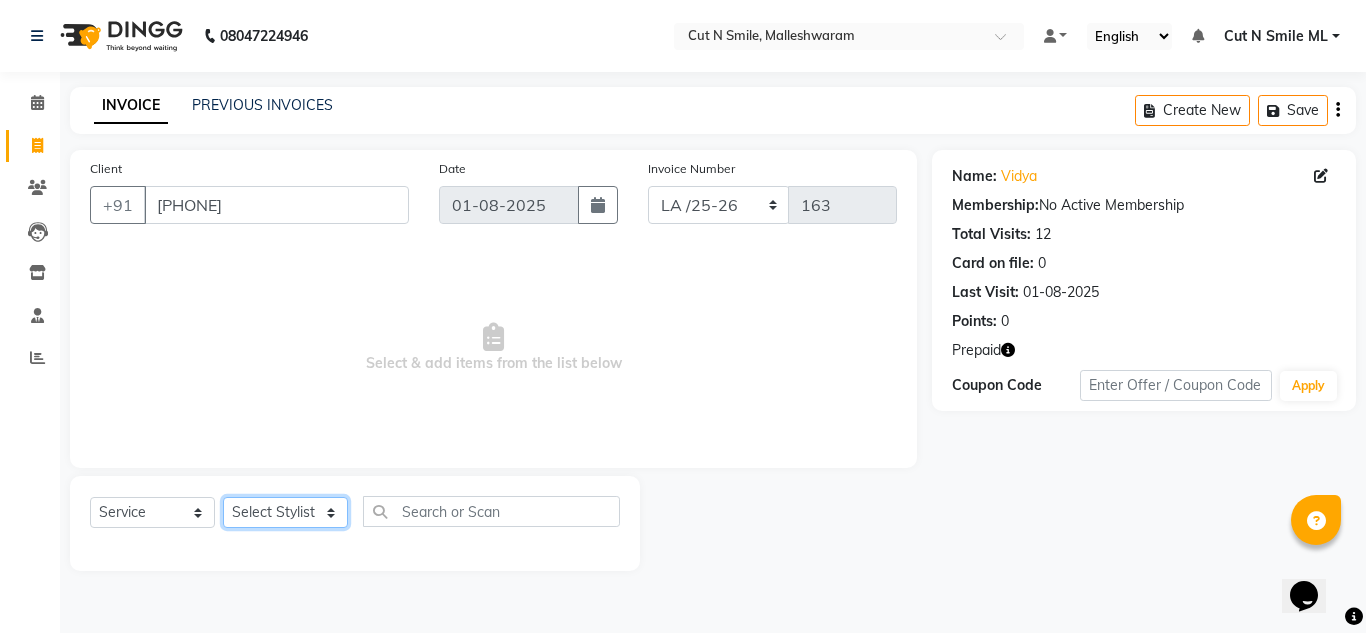 select on "60585" 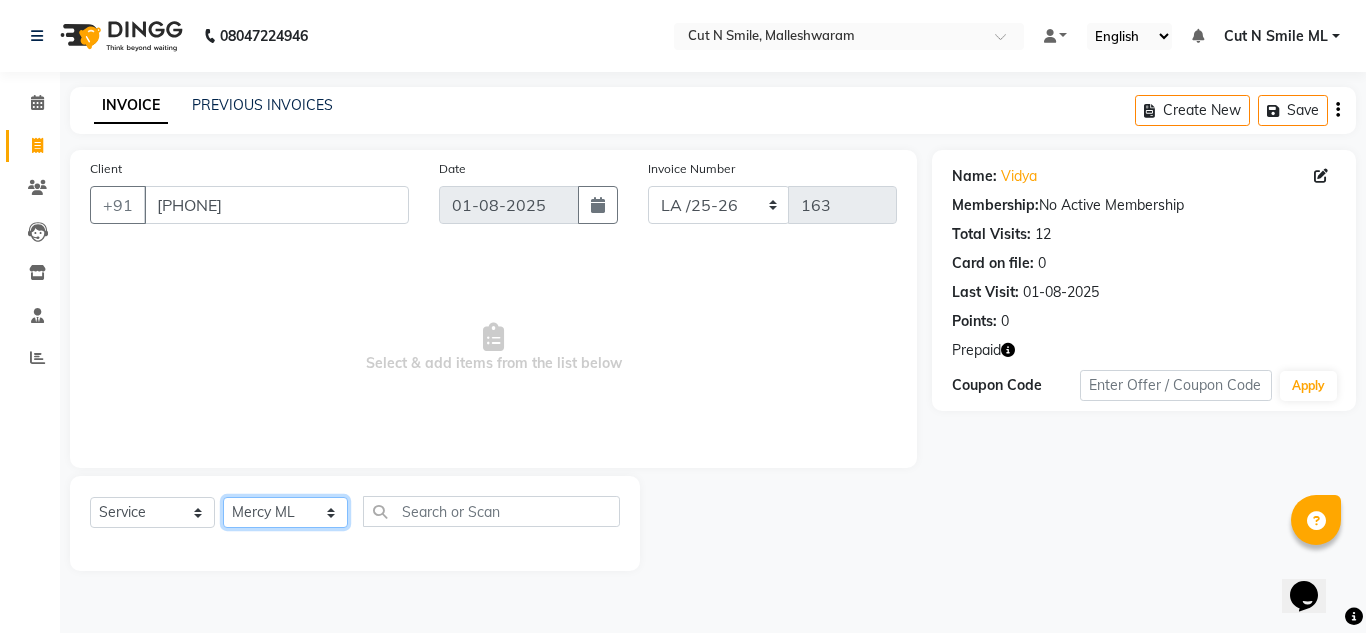 click on "Select Stylist Aarif 17M Adnan 9M Ajim 17M  Ali 17M Ali ML Alim ML Anjali 17M Armaan 17M Armaan 17O Arshad 17O Asahika ML Babbu ML  Cena 17M Chandrika 9M CNS 17 Malleshwaram CNS 9 Malleshwaram CNS Mahalakshmi Layout Cut N Smile 17O Deena 9M Dharani 17M  Fahim 9M Firoz ML Ganesh 9M Ganga 9M Govind ML Jessy 17M Madhu Thakur 17O Manjunath 17M Meena ML Mercy ML Mohammed 17M Monika 17M Mosim ML Nabijan 9M Nagrathna 9M Naveed 17M Pankaj 17M  Pavan Pavithra 9M Prashanth 9M Raghu 17M Rahil 9M Rajan ML Raju 9M Ranjith 9M Raza Raza 17M Riyaz 17O Sandeep 9M Sangeetha 17M Shakeel 17ML Shakir ML Shameem 17M Sharafath ML Sharanya  Sharanya ML SHubham 17M Sopna ML Sushila Suvarna 17M Tanjua 9M Teja 17M Tofeek 9M Tulsi 17O Viresh 17M Vishal 17M Vishal Bhatti 17O  Wasim ML" 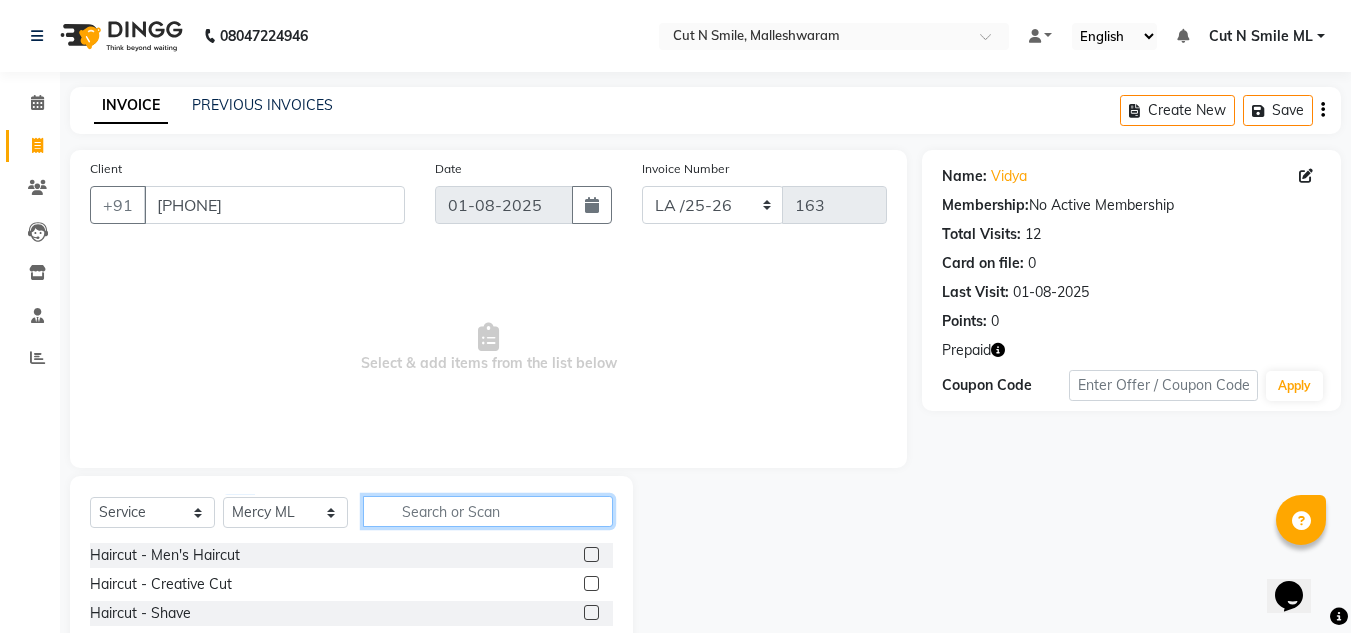 click 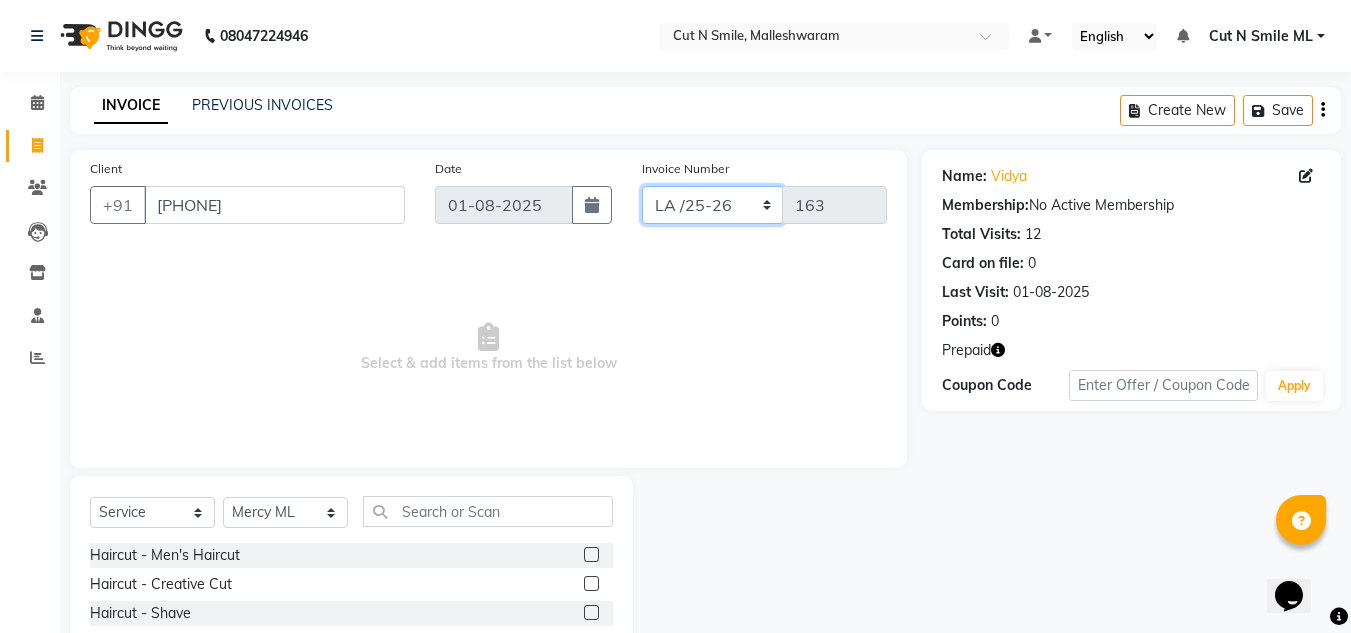click on "NW/25-26 SW/2025-26 NA/2025-26 VN/25-26 LA /25-26" 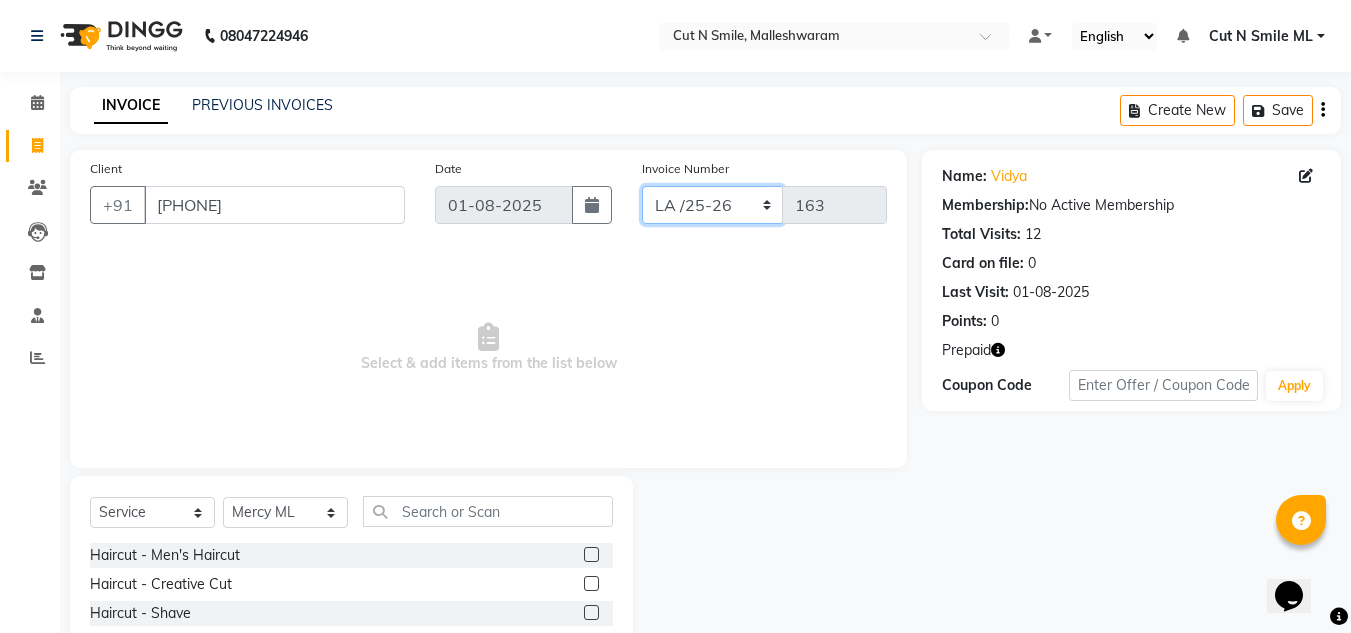 select on "7226" 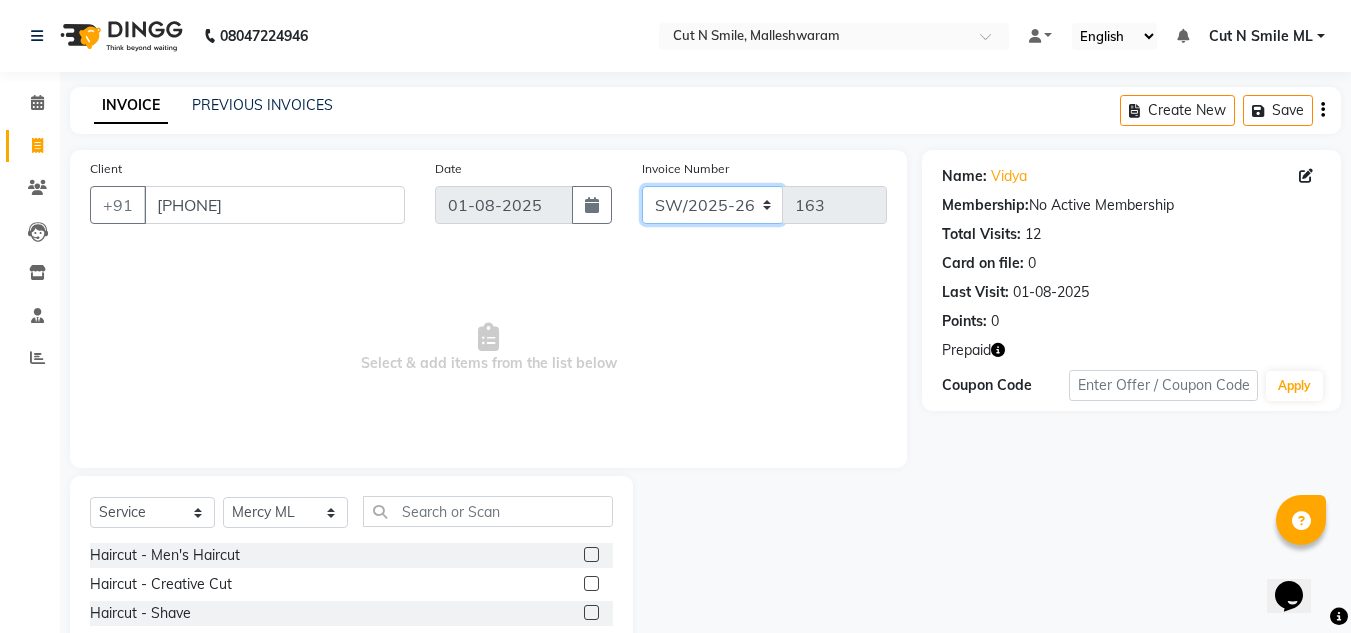 click on "NW/25-26 SW/2025-26 NA/2025-26 VN/25-26 LA /25-26" 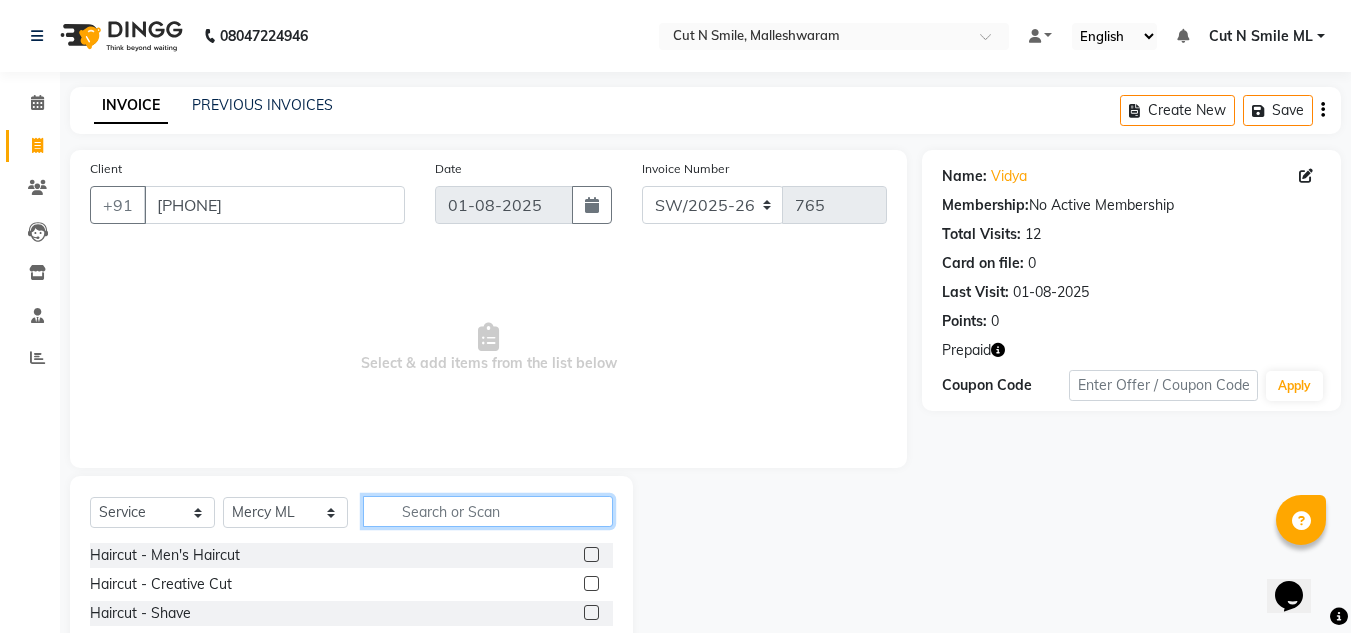 click 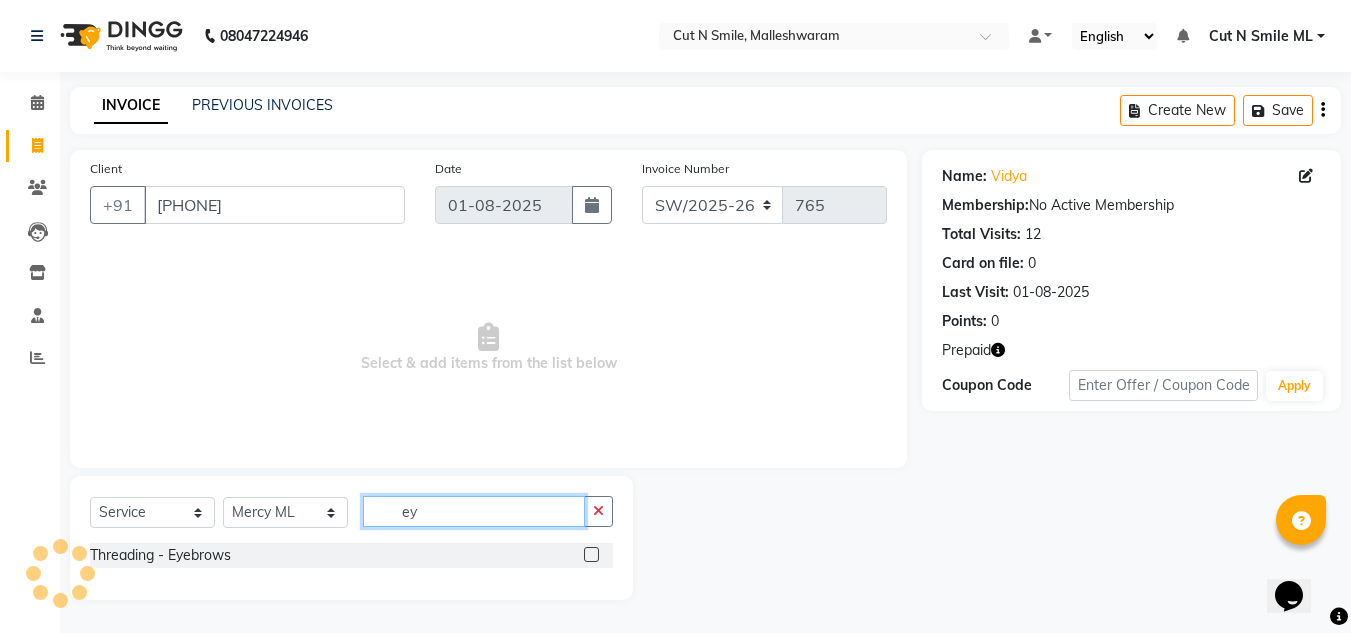 scroll, scrollTop: 0, scrollLeft: 0, axis: both 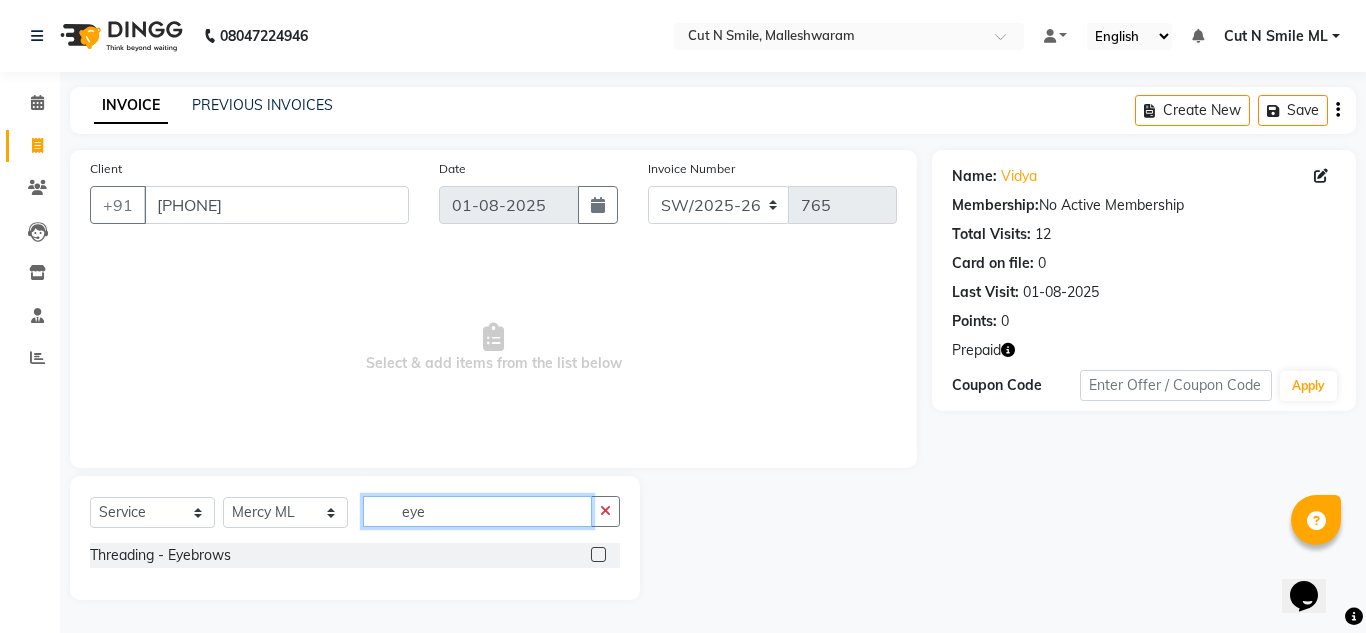 type on "eye" 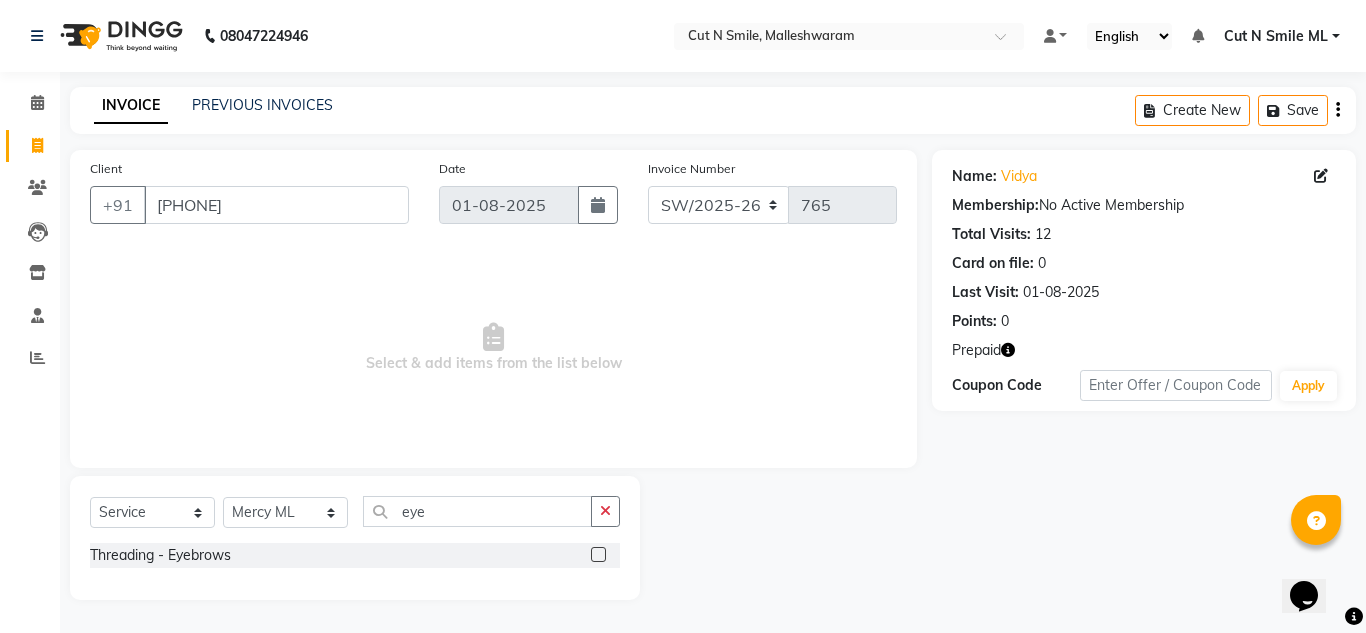 click 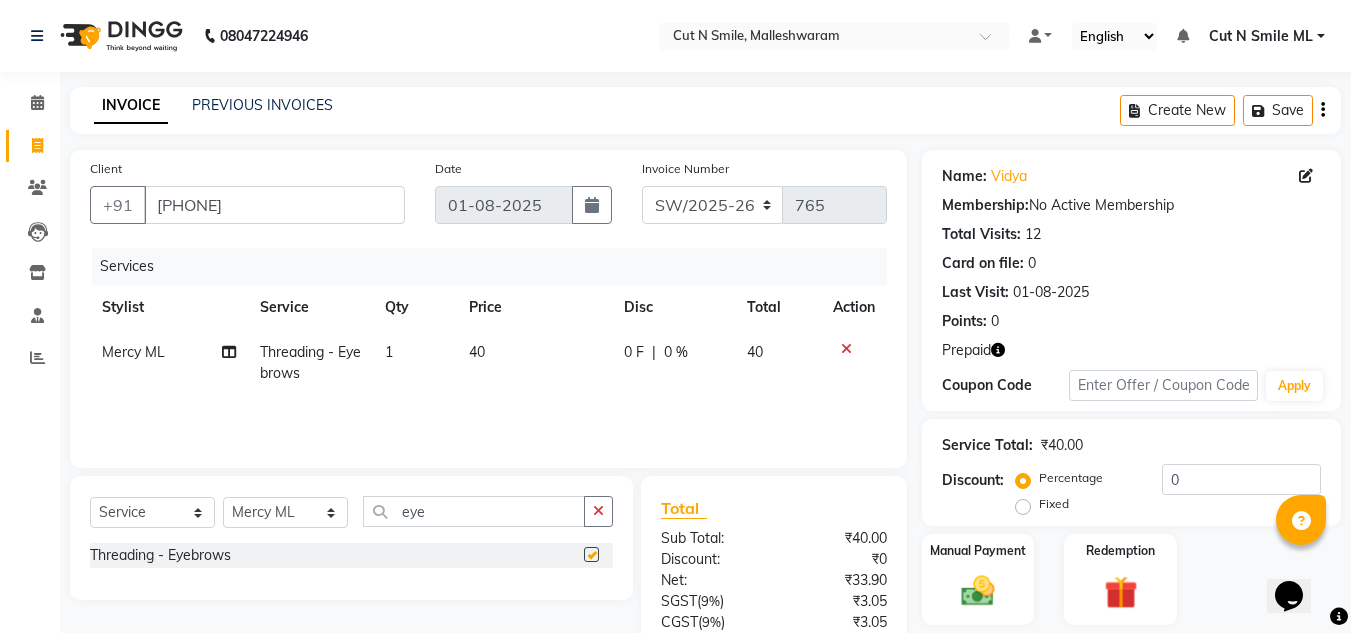 checkbox on "false" 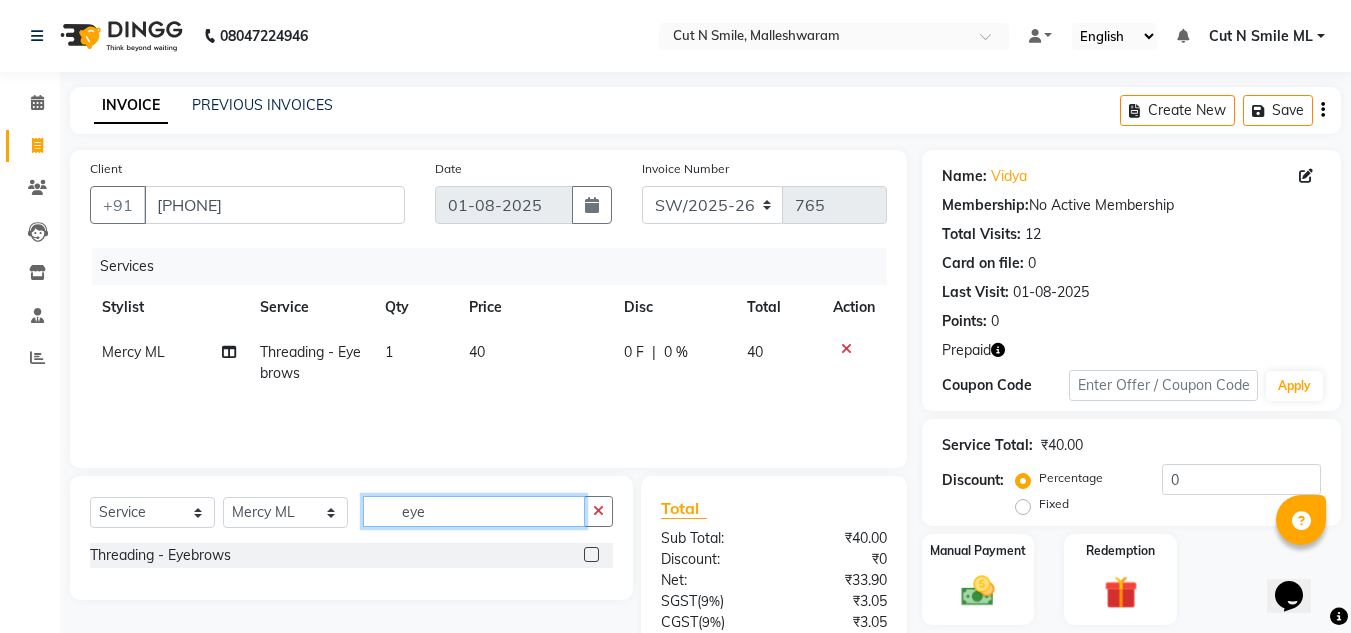 click on "eye" 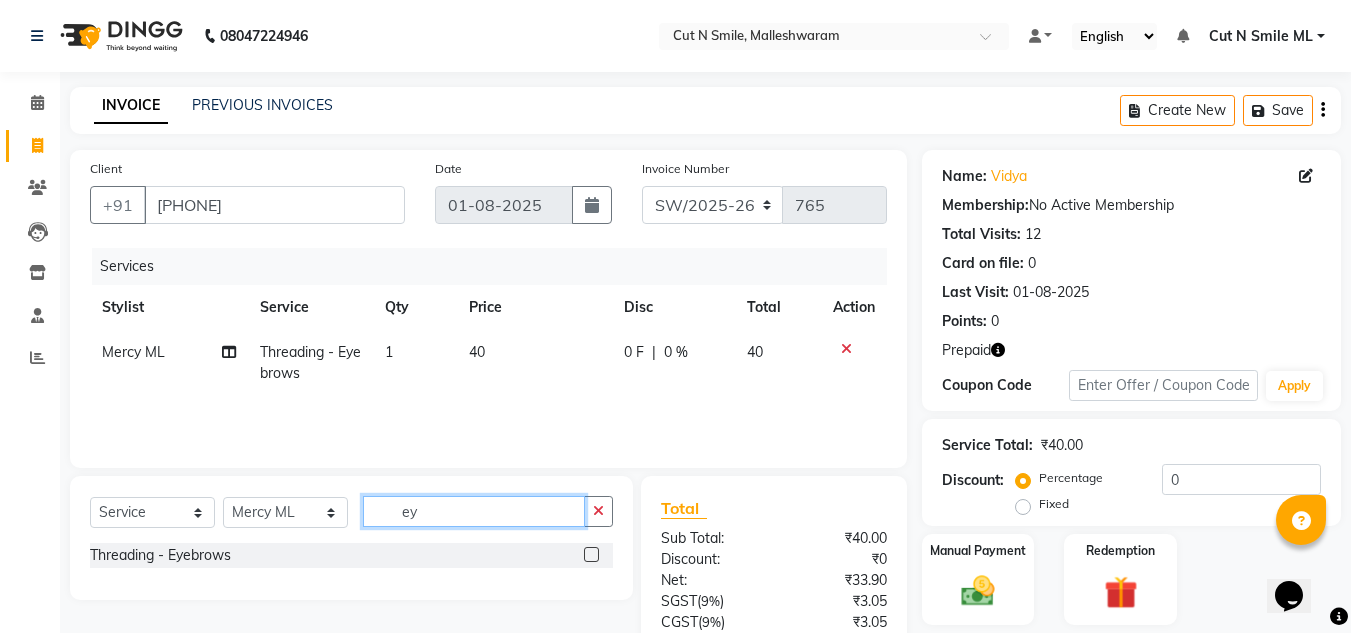 type on "e" 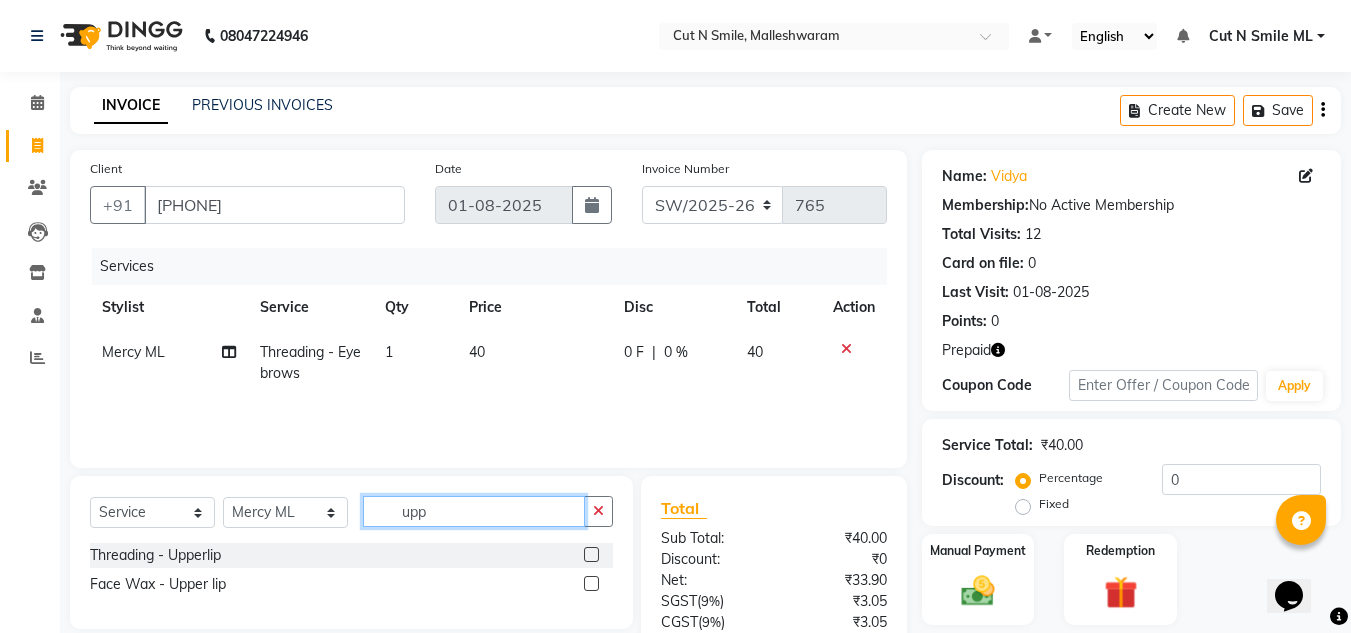type on "upp" 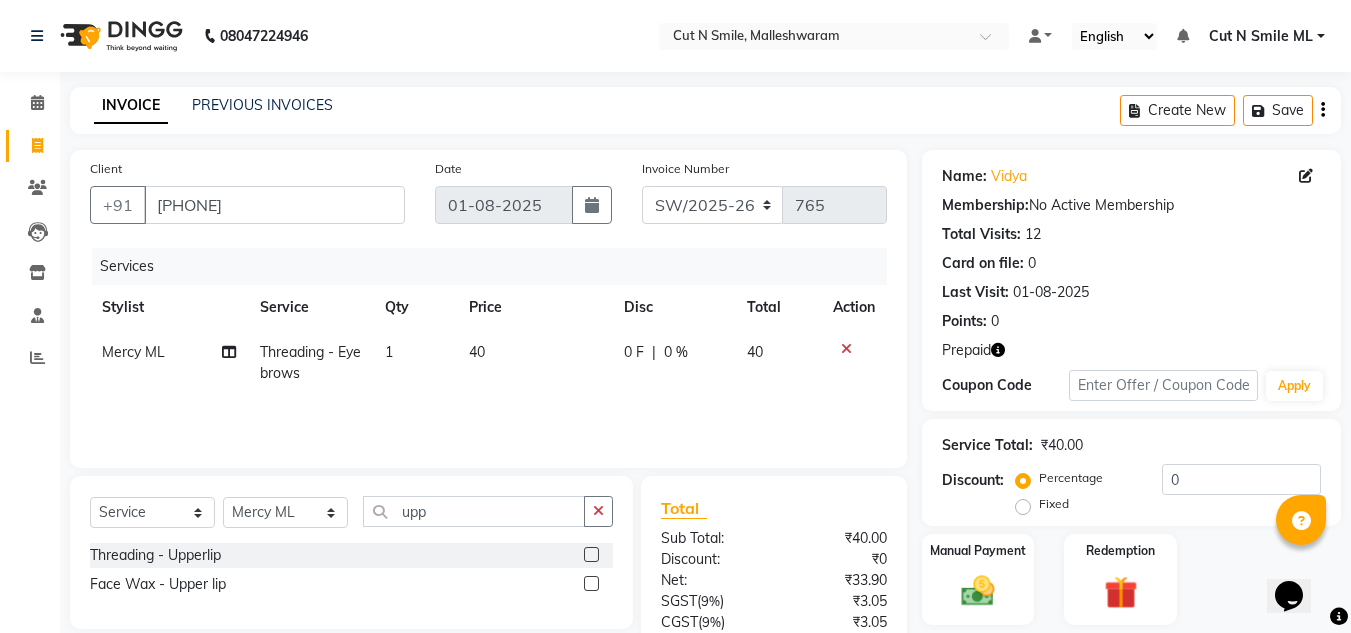 click 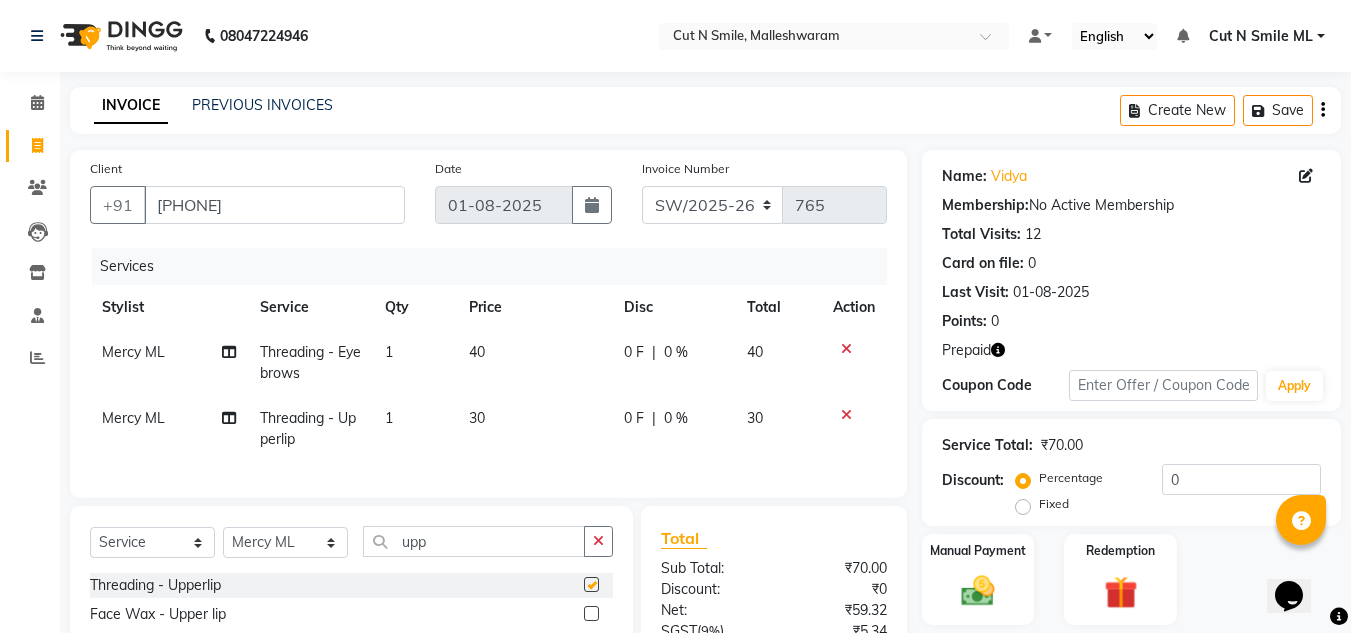 checkbox on "false" 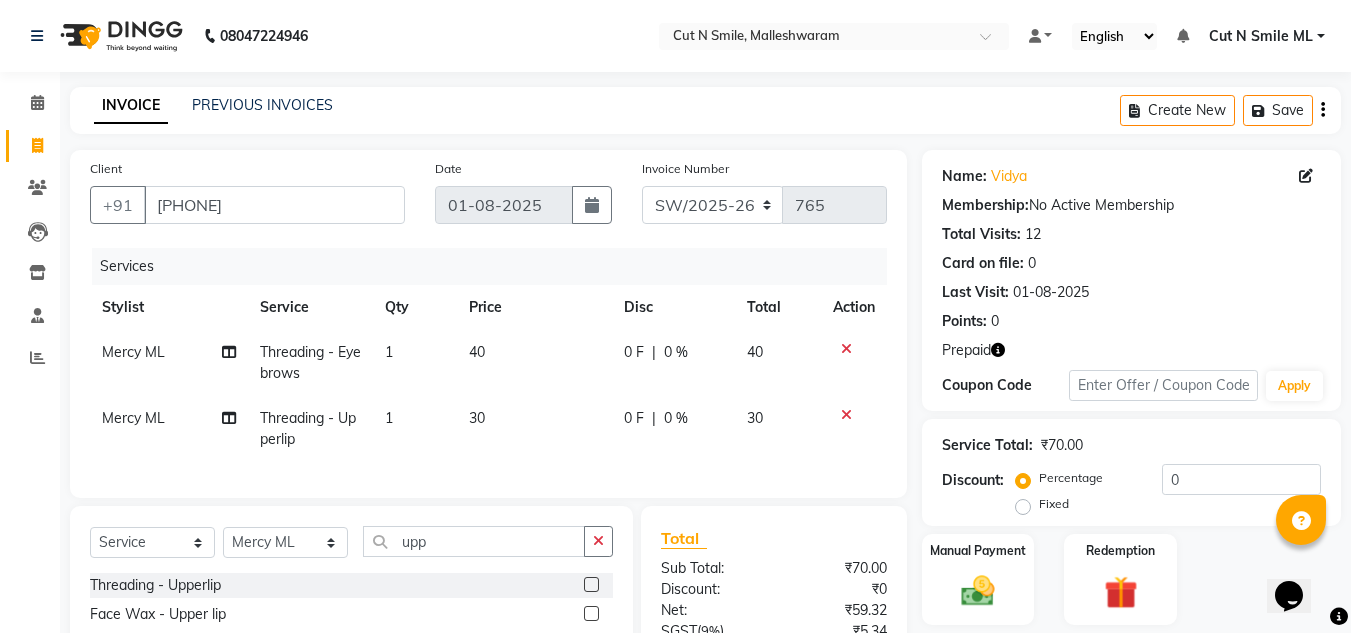 click on "40" 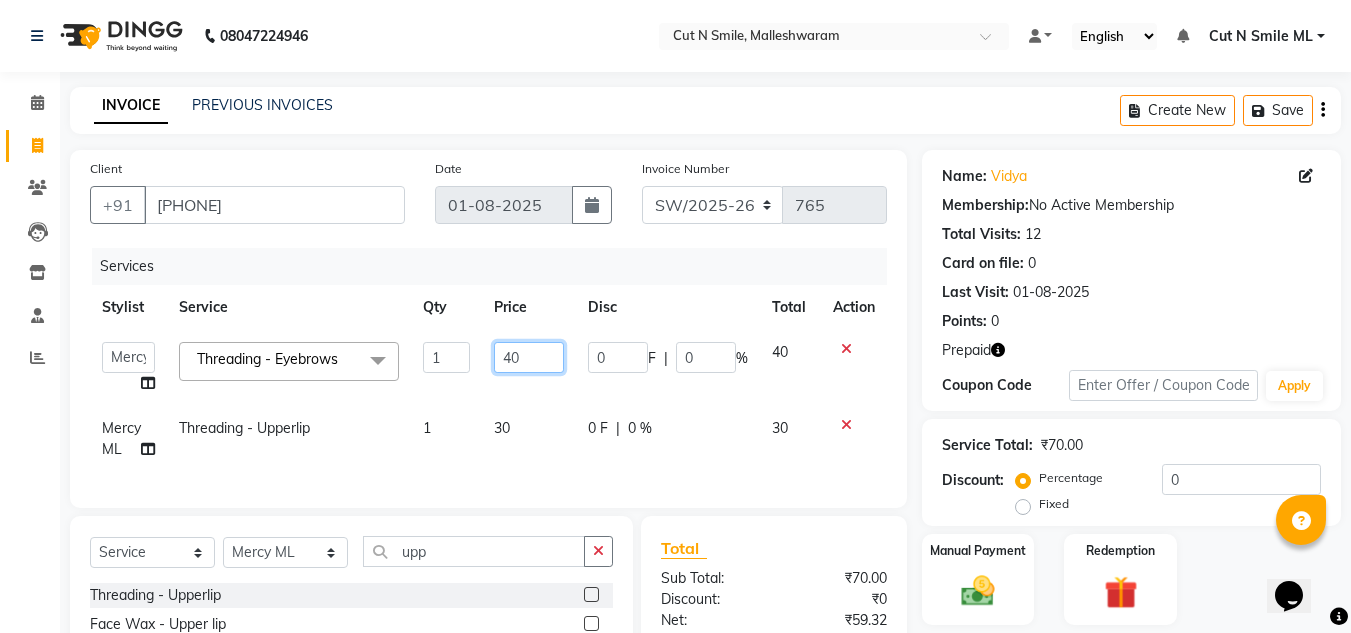 click on "40" 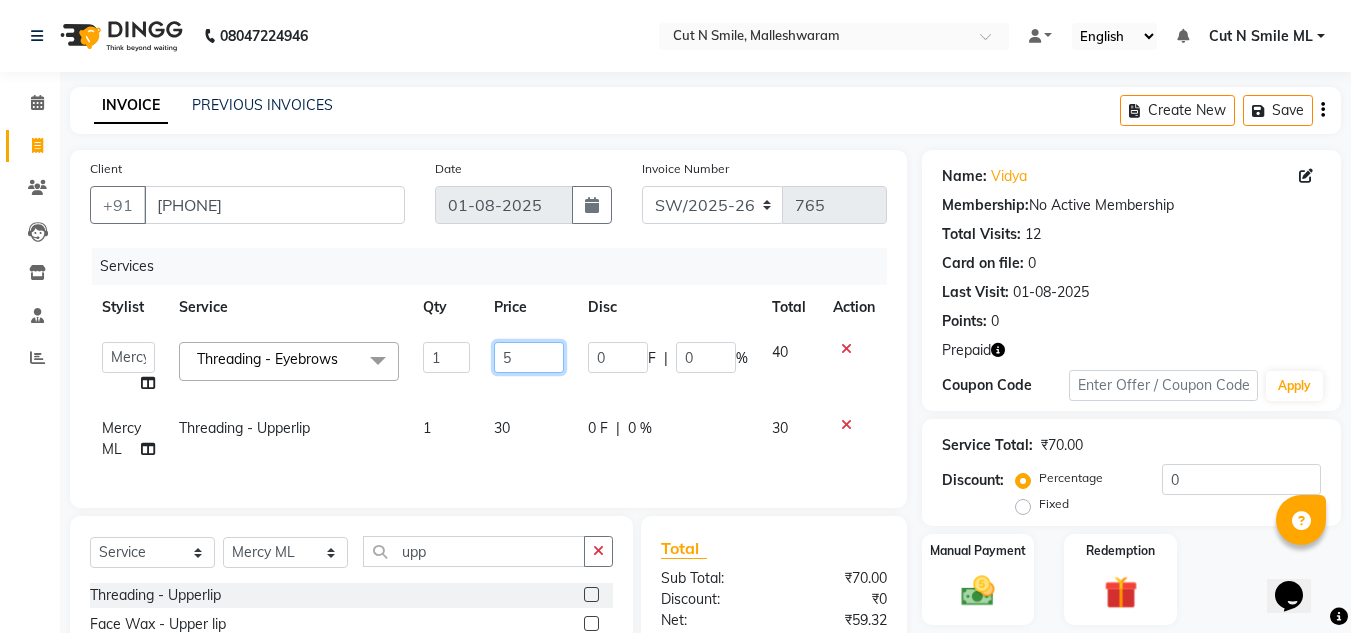type on "50" 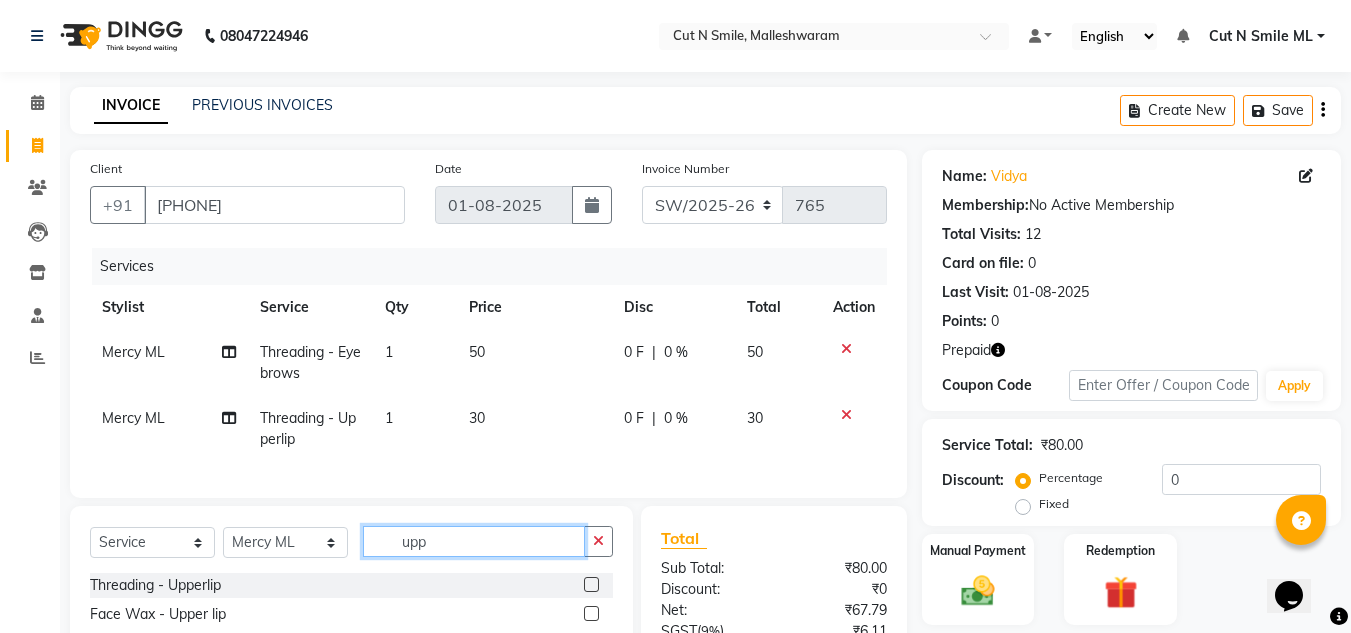 click on "upp" 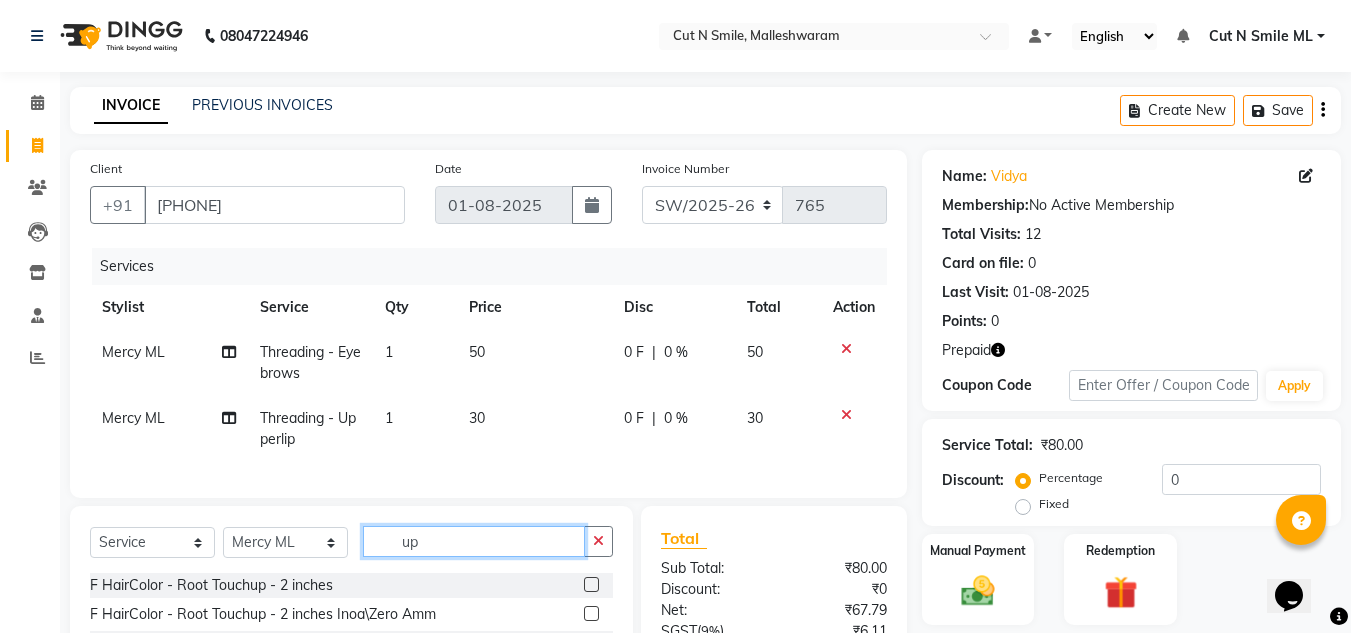 type on "u" 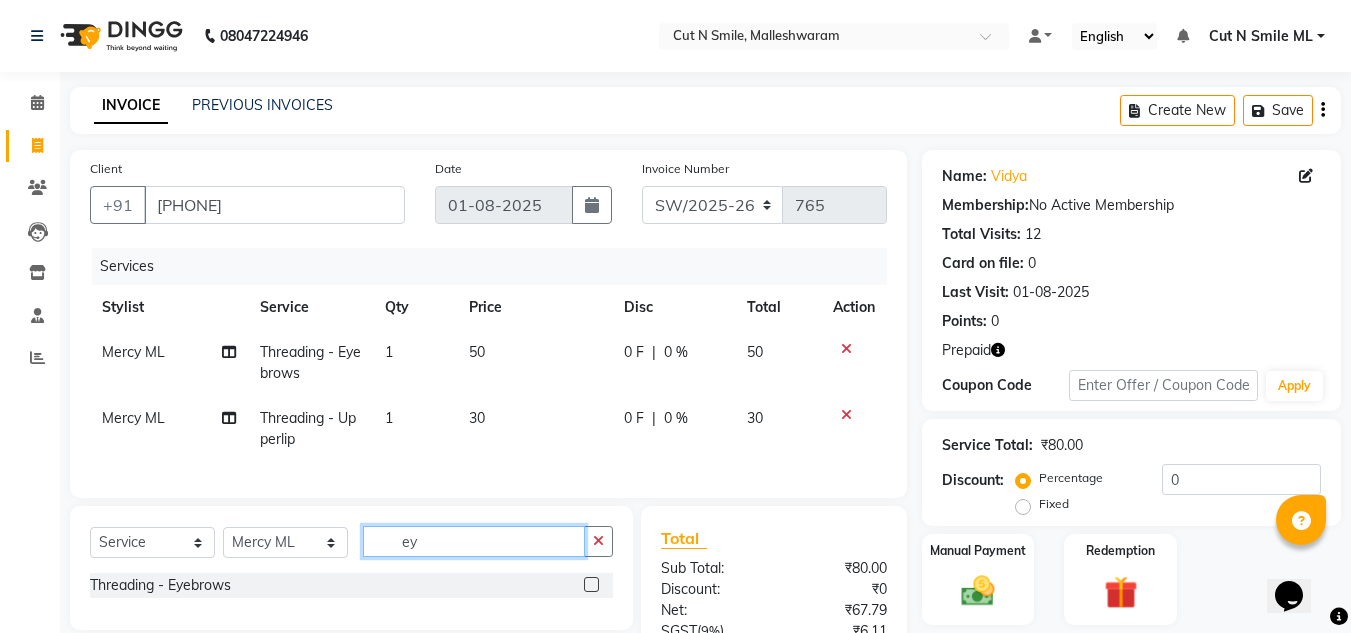 type on "ey" 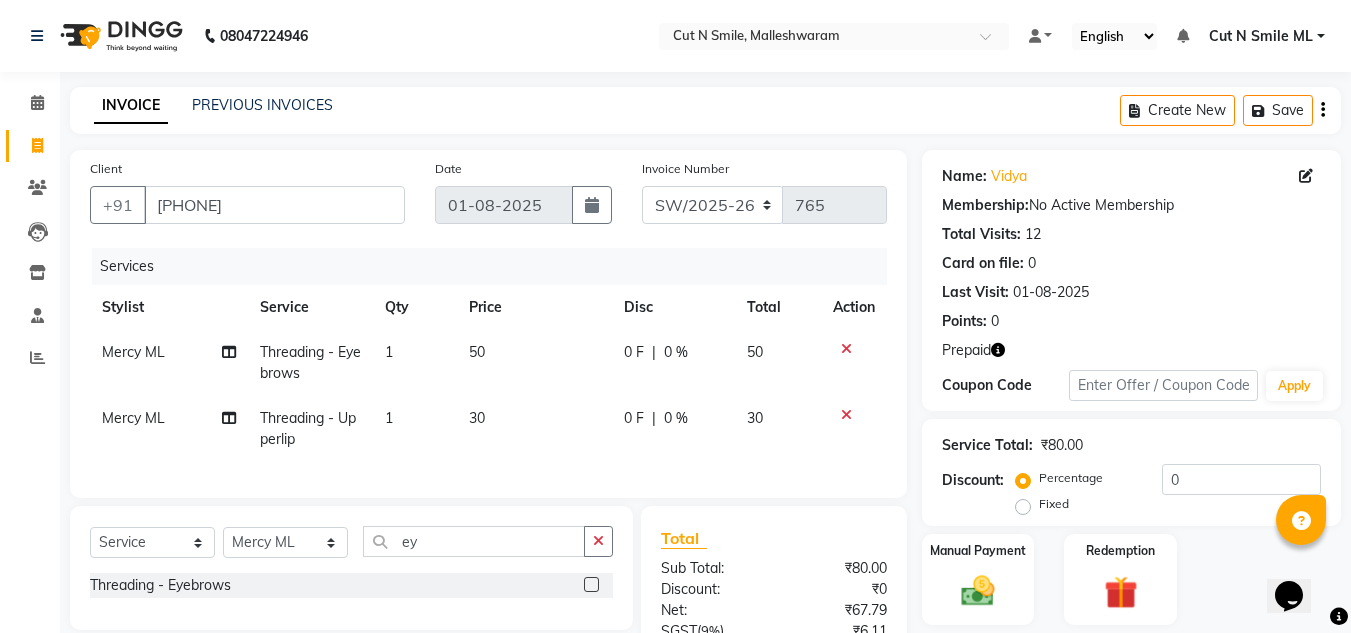 click 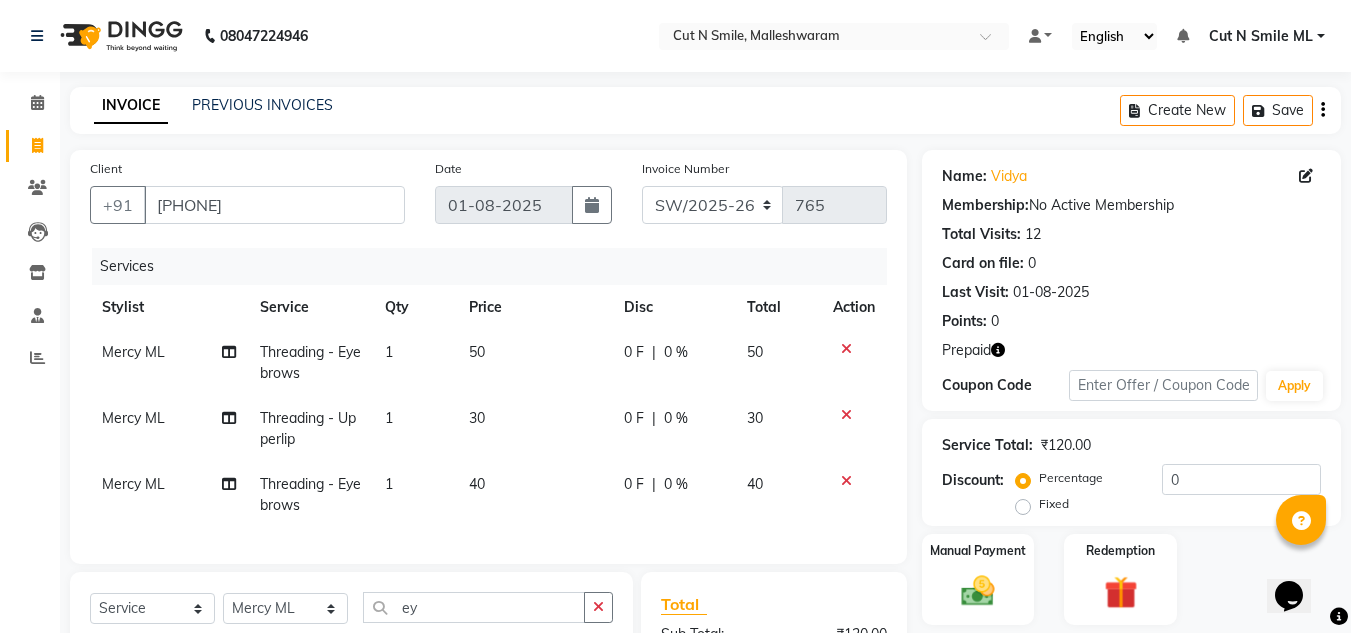 checkbox on "false" 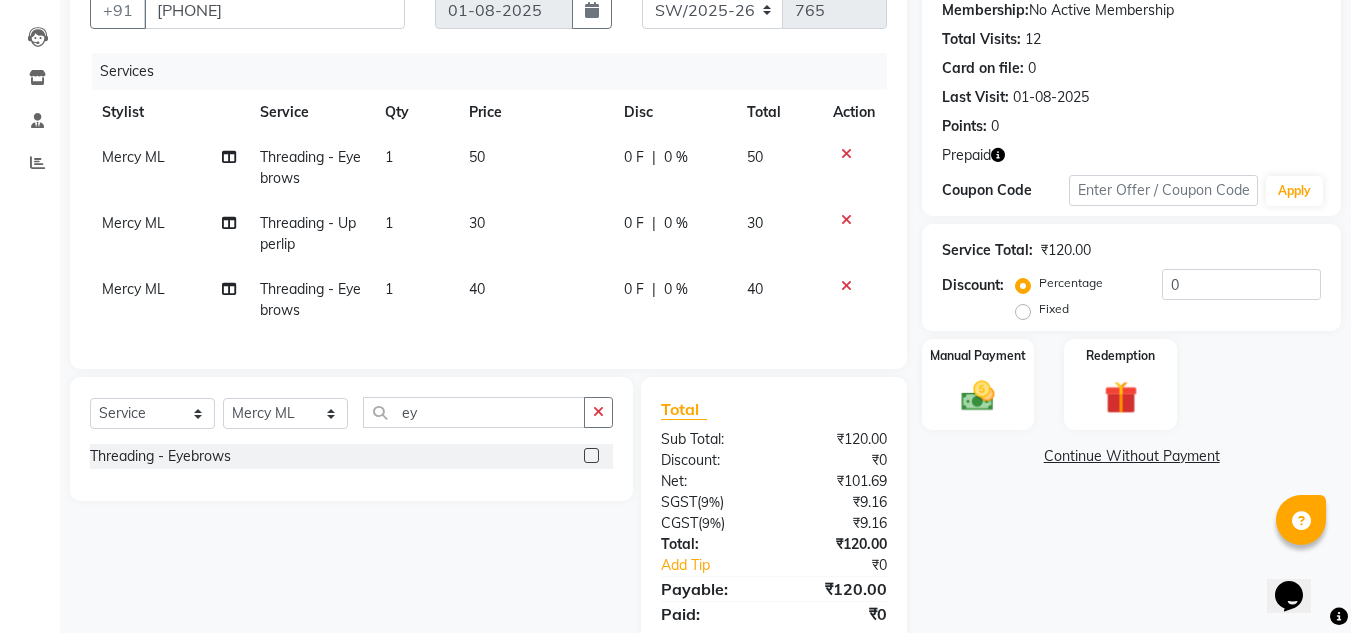 scroll, scrollTop: 278, scrollLeft: 0, axis: vertical 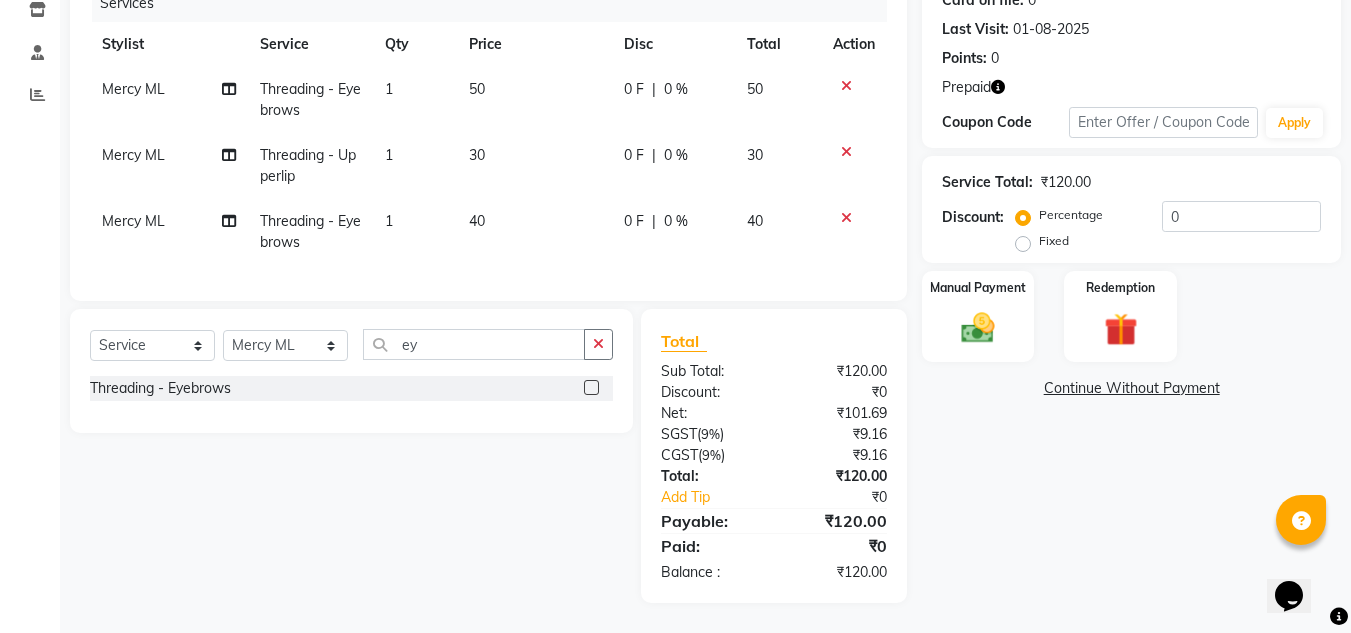 click on "40" 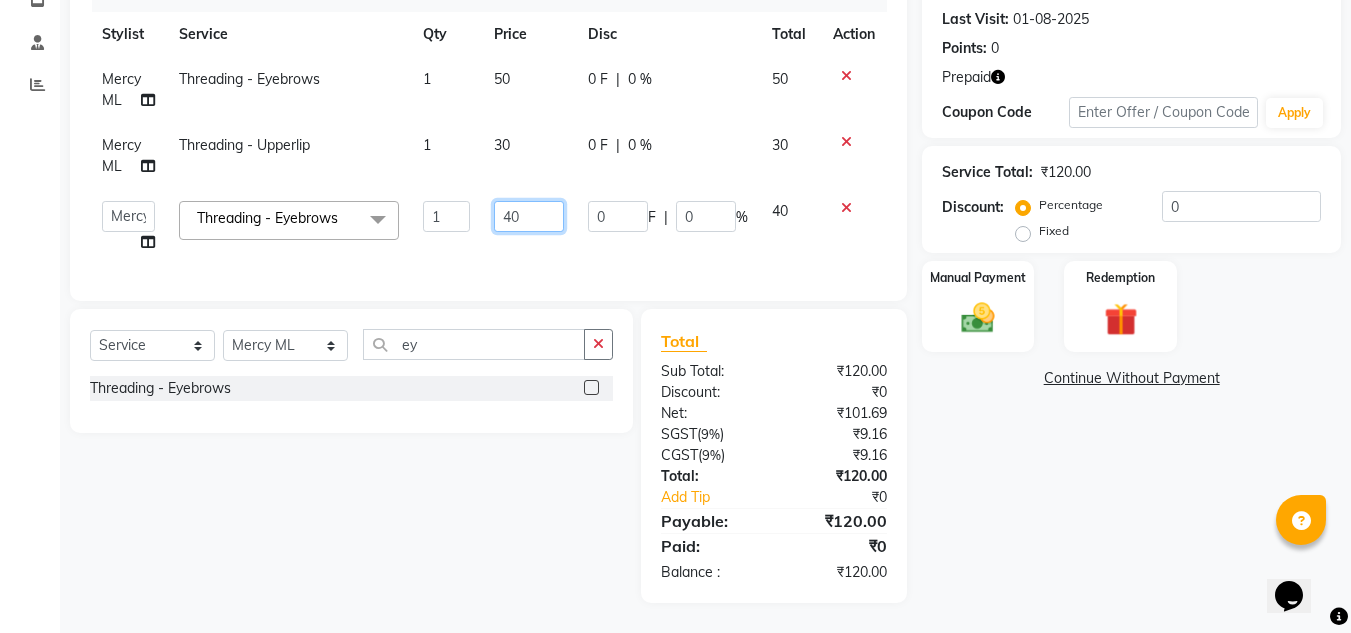 click on "40" 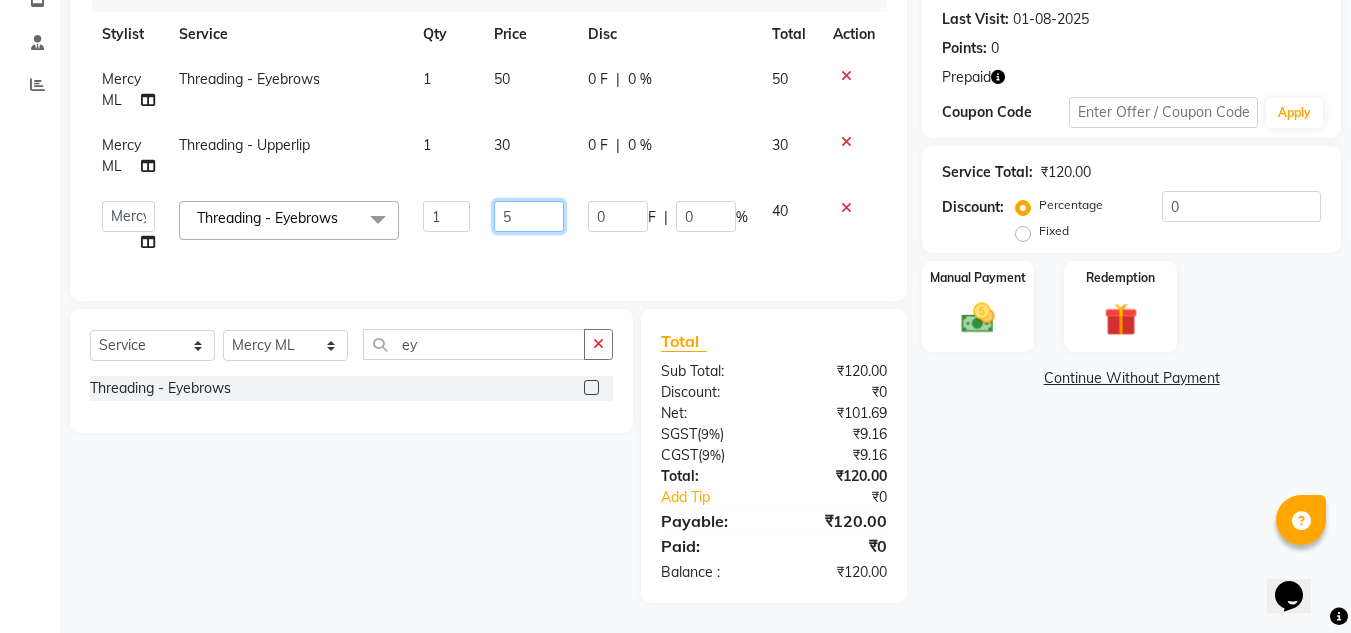 type on "50" 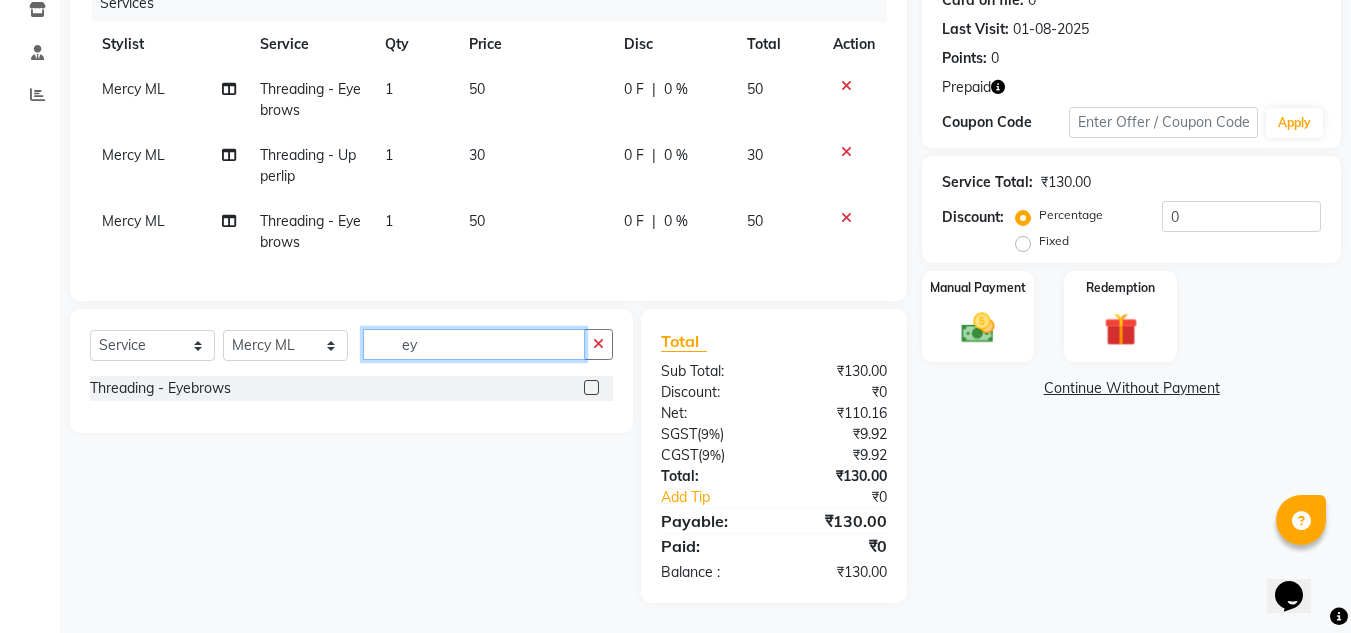 click on "ey" 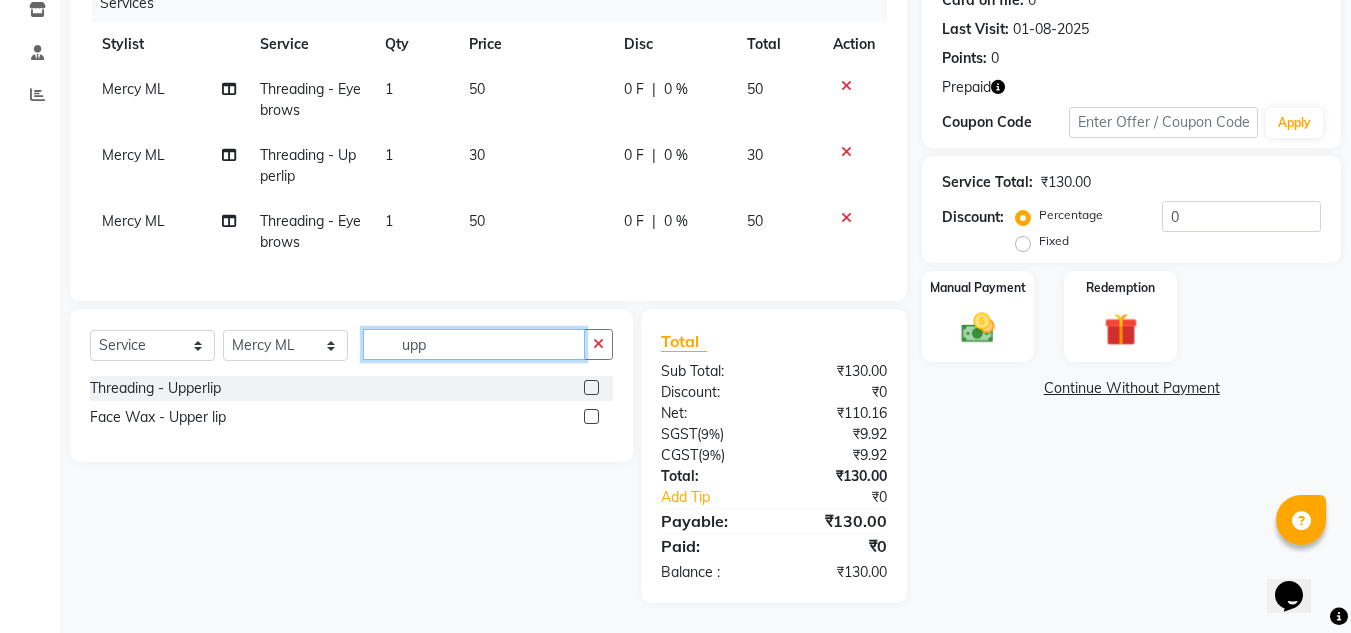type on "upp" 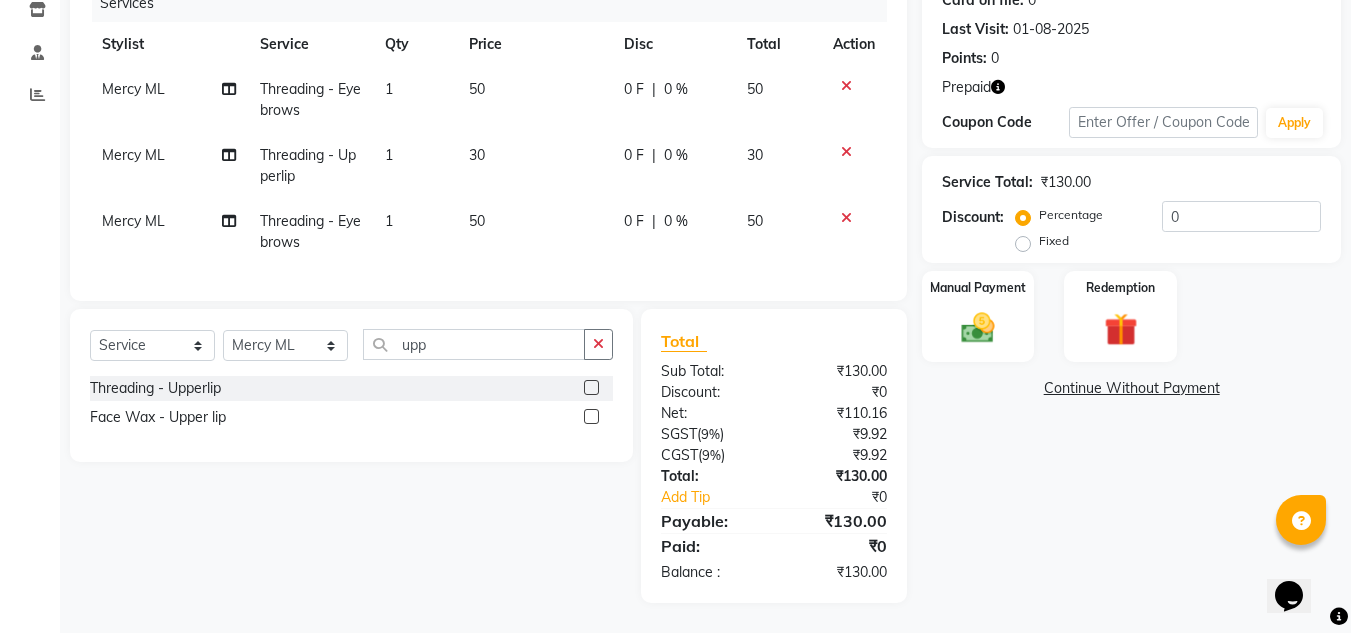 click 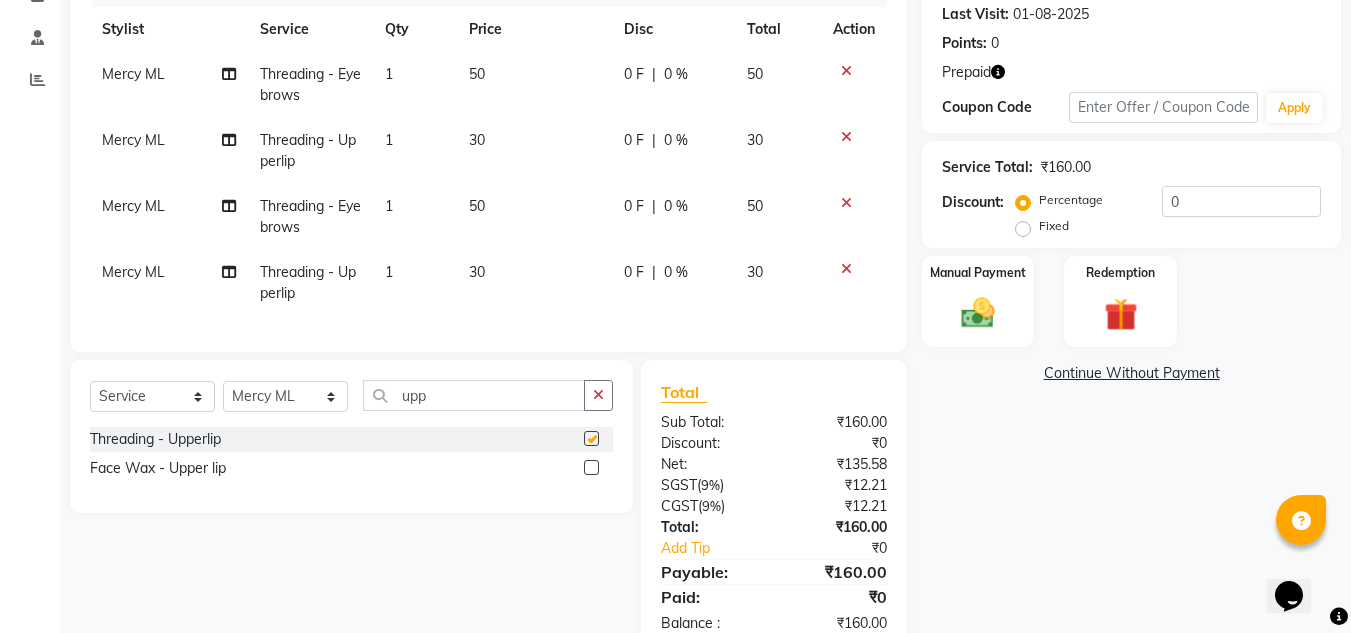 checkbox on "false" 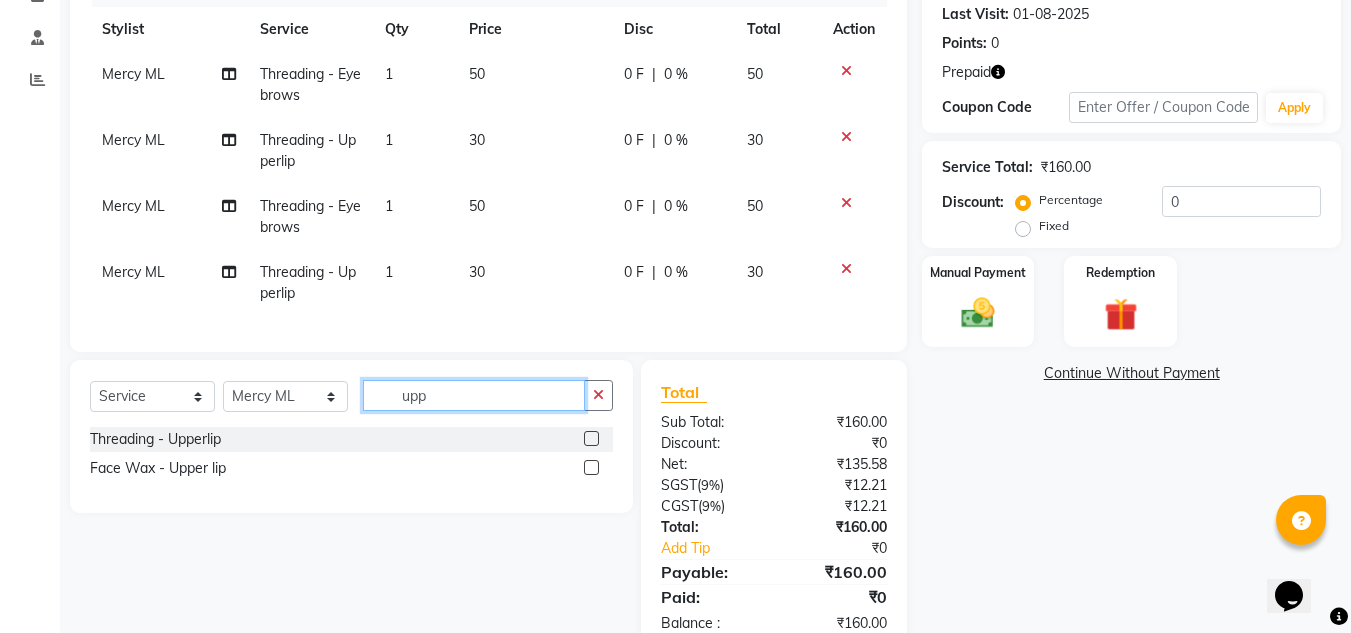 click on "upp" 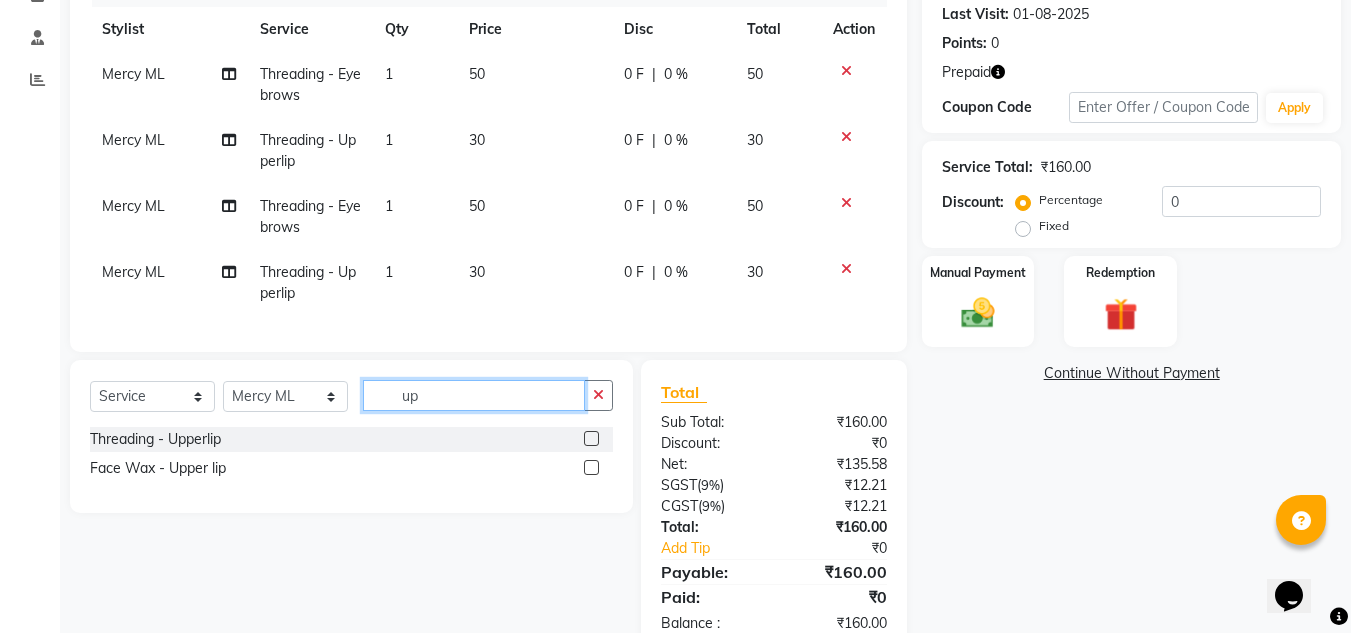 type on "u" 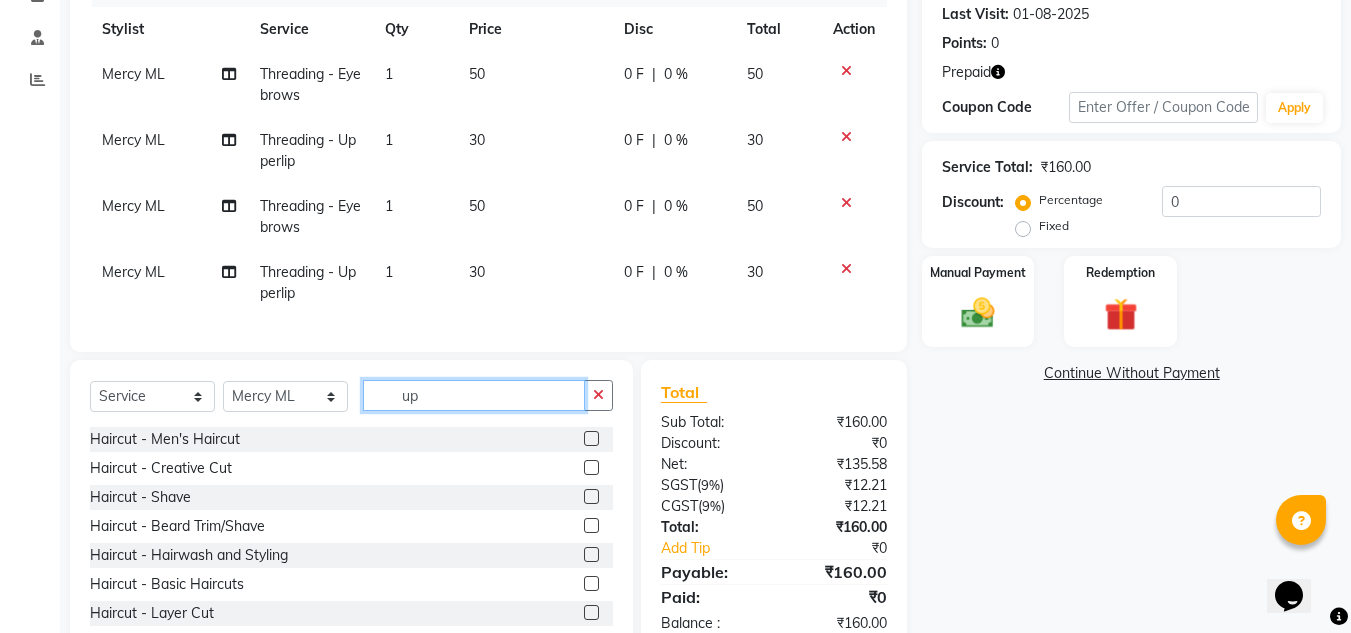 type on "upp" 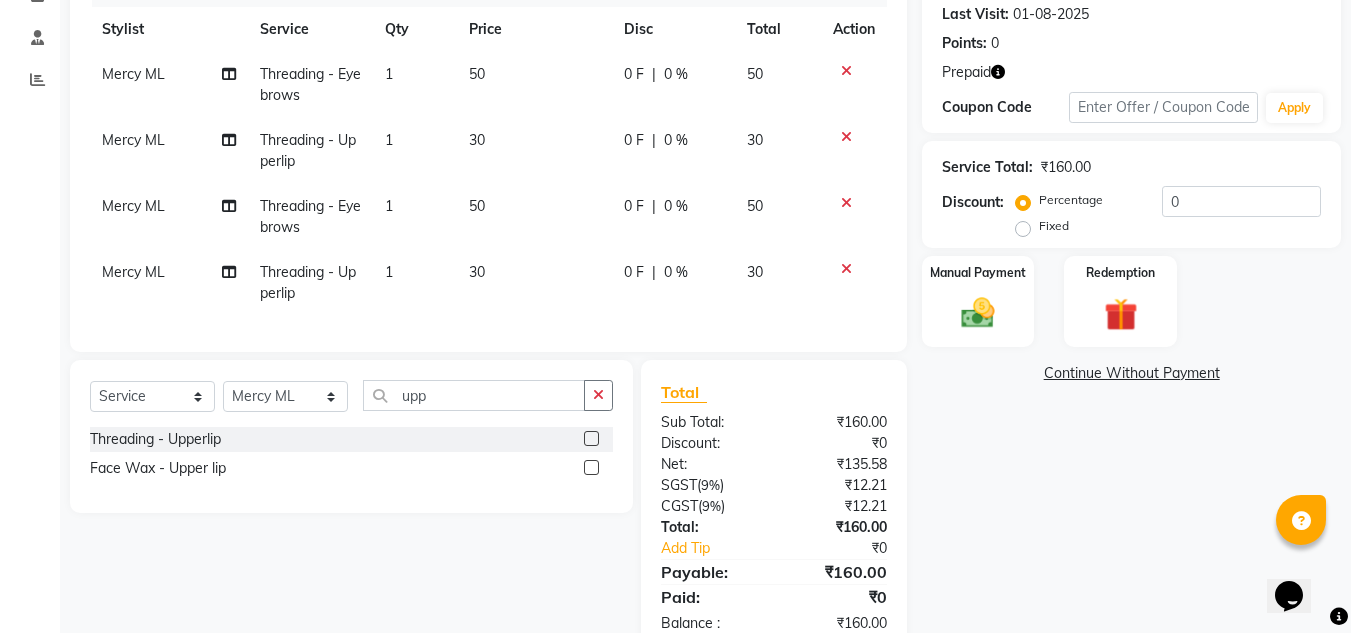 click 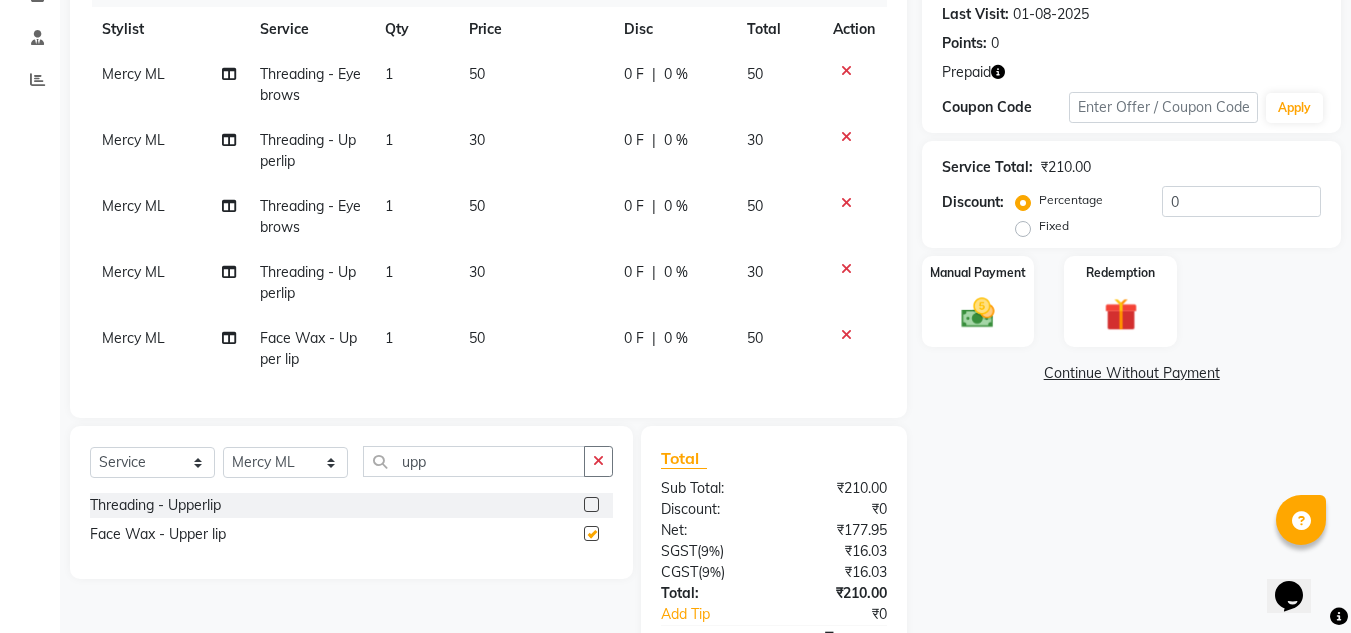checkbox on "false" 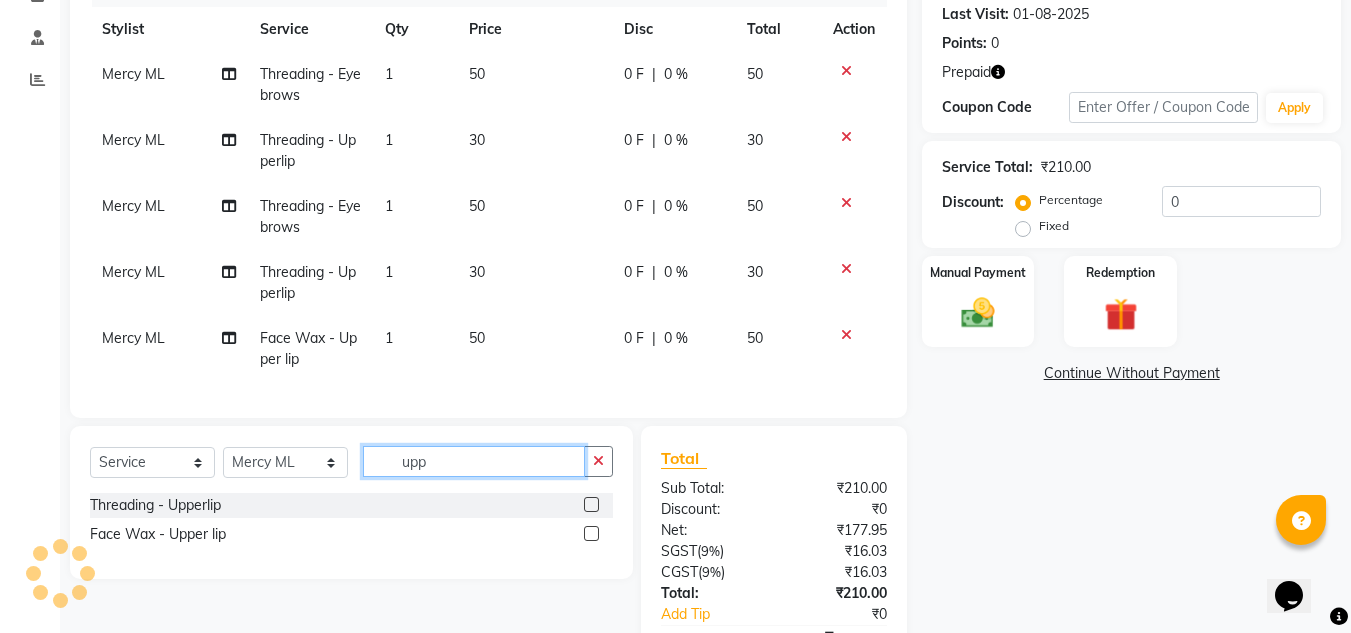 click on "upp" 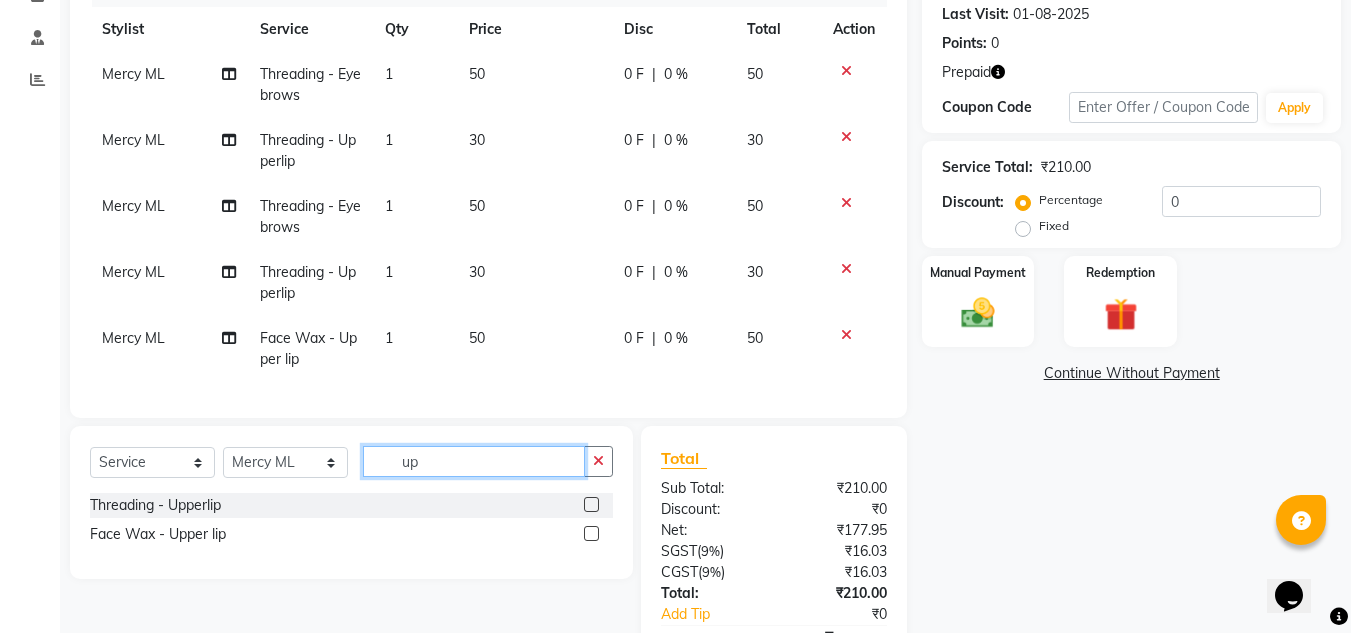 type on "u" 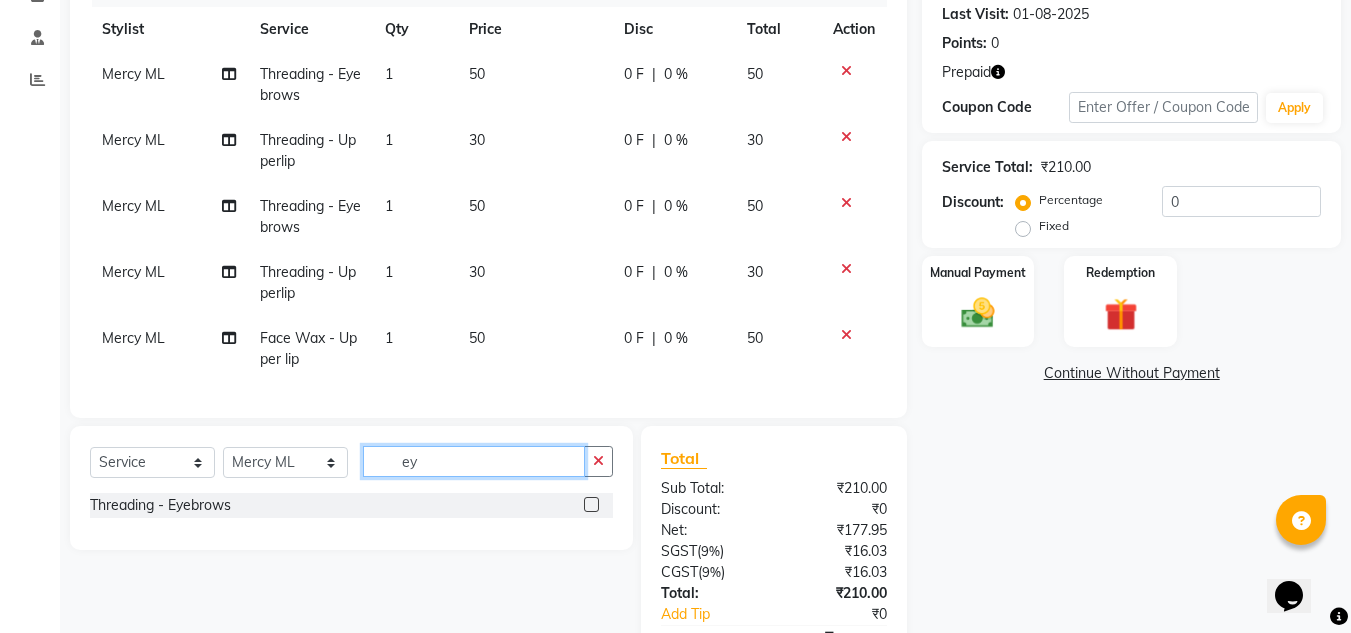 type on "ey" 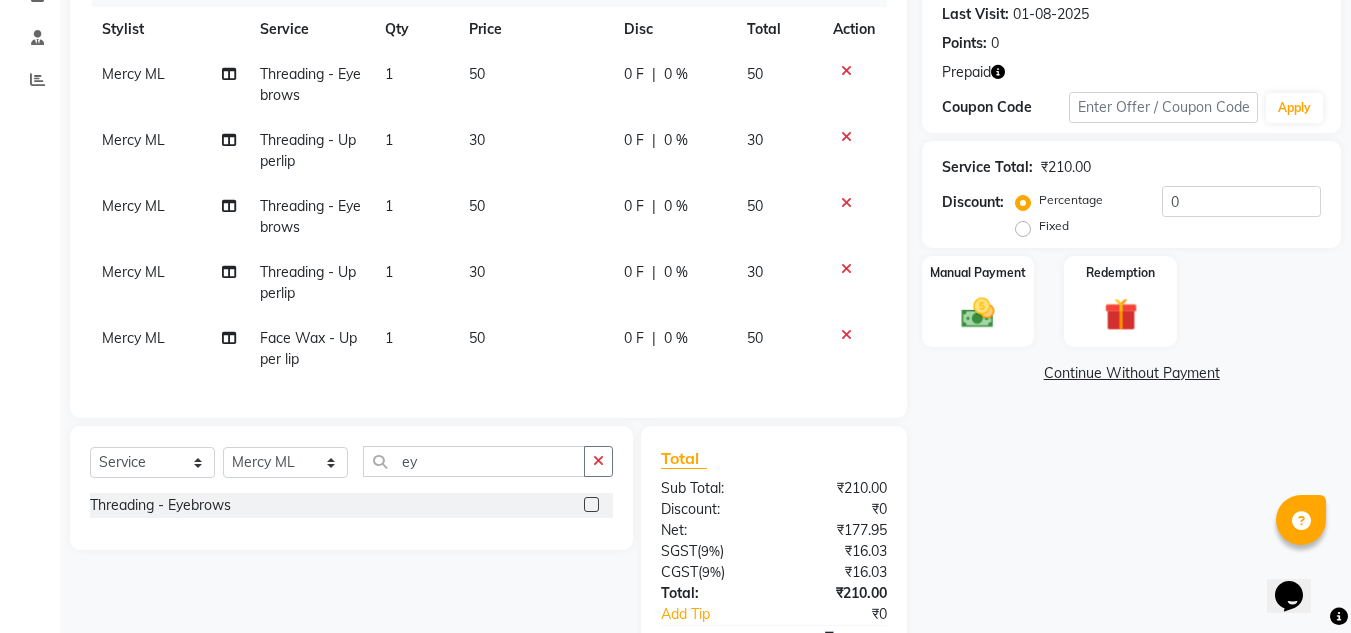 click 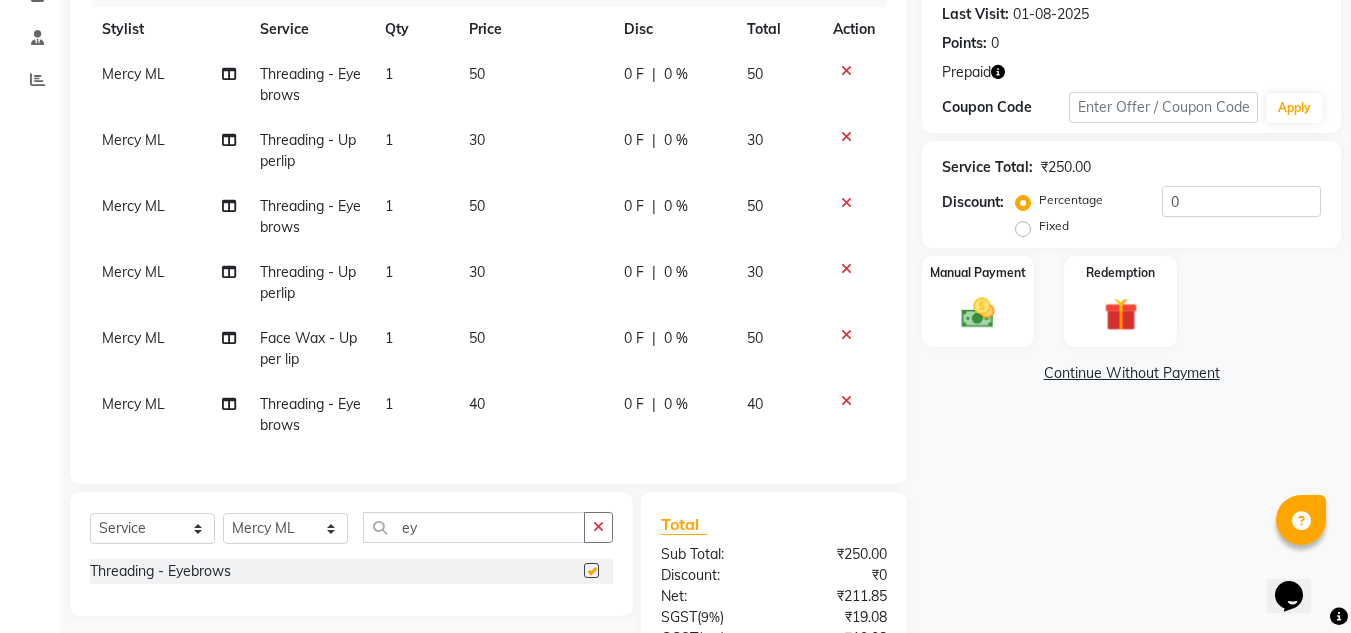 checkbox on "false" 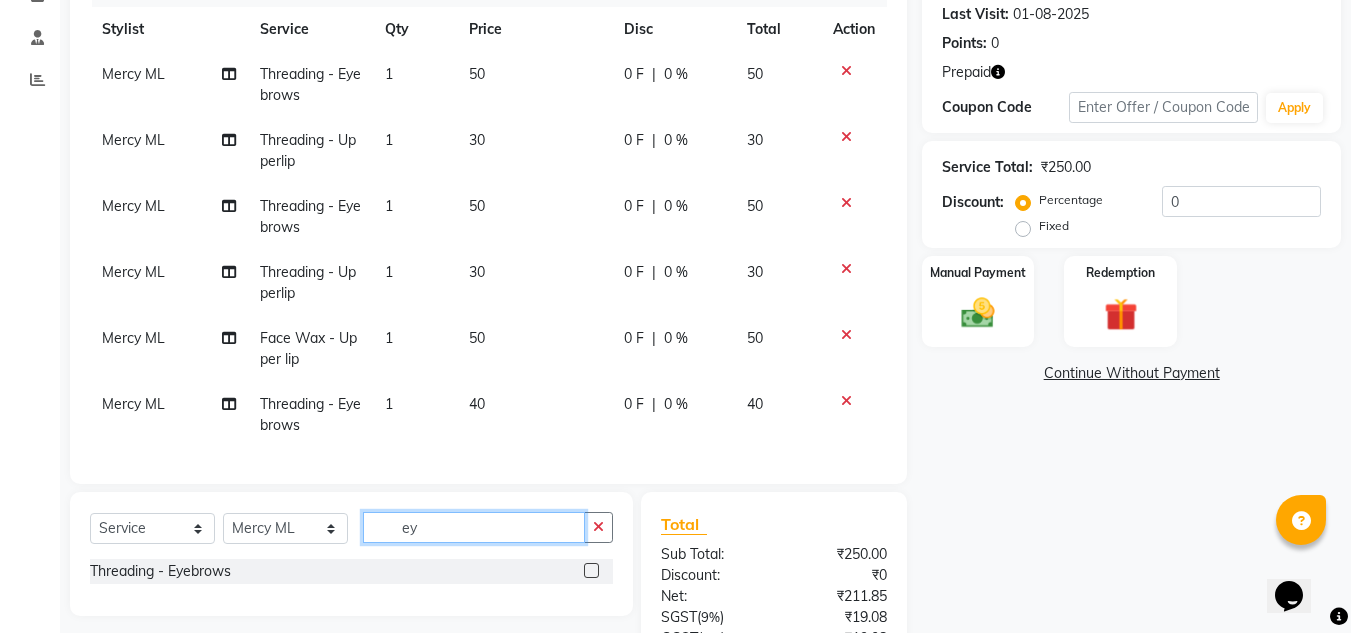click on "ey" 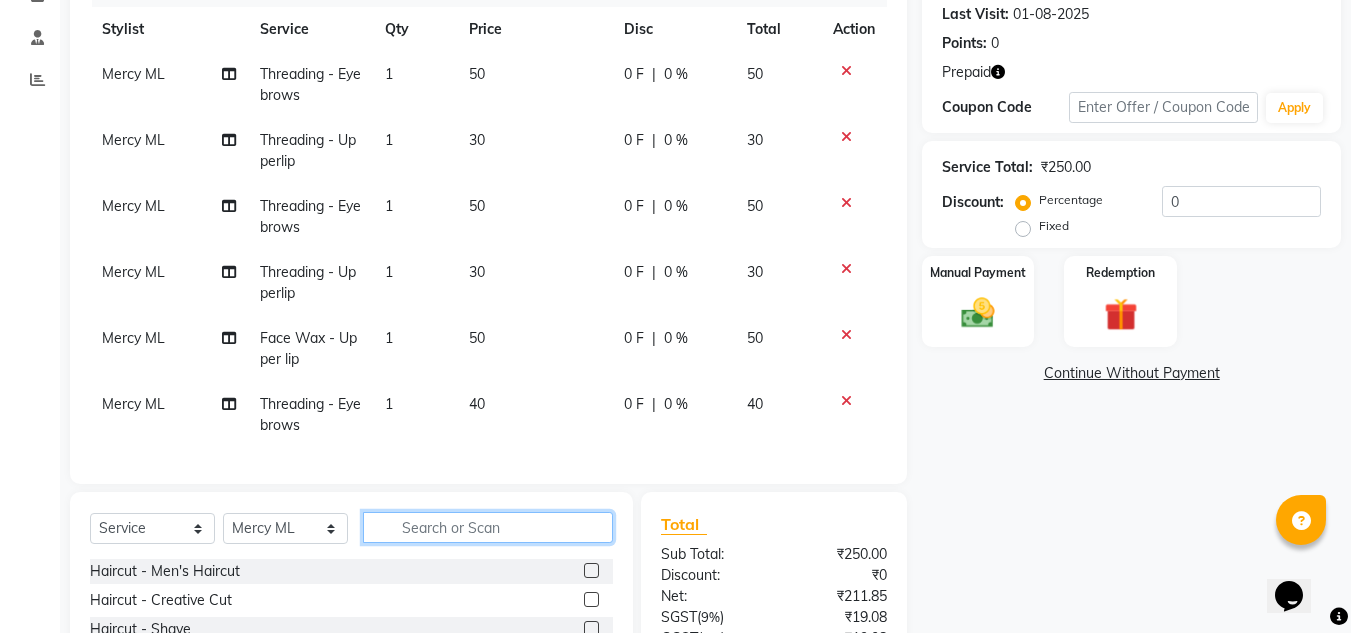 scroll, scrollTop: 9, scrollLeft: 0, axis: vertical 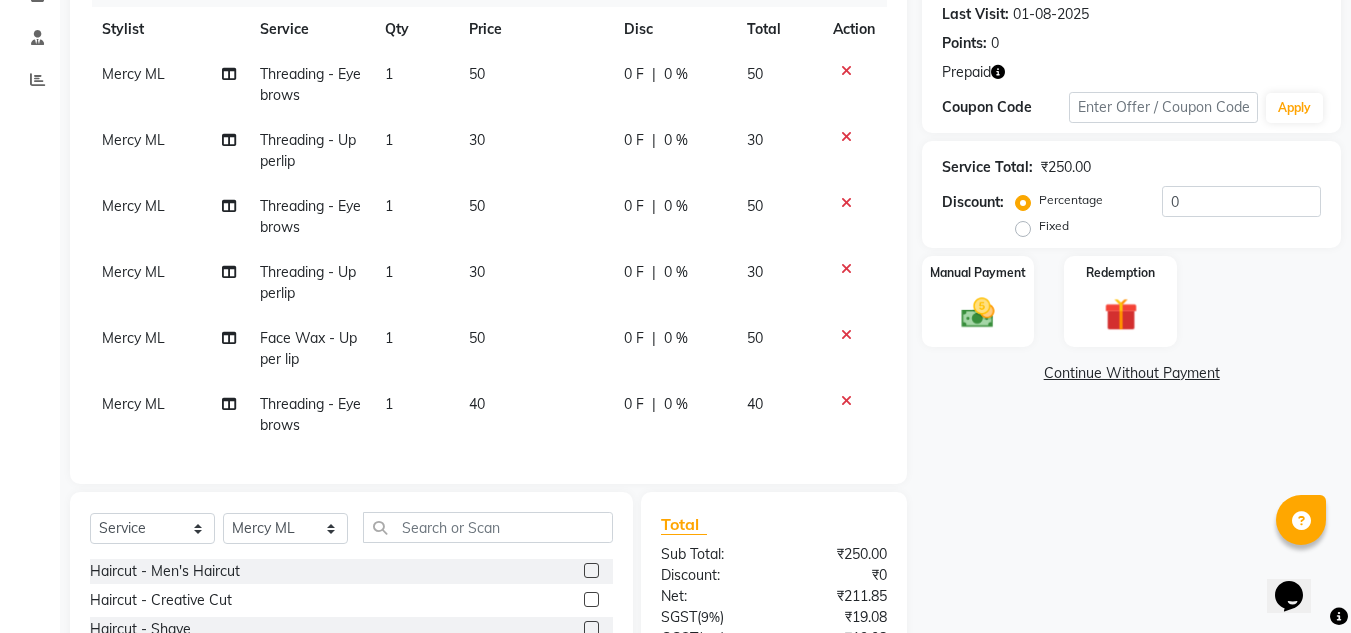 click on "40" 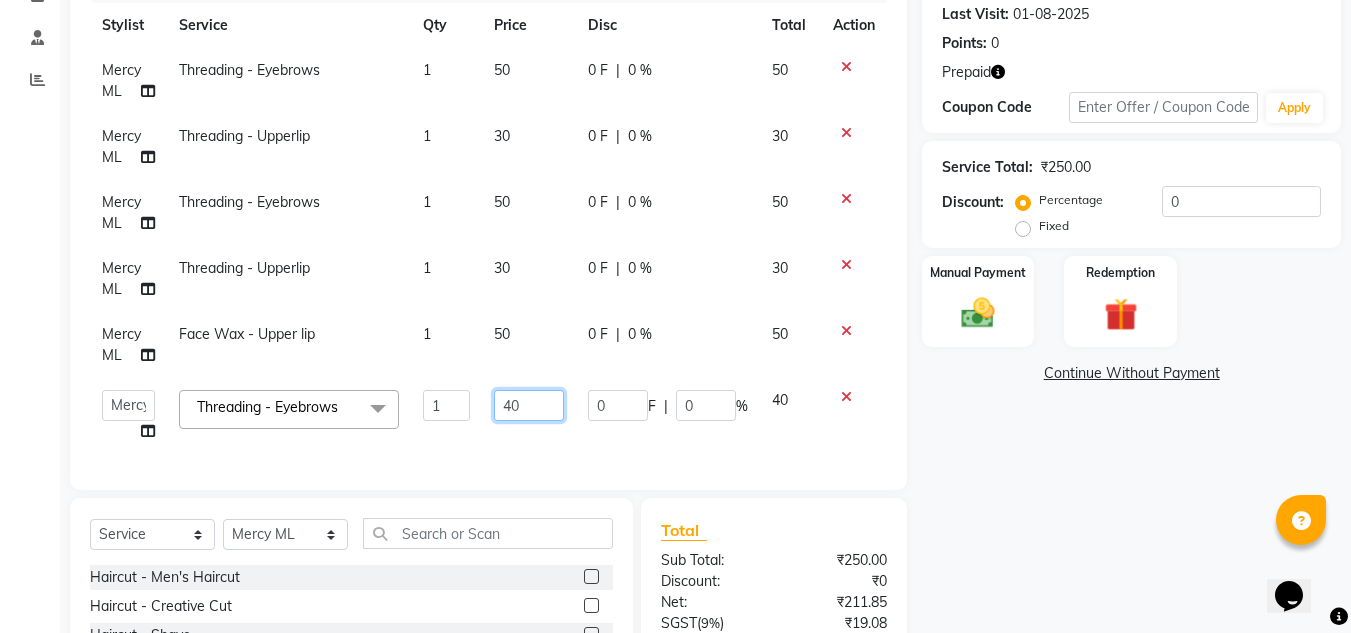 click on "40" 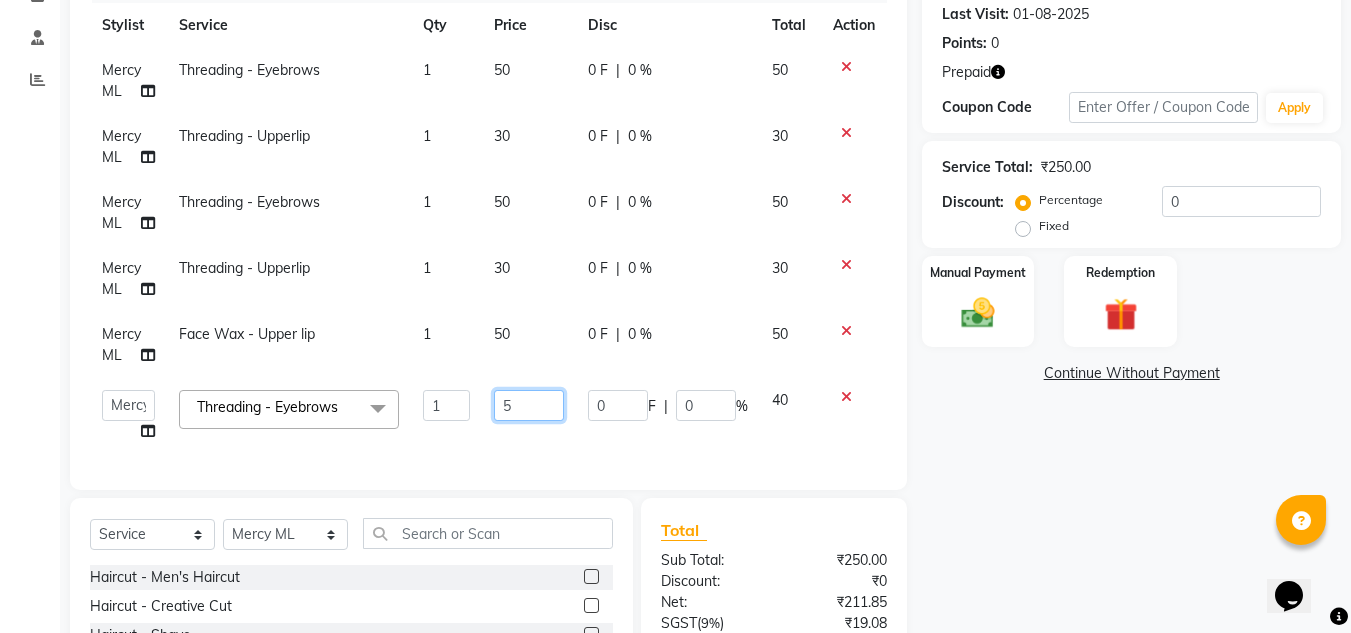 type on "50" 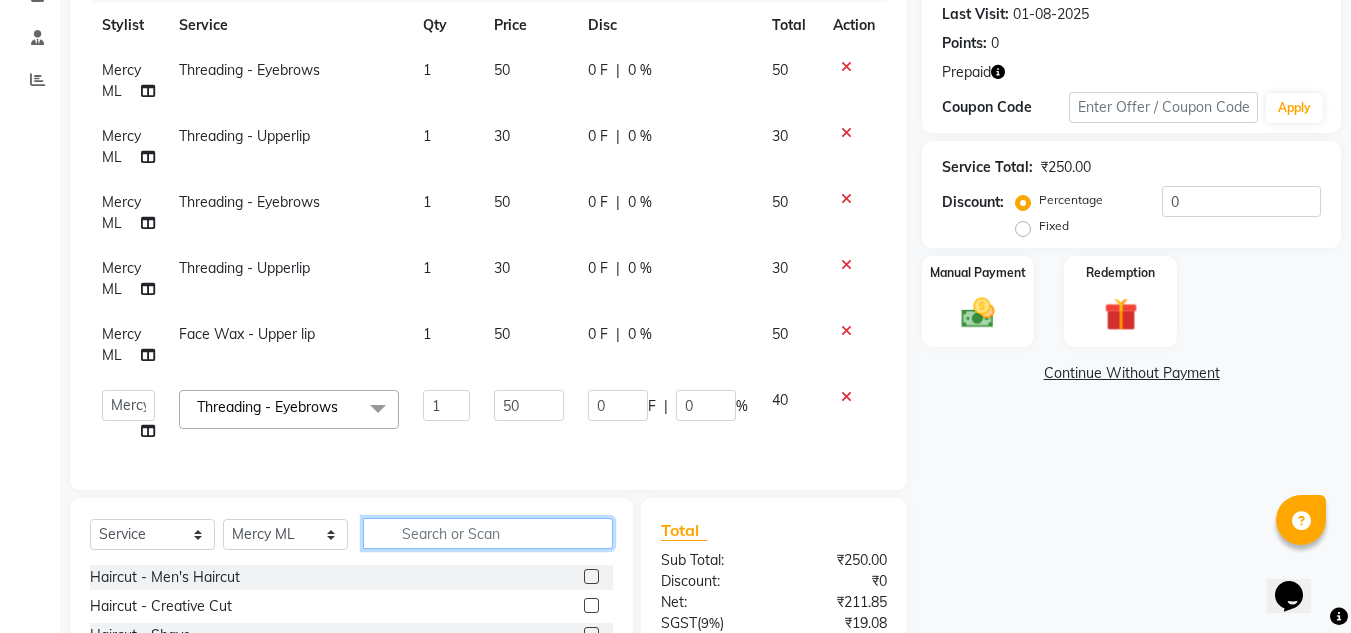 scroll, scrollTop: 0, scrollLeft: 0, axis: both 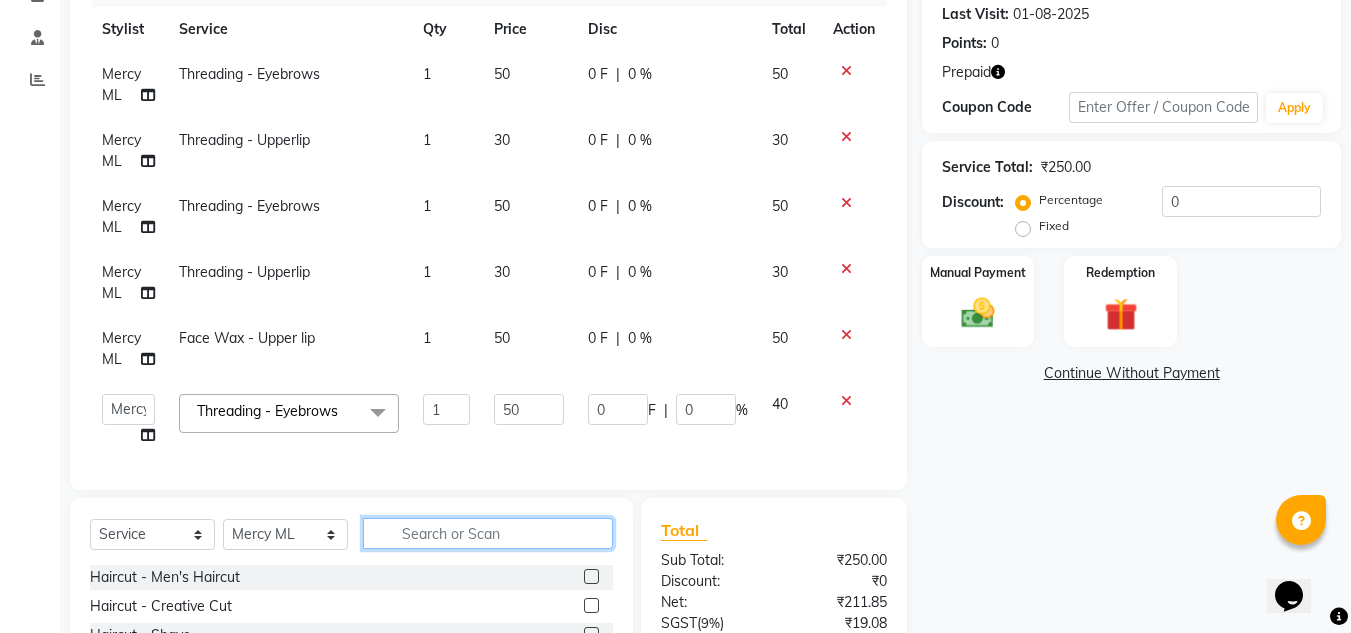click 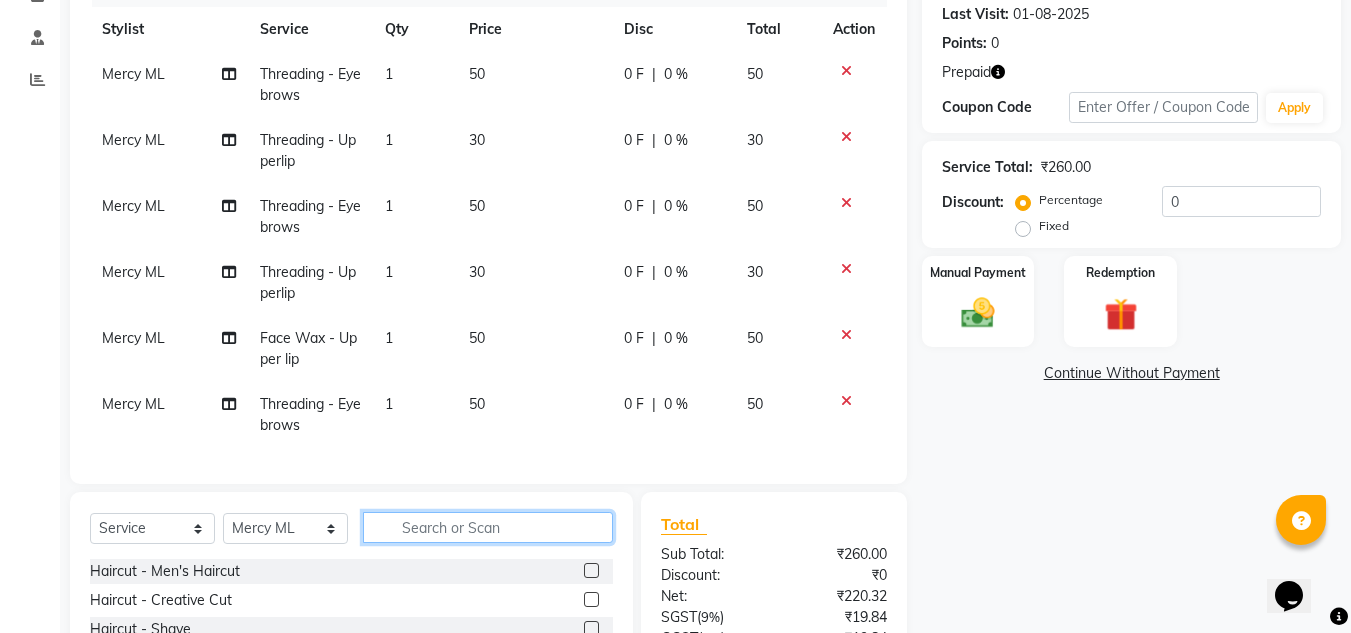 scroll, scrollTop: 462, scrollLeft: 0, axis: vertical 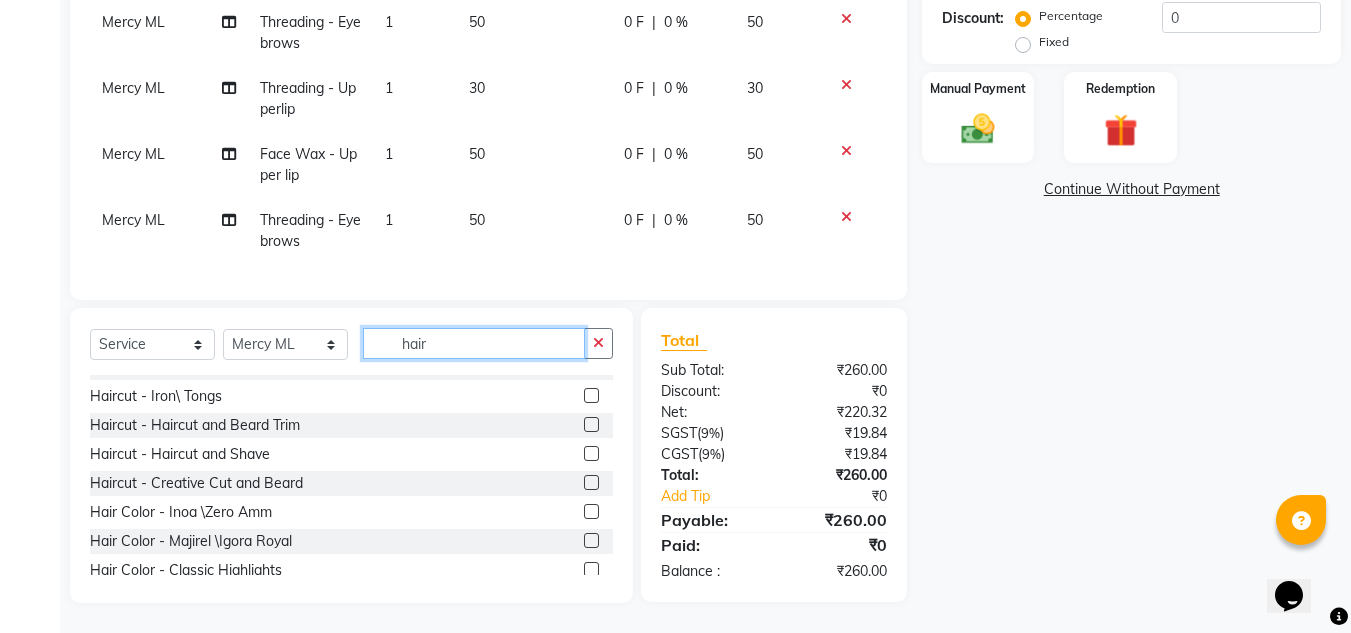 type on "hair" 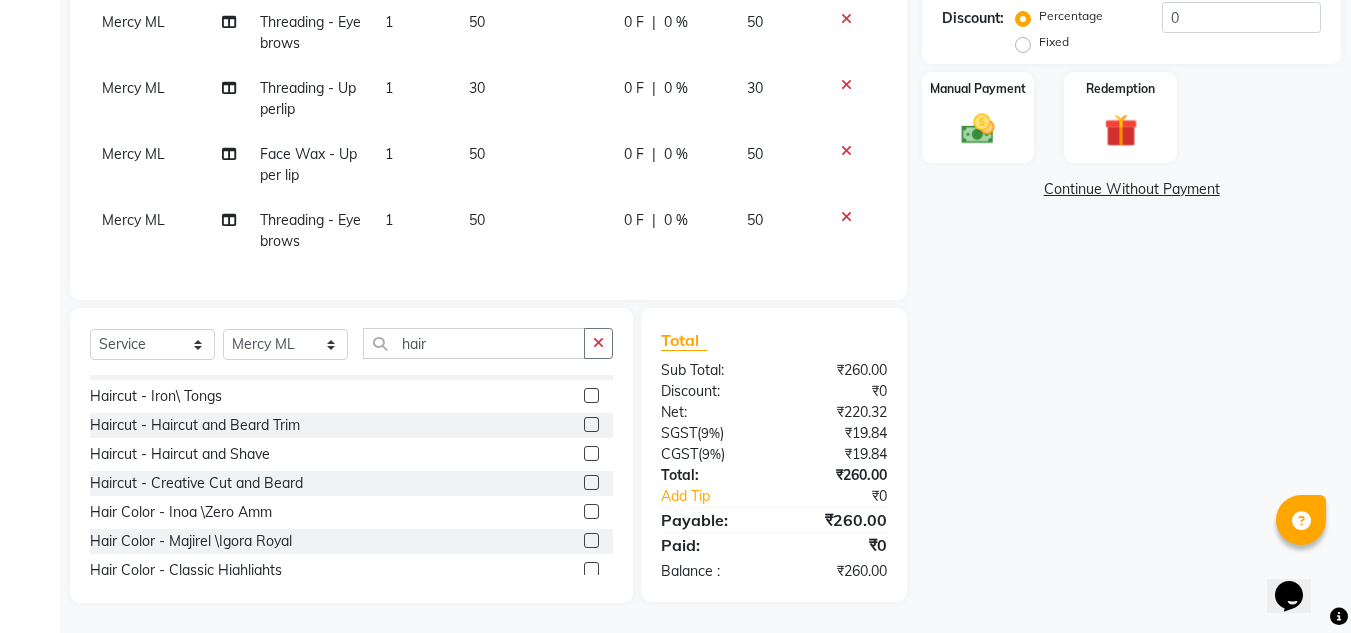 click 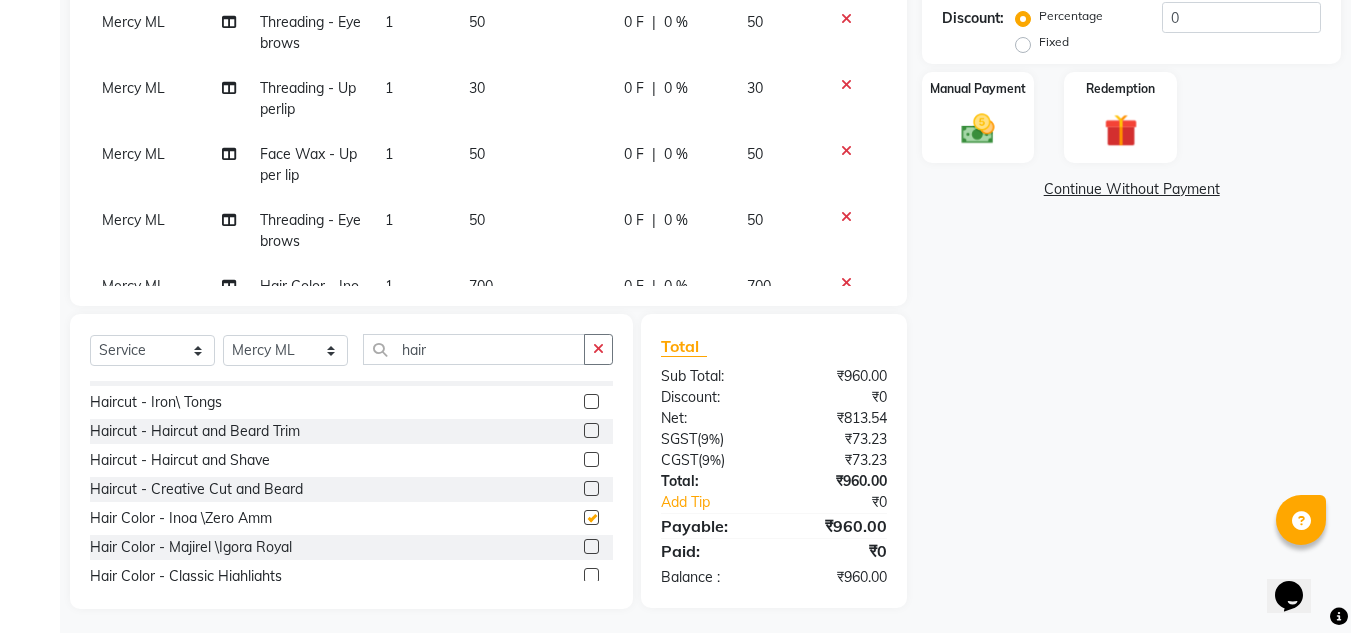 checkbox on "false" 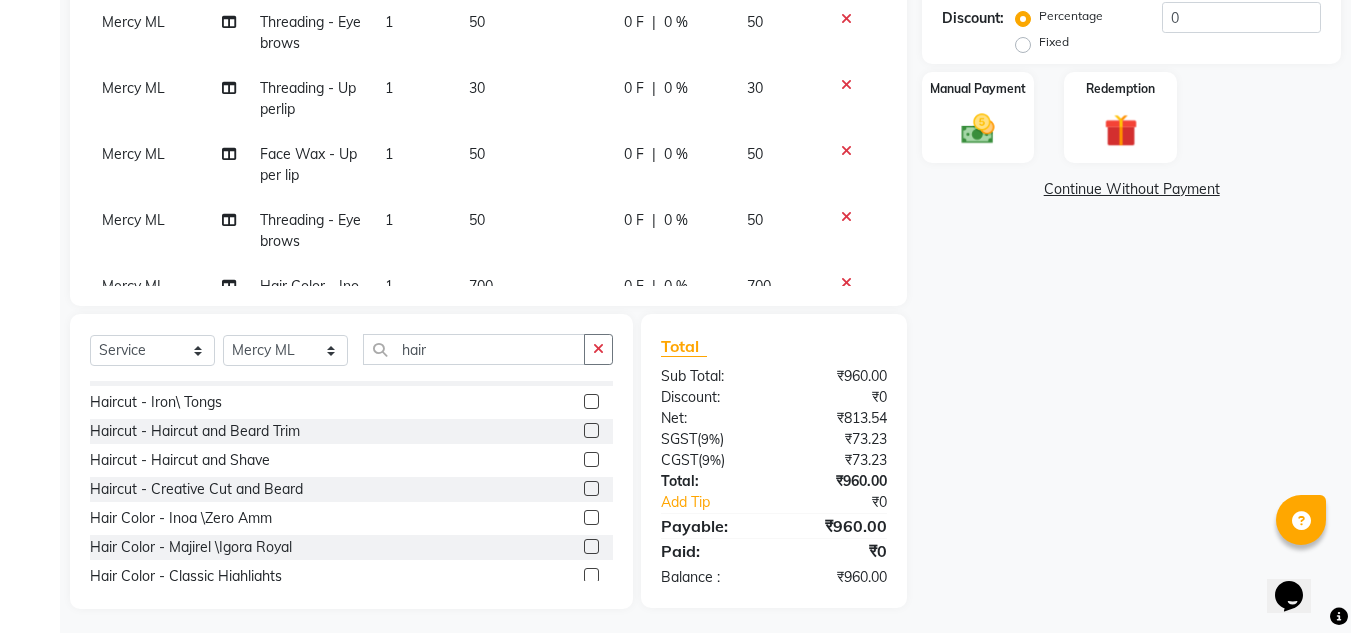 scroll, scrollTop: 75, scrollLeft: 0, axis: vertical 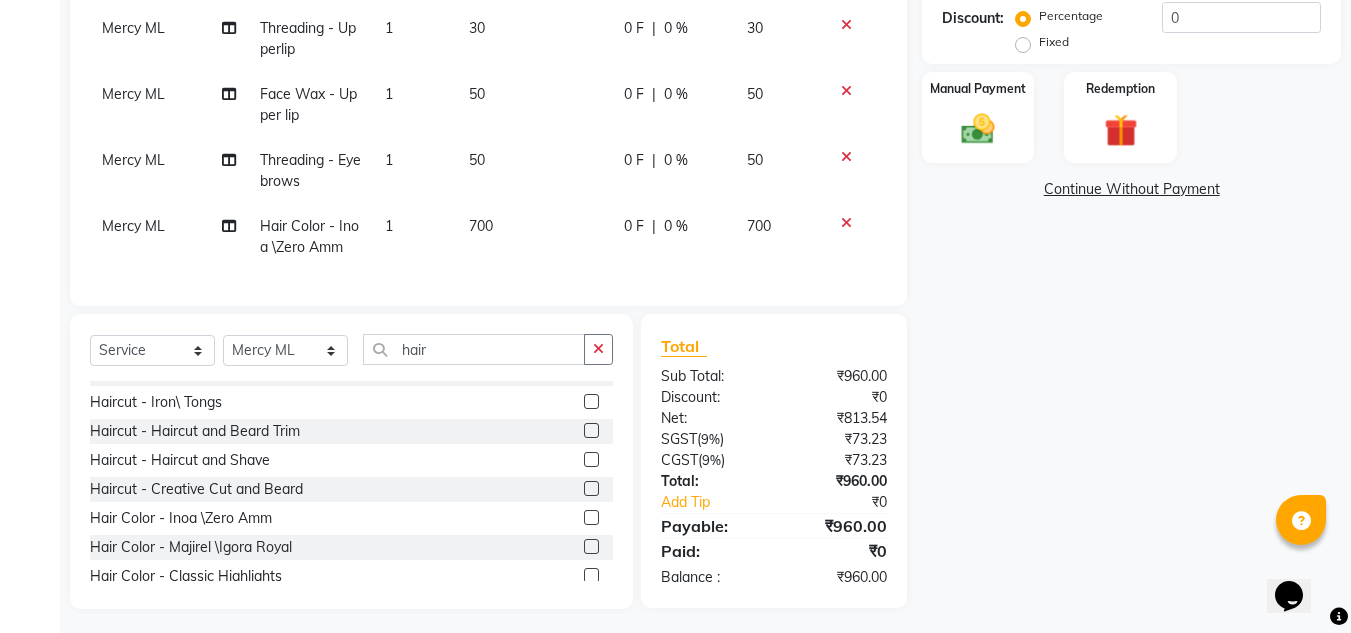 click on "700" 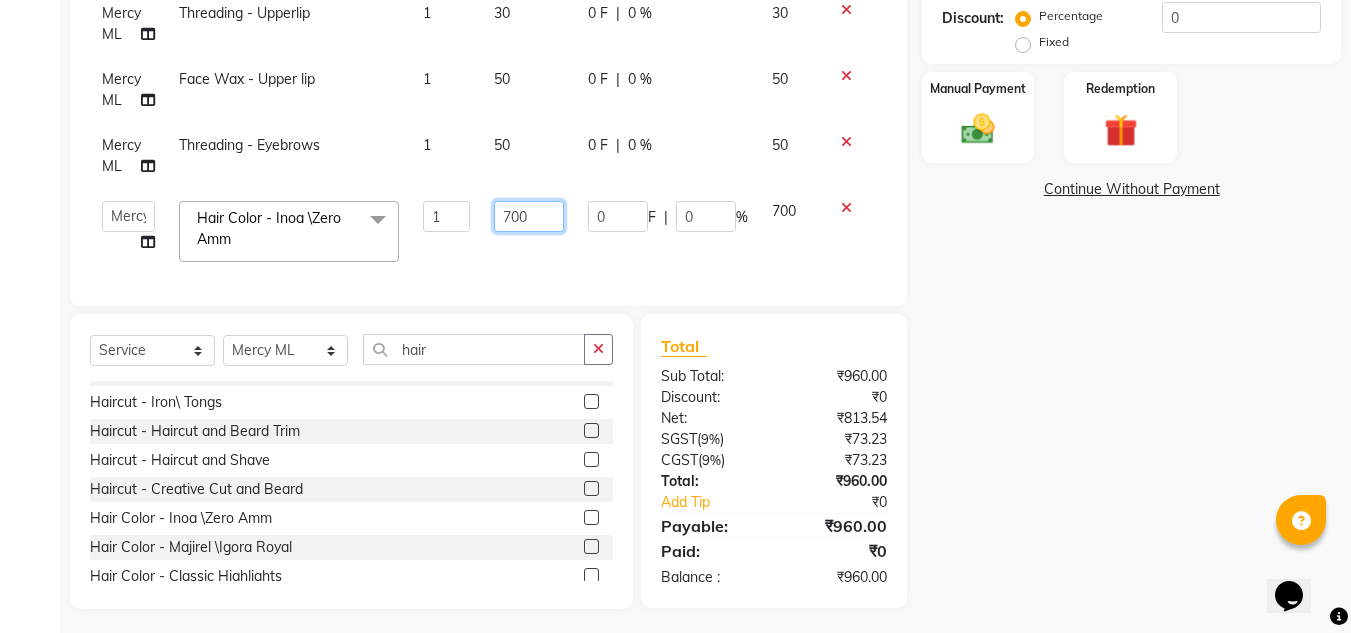 click on "700" 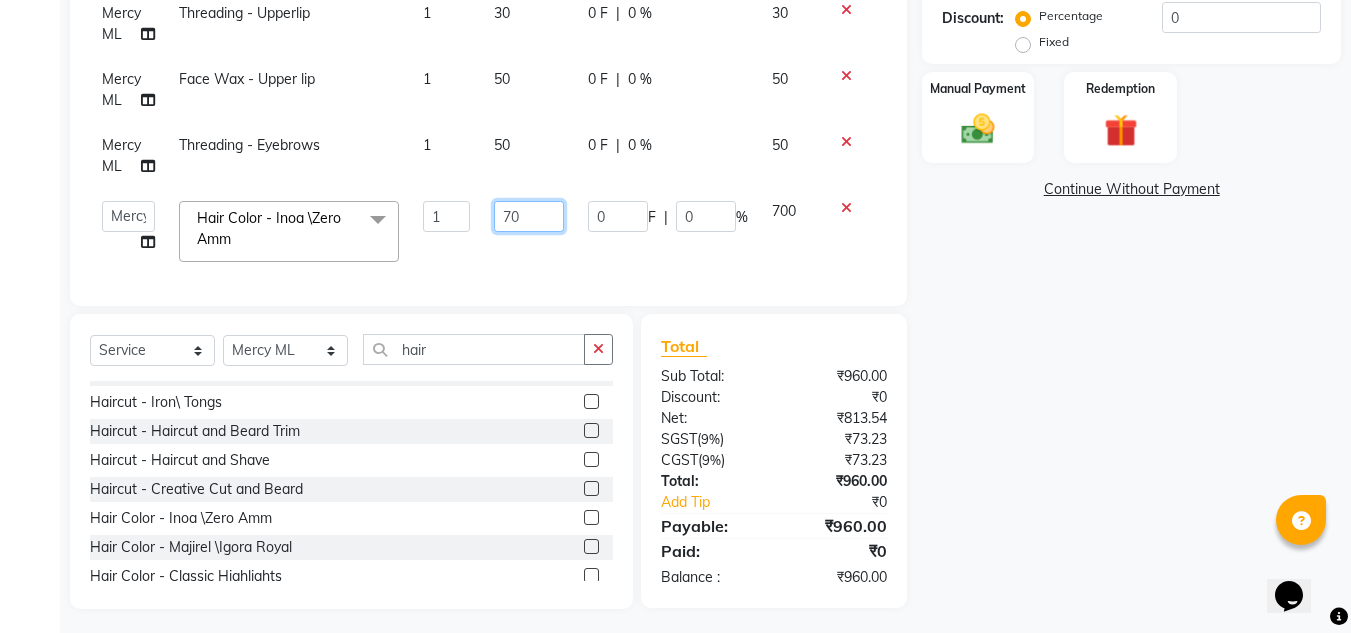 type on "7" 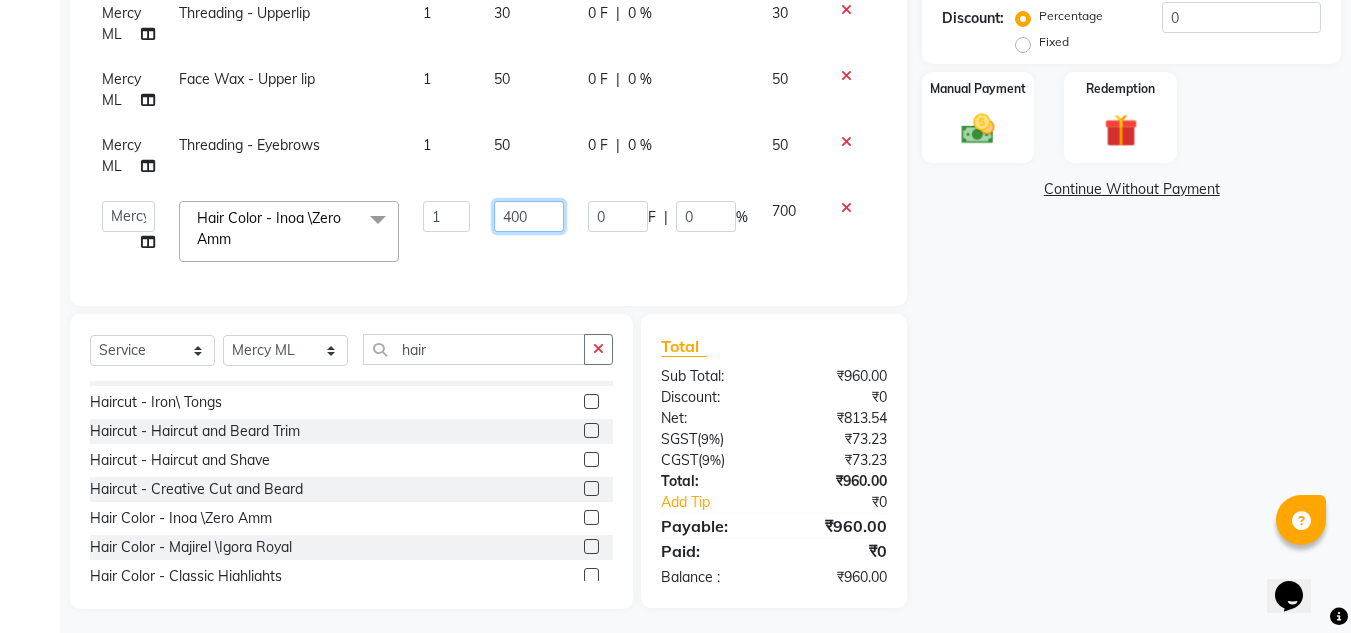 type on "4000" 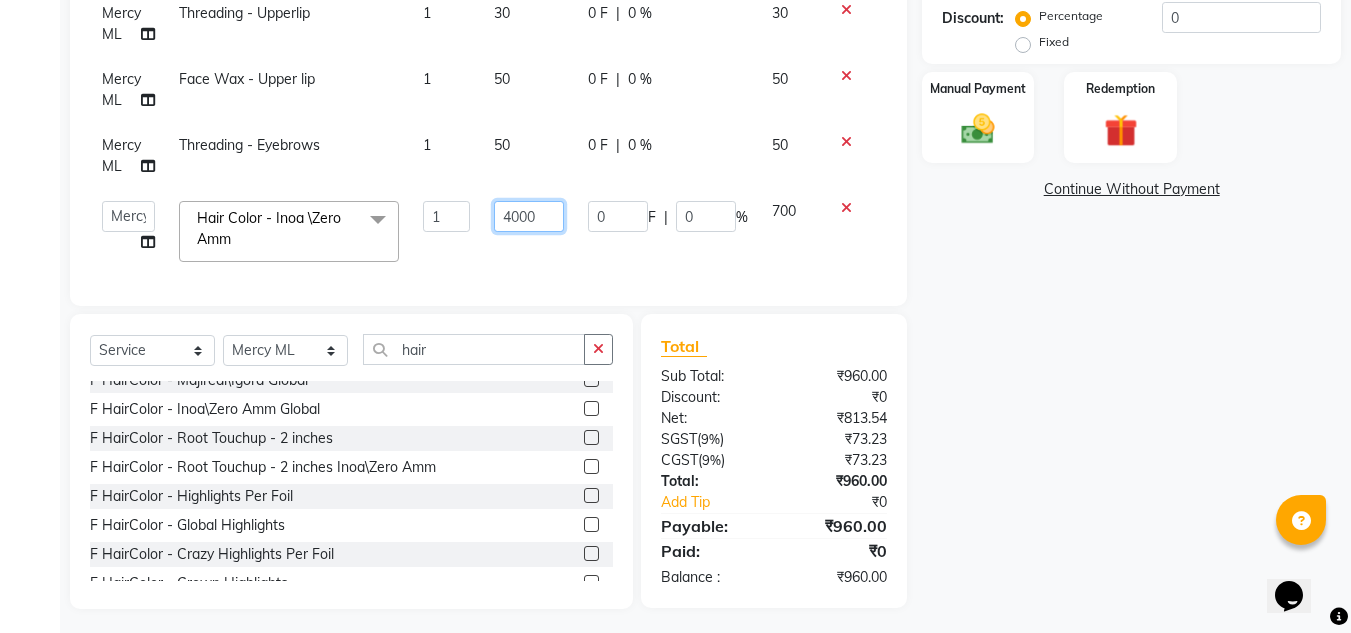 scroll, scrollTop: 716, scrollLeft: 0, axis: vertical 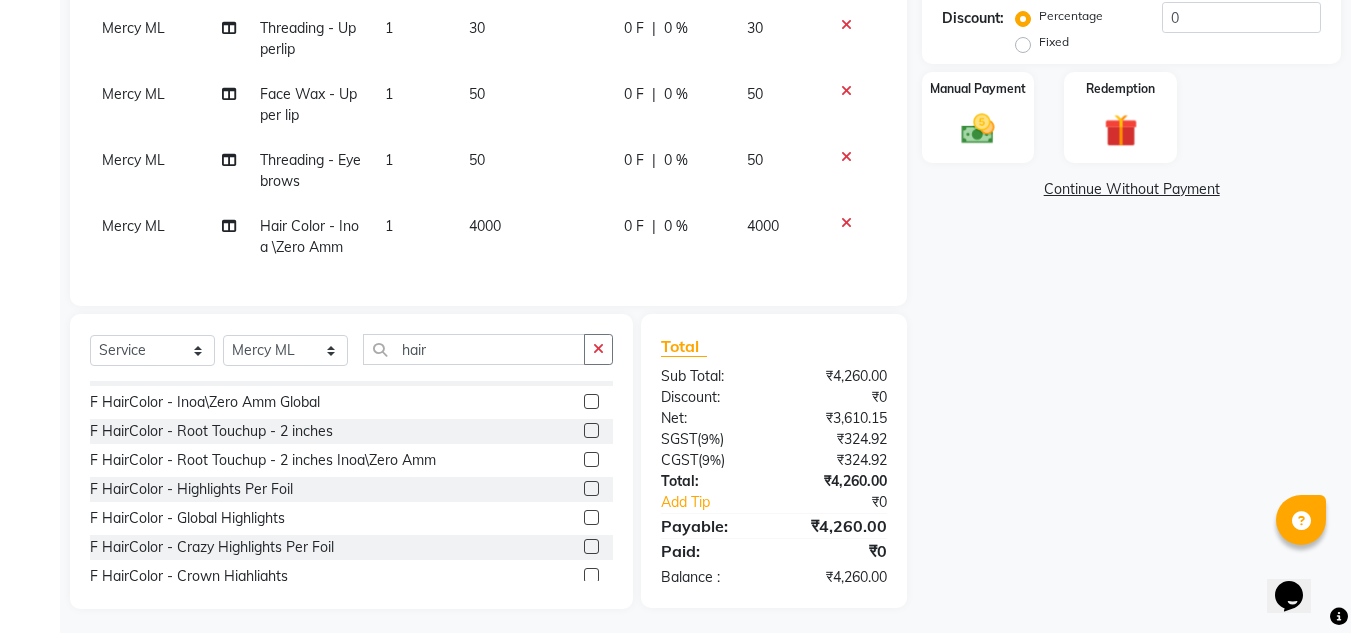click 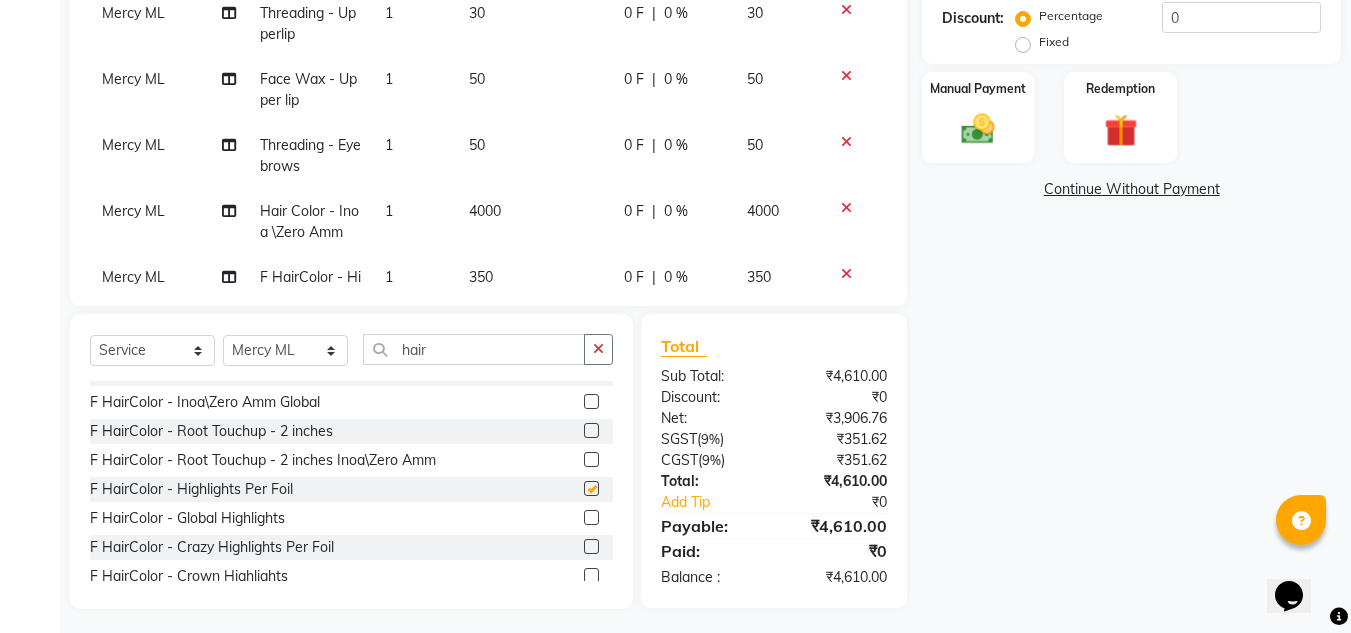 checkbox on "false" 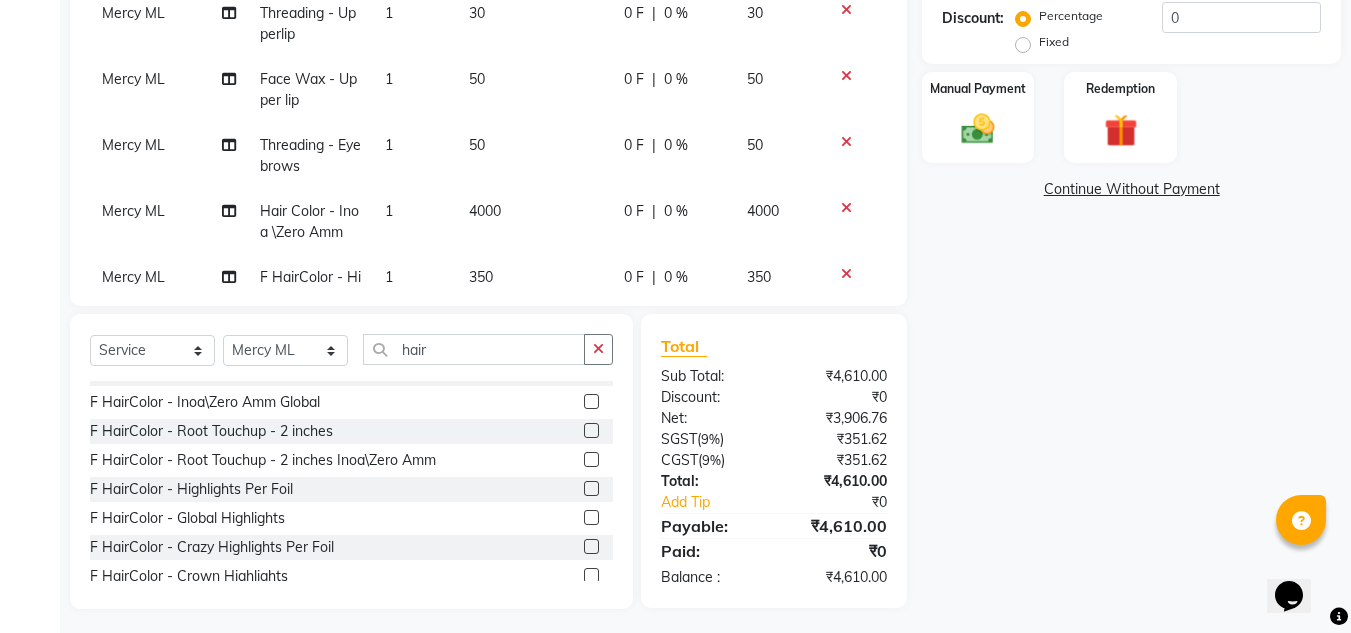scroll, scrollTop: 162, scrollLeft: 0, axis: vertical 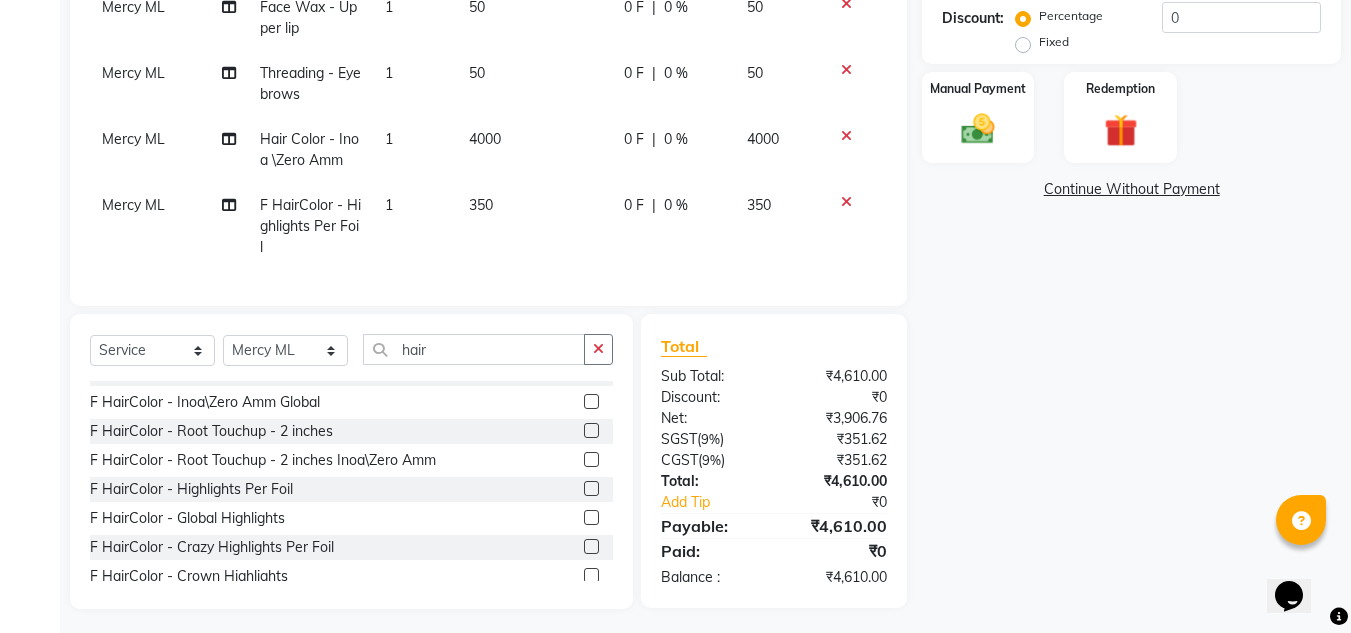 click on "350" 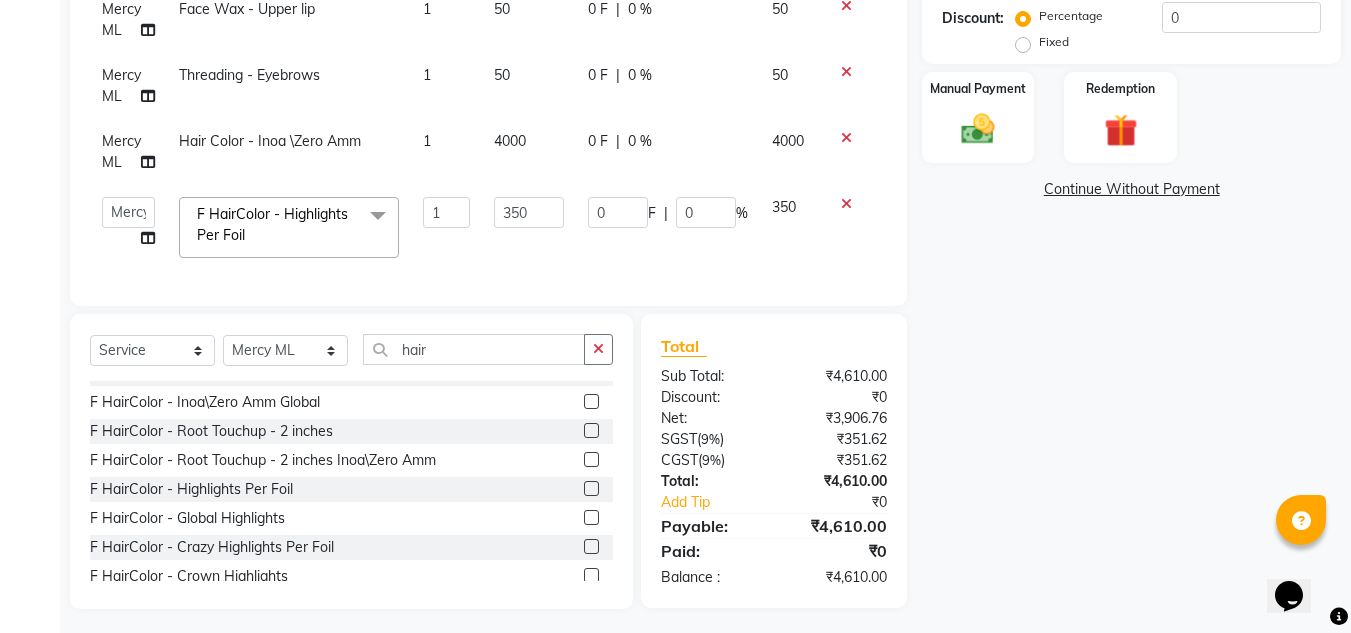 scroll, scrollTop: 160, scrollLeft: 0, axis: vertical 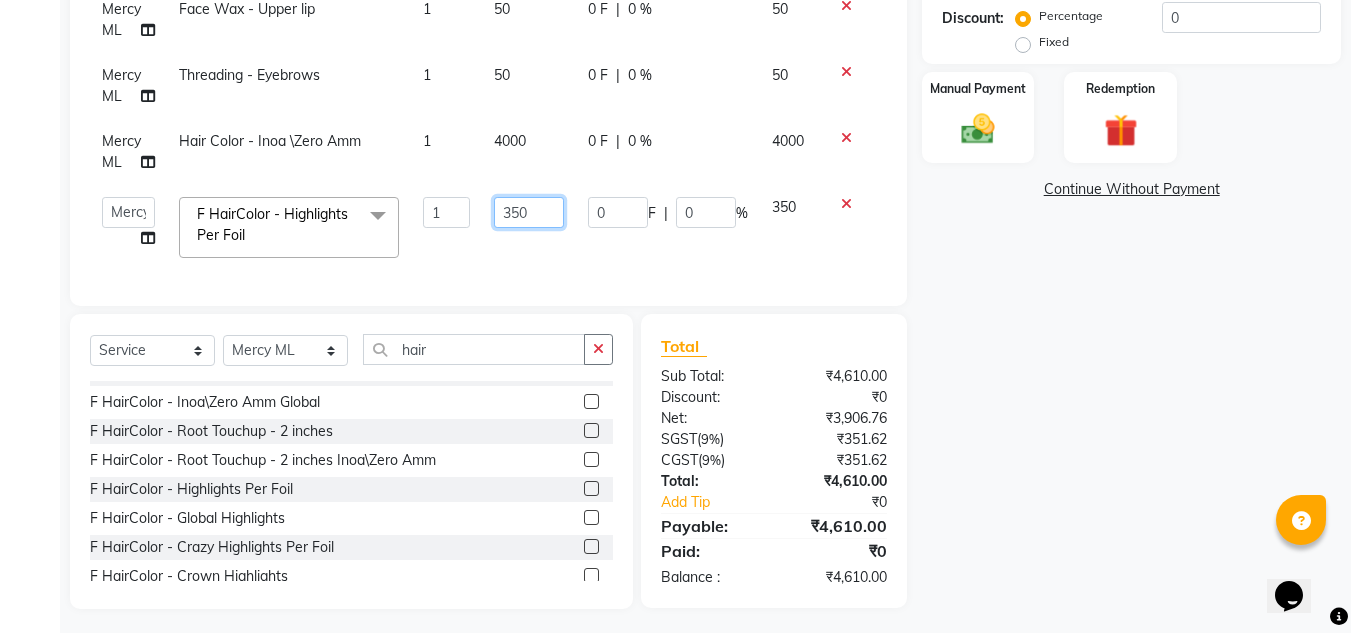 click on "350" 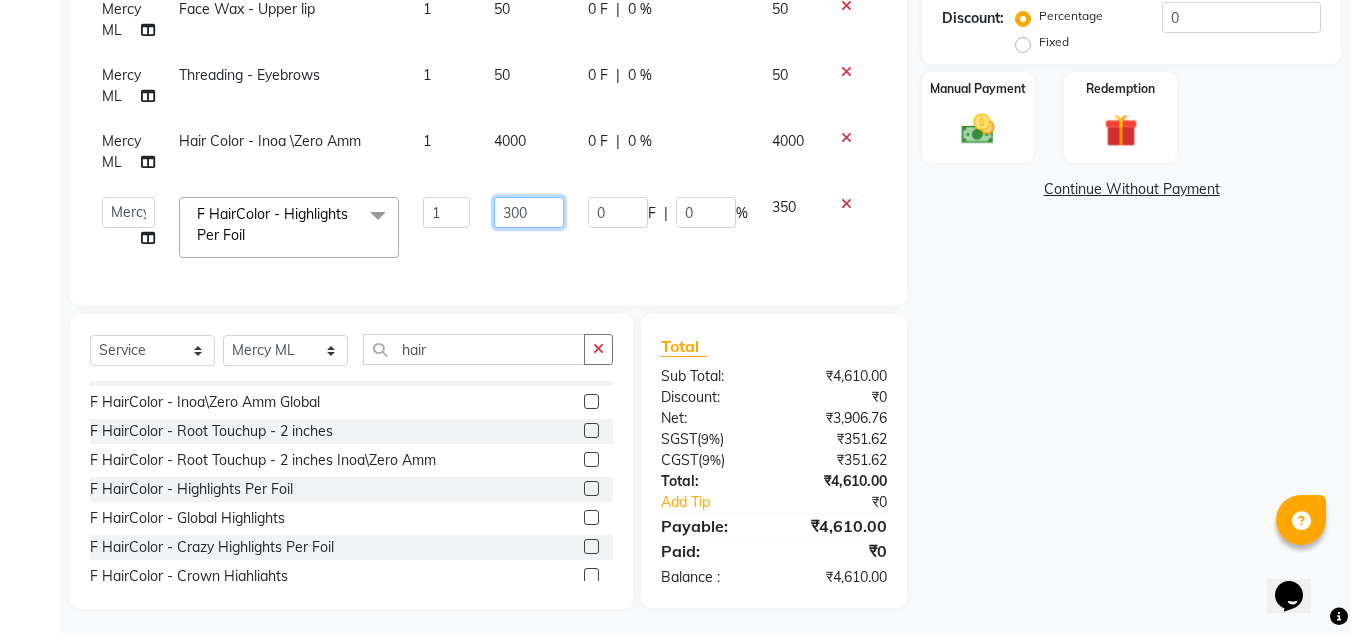 type on "3000" 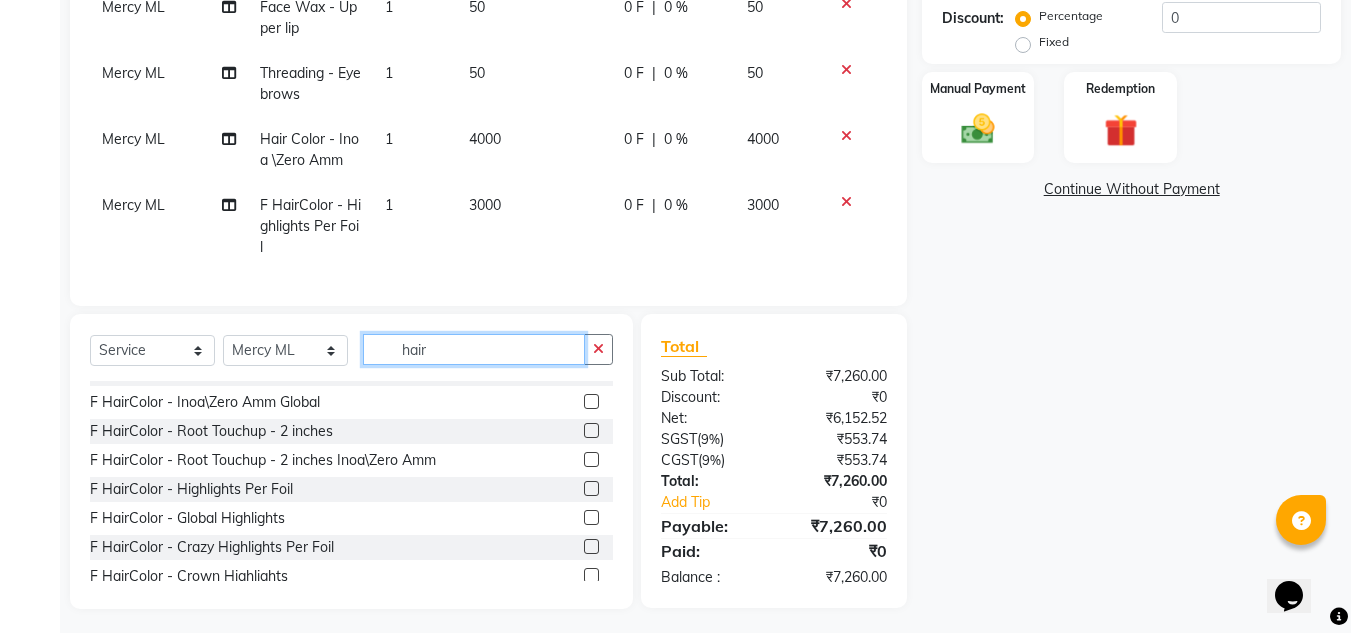click on "hair" 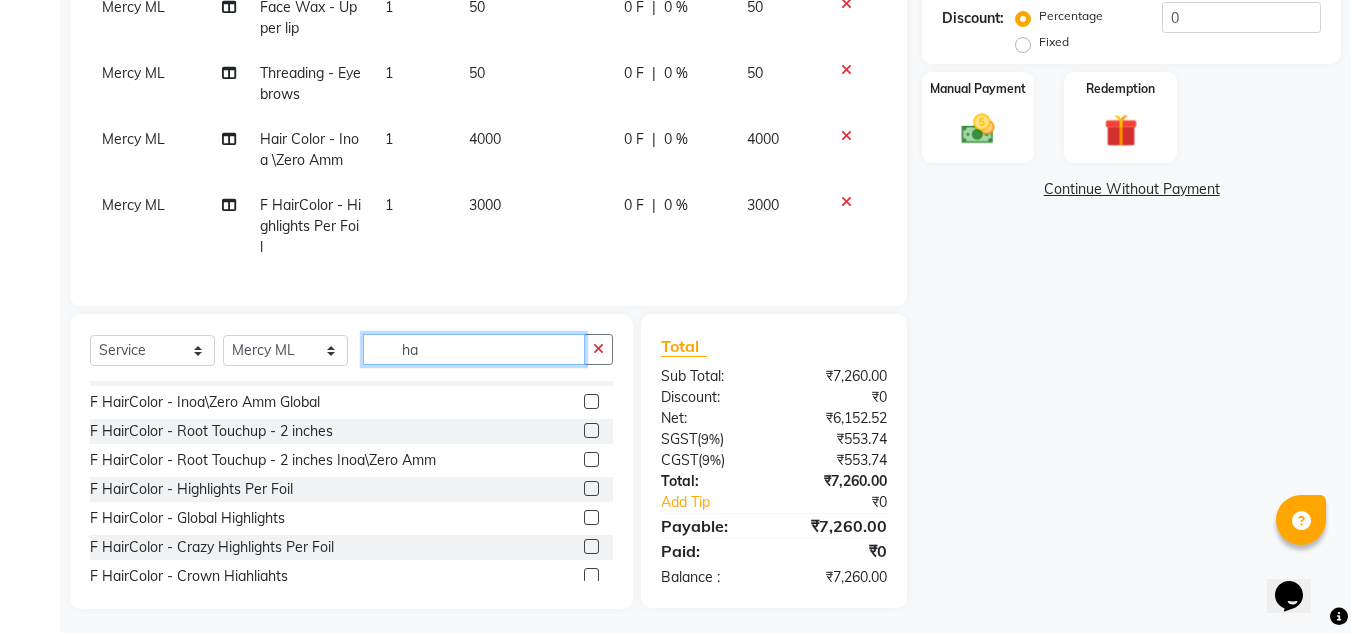 type on "h" 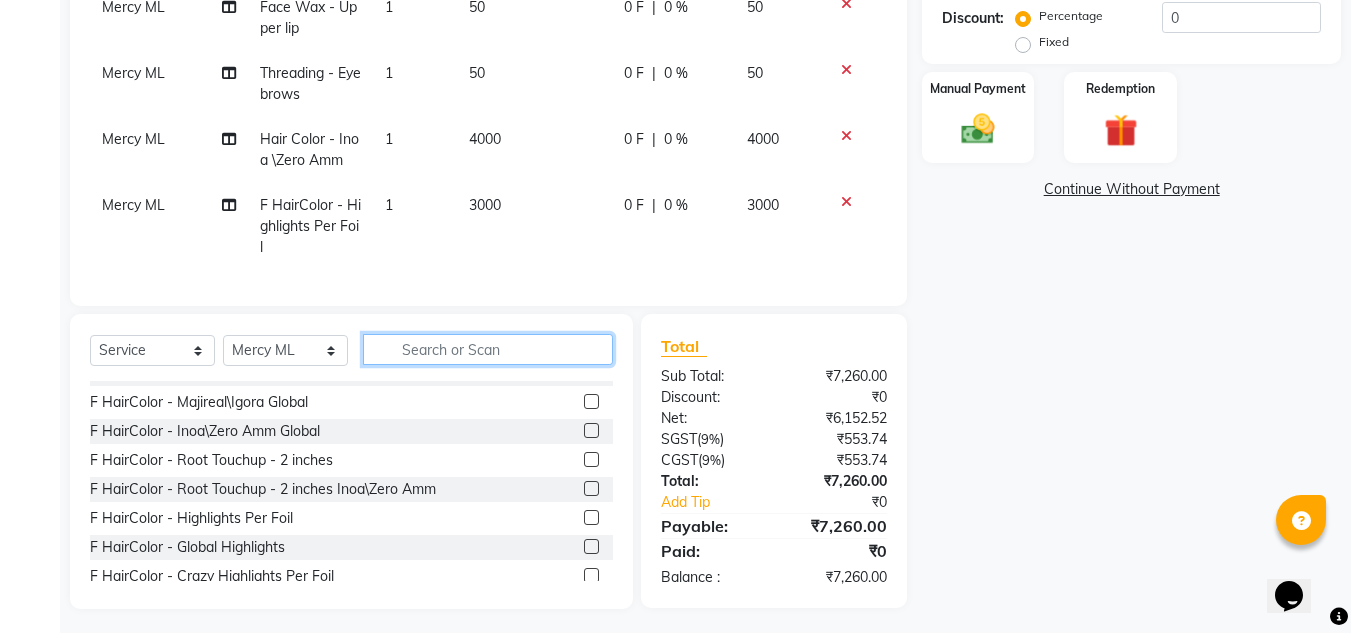 scroll, scrollTop: 745, scrollLeft: 0, axis: vertical 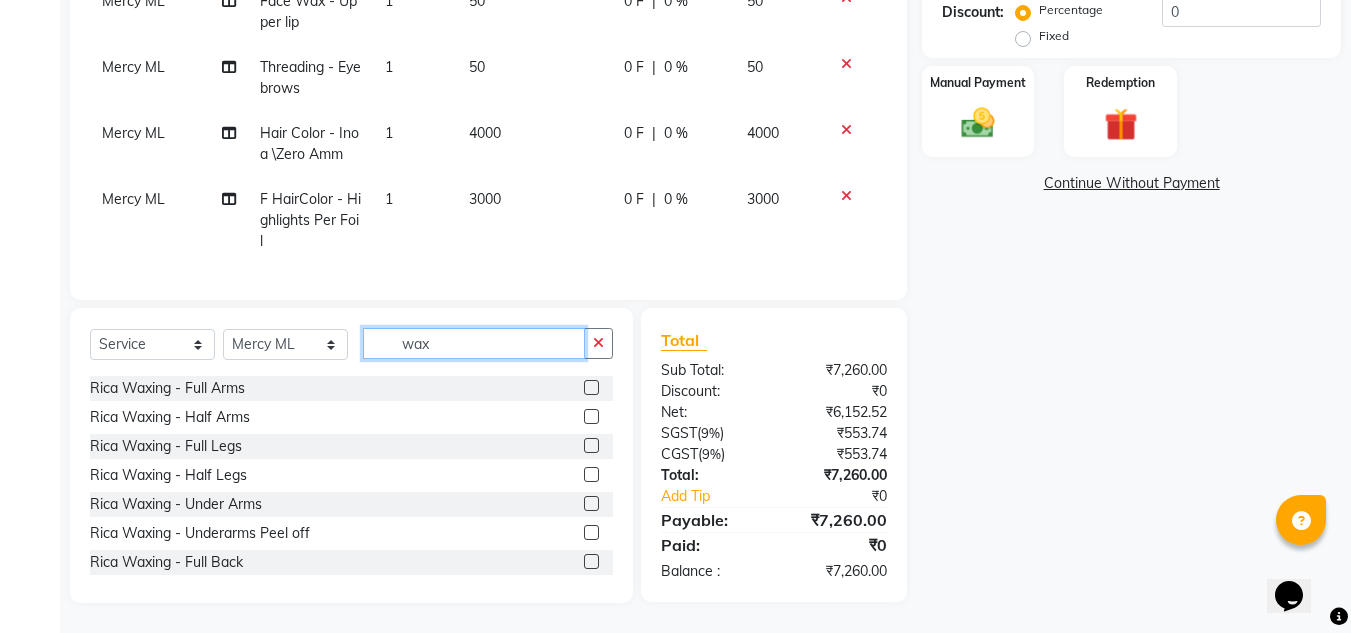 type on "wax" 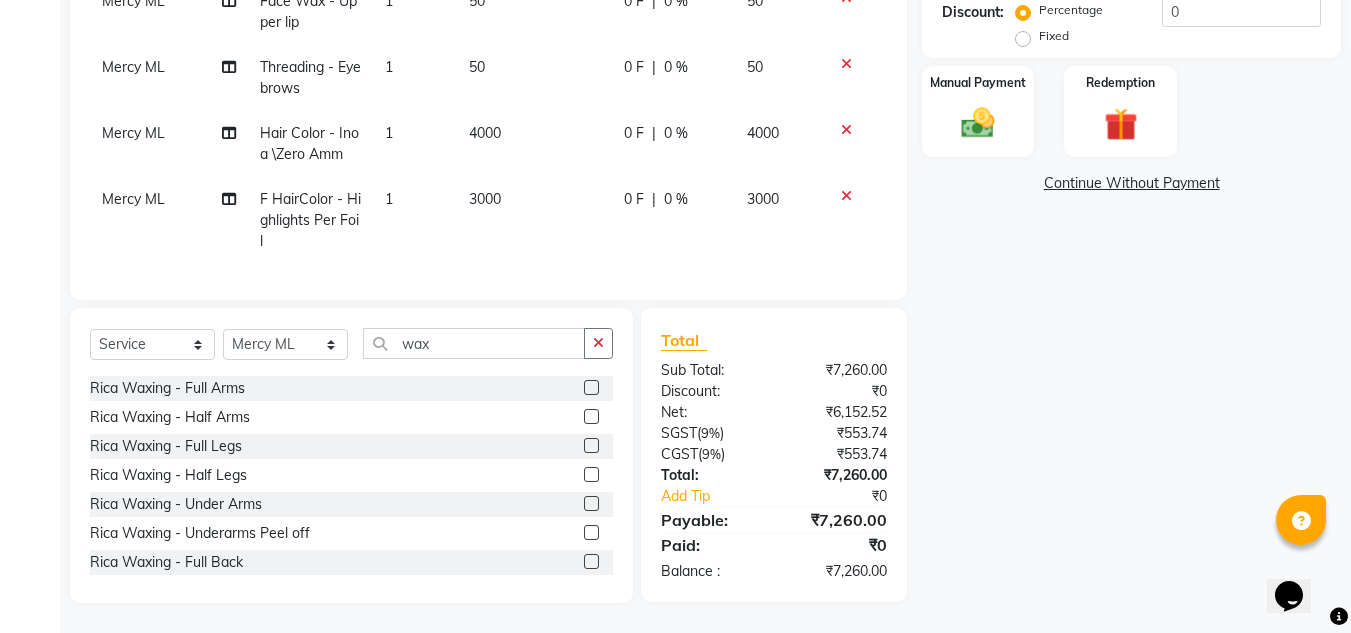 click 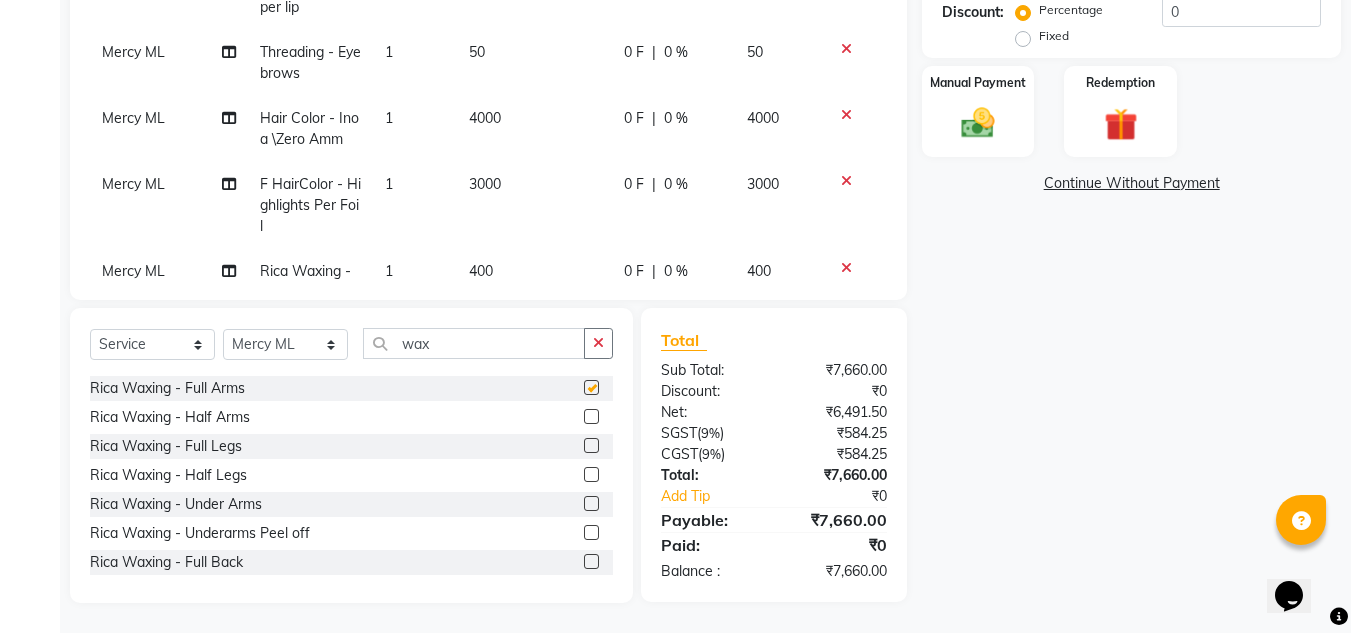 checkbox on "false" 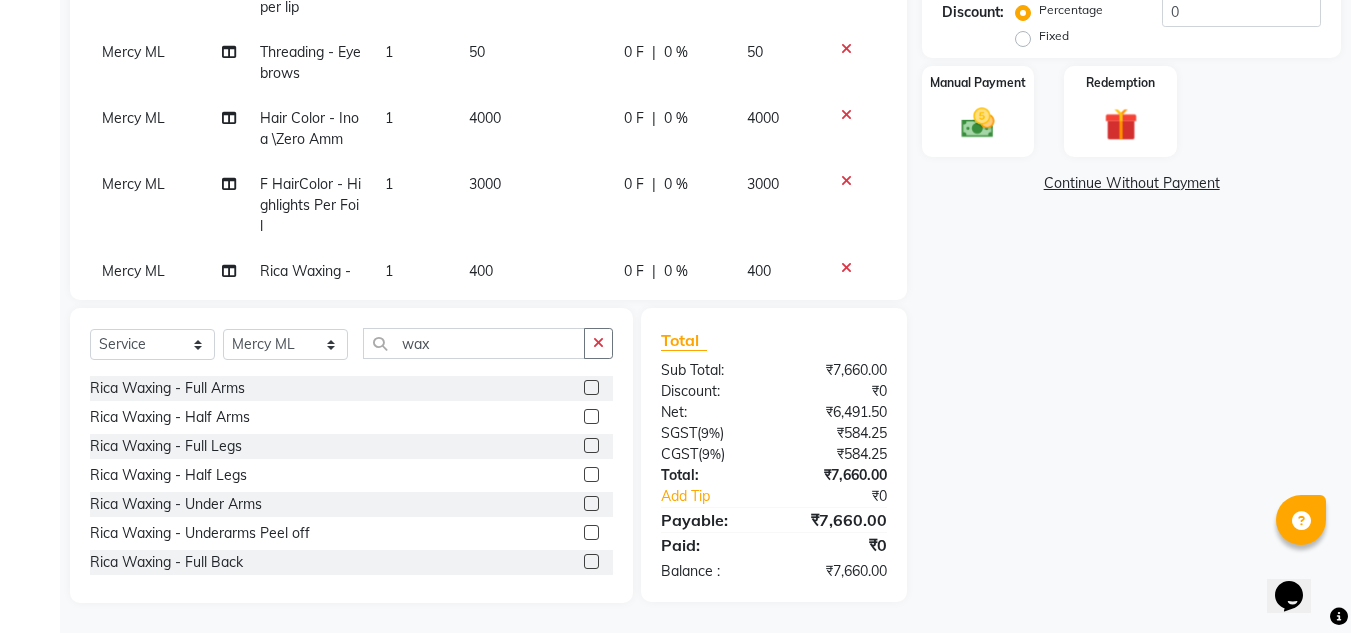 scroll, scrollTop: 228, scrollLeft: 0, axis: vertical 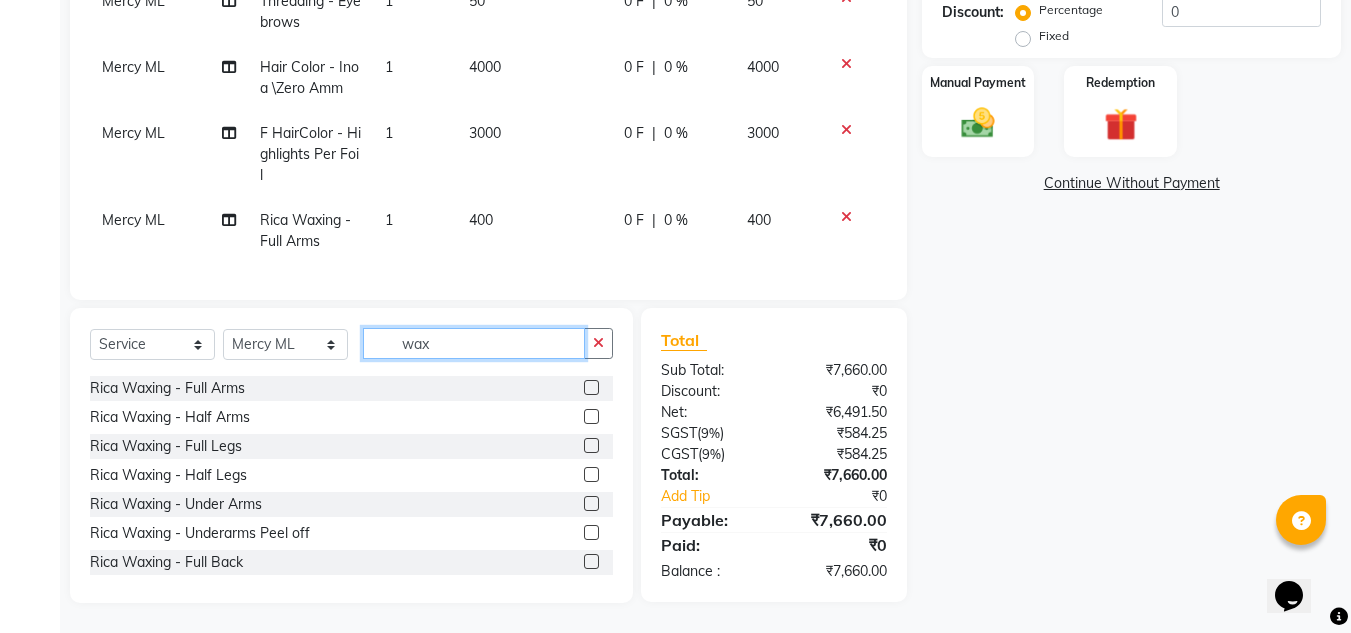 click on "wax" 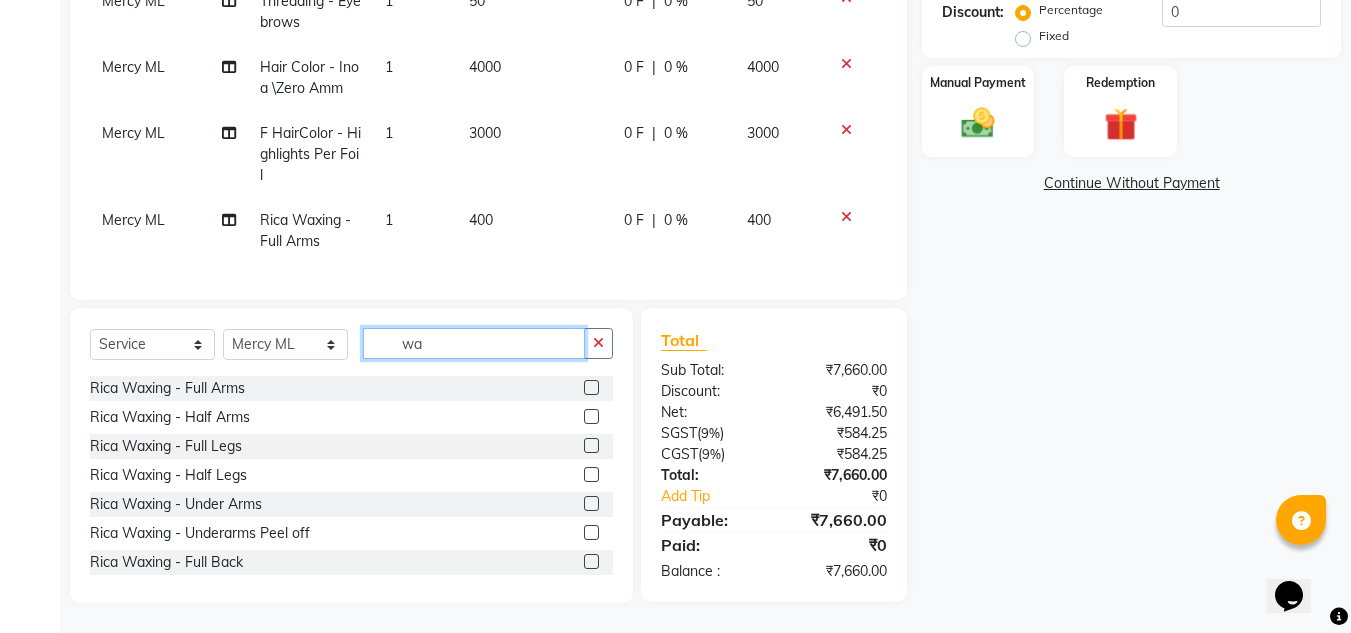 type on "w" 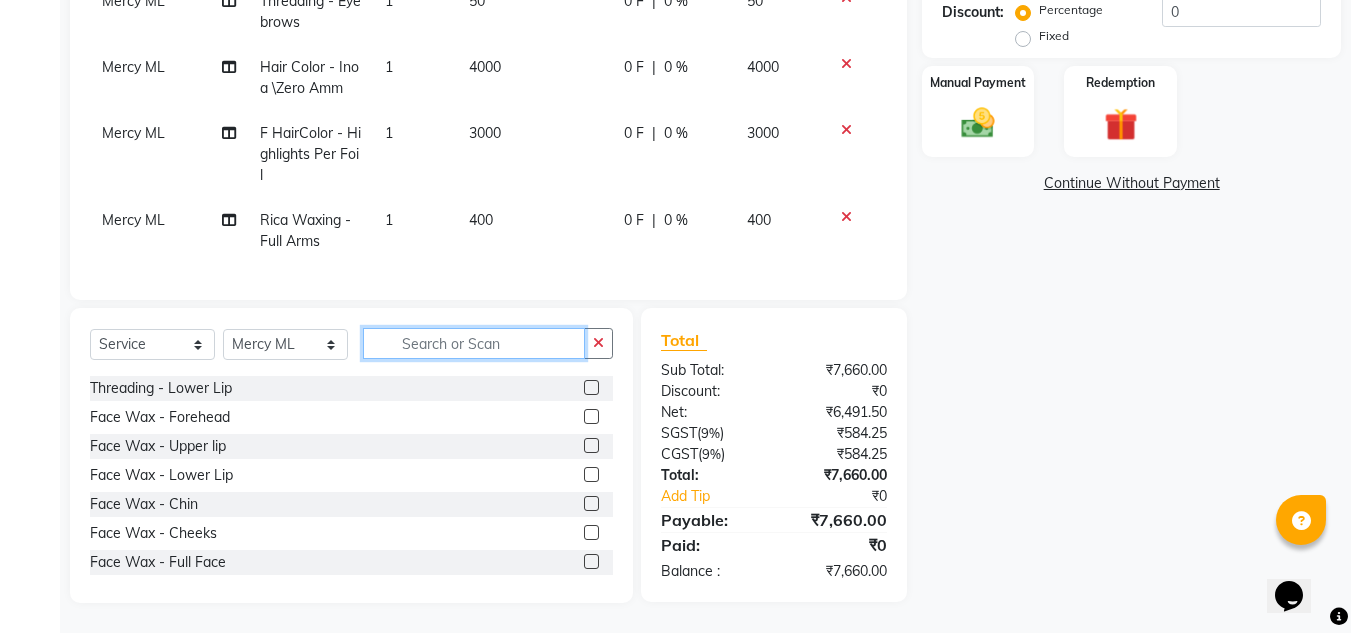 scroll, scrollTop: 434, scrollLeft: 0, axis: vertical 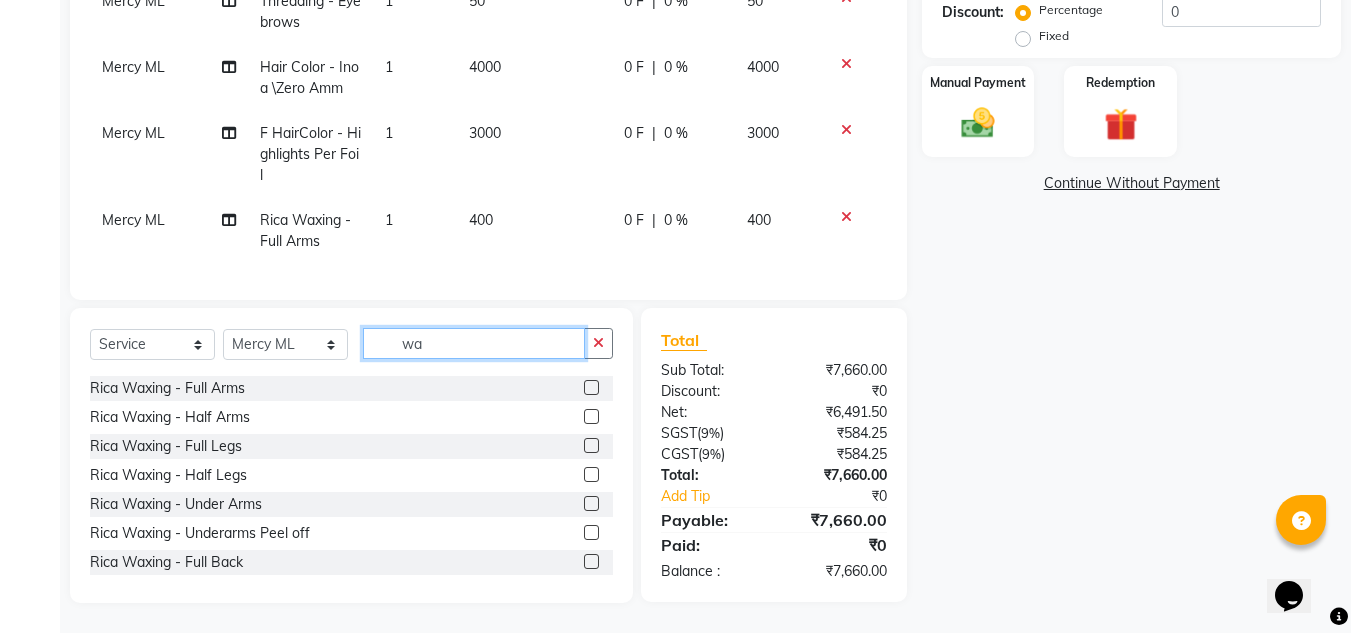 type on "wax" 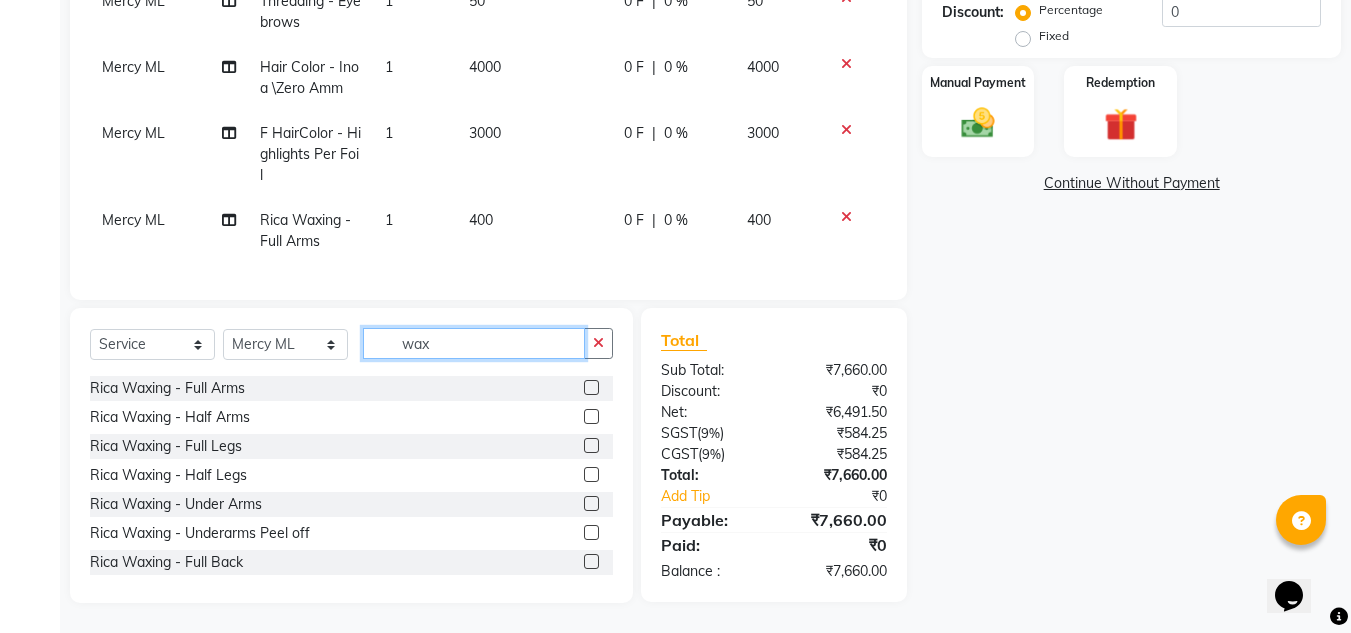 scroll, scrollTop: 173, scrollLeft: 0, axis: vertical 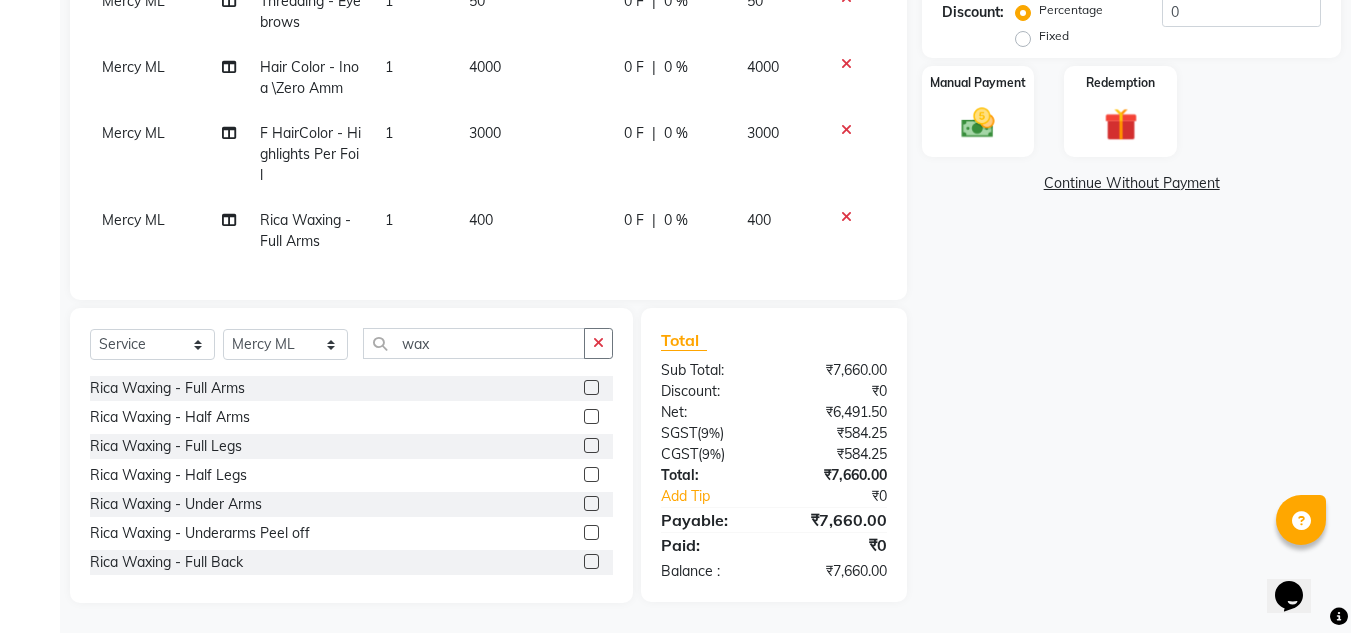 click 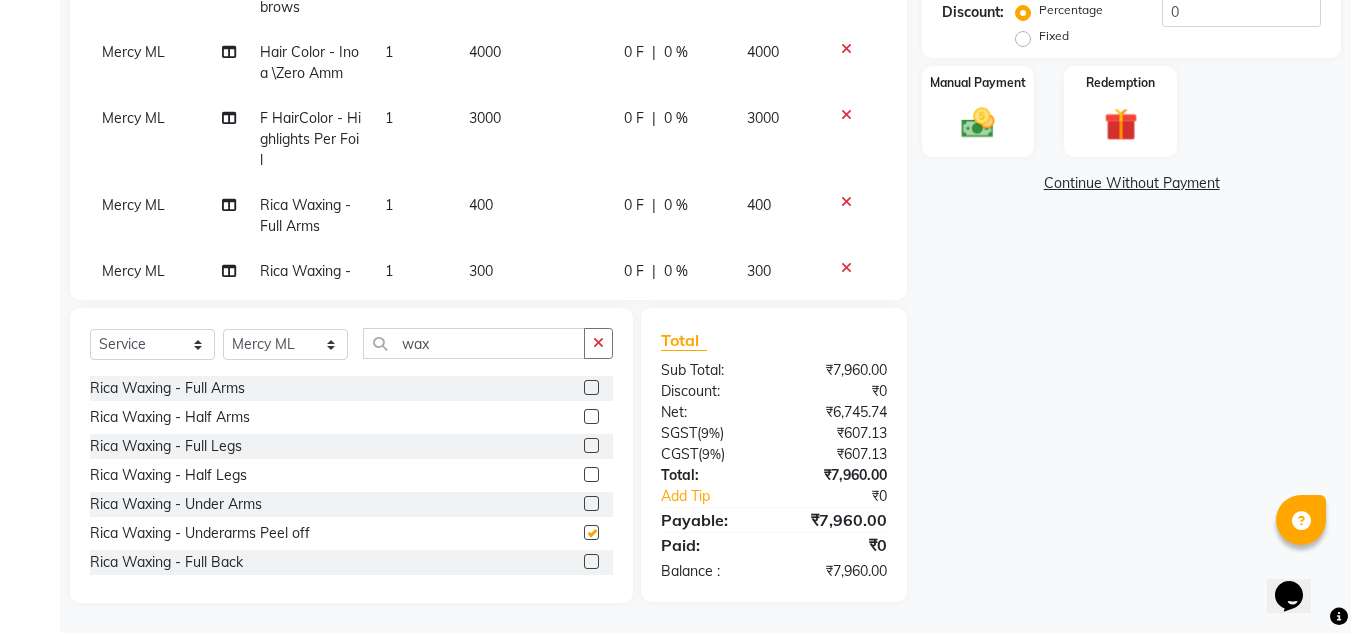 checkbox on "false" 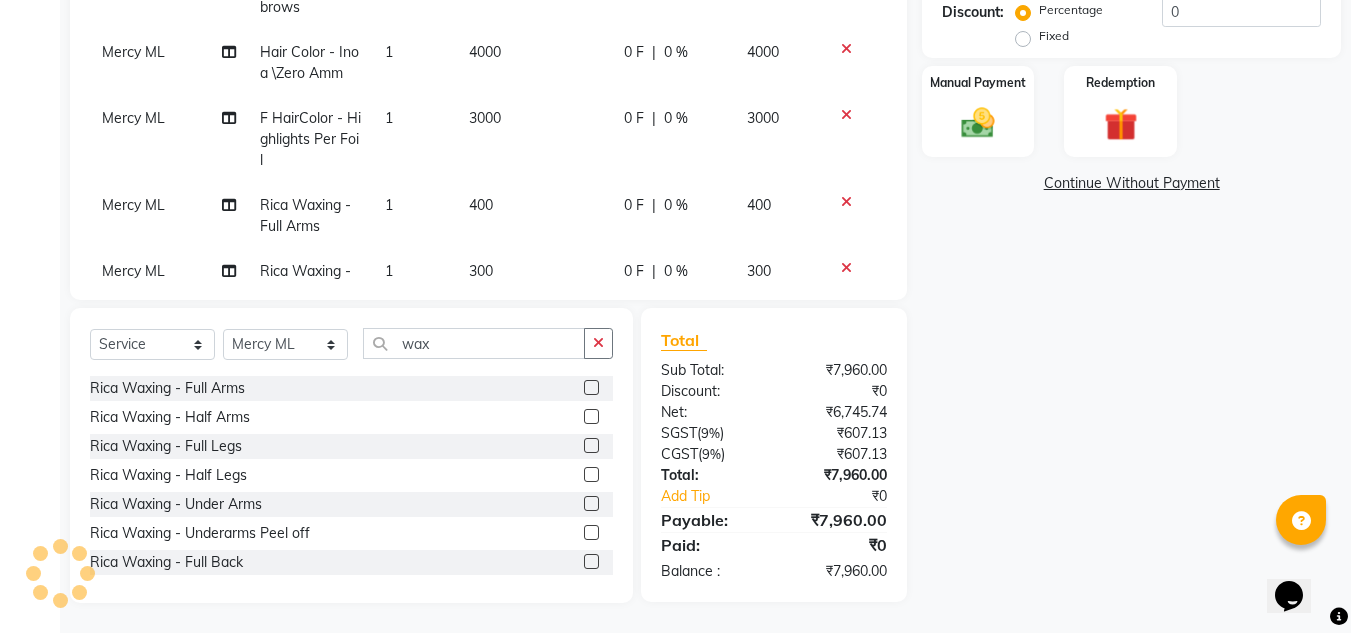 scroll, scrollTop: 315, scrollLeft: 0, axis: vertical 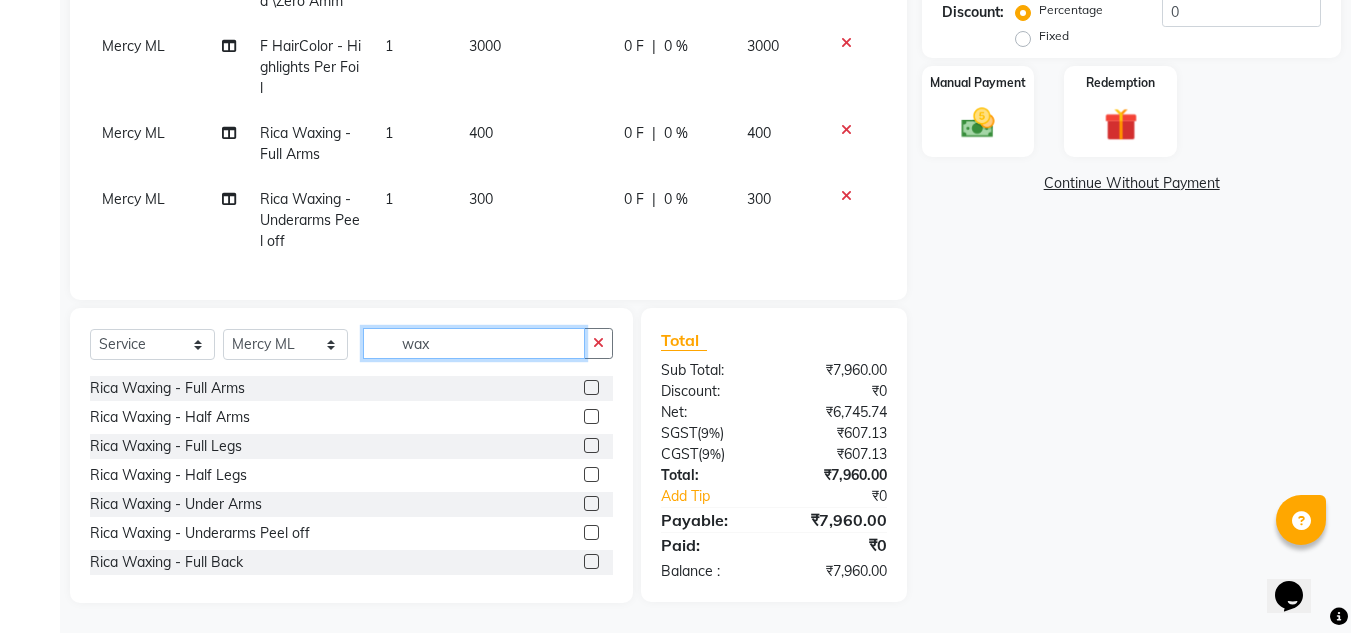 click on "wax" 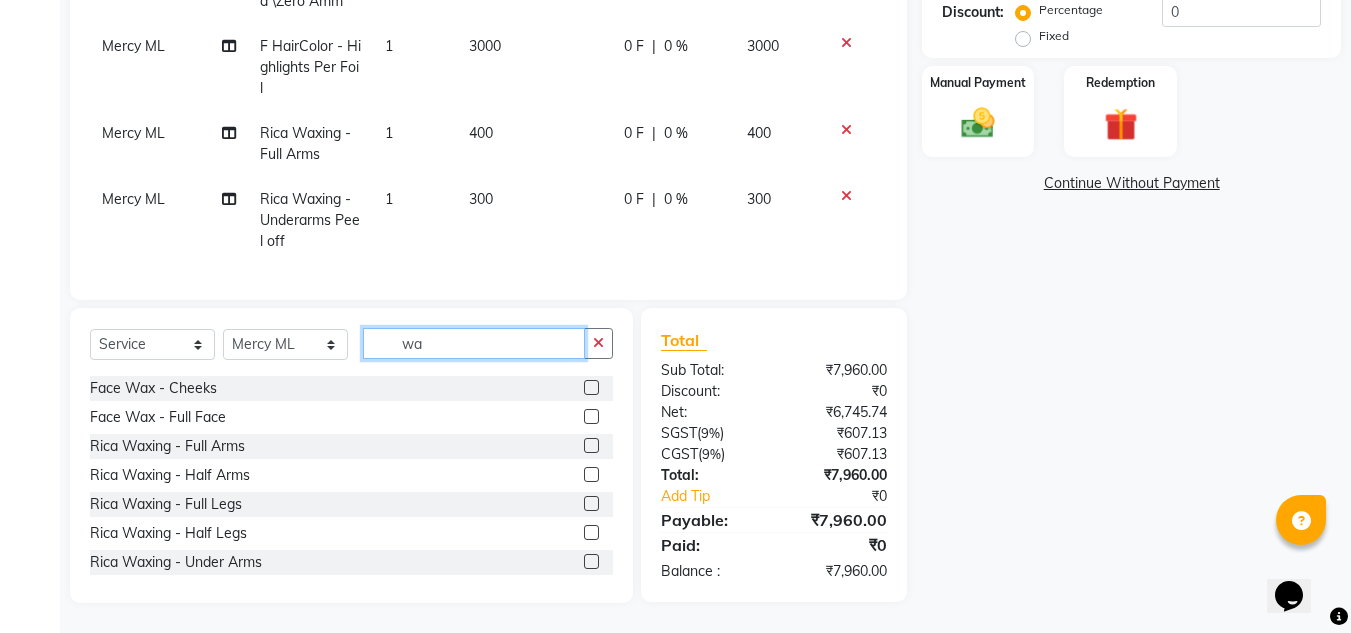 type on "w" 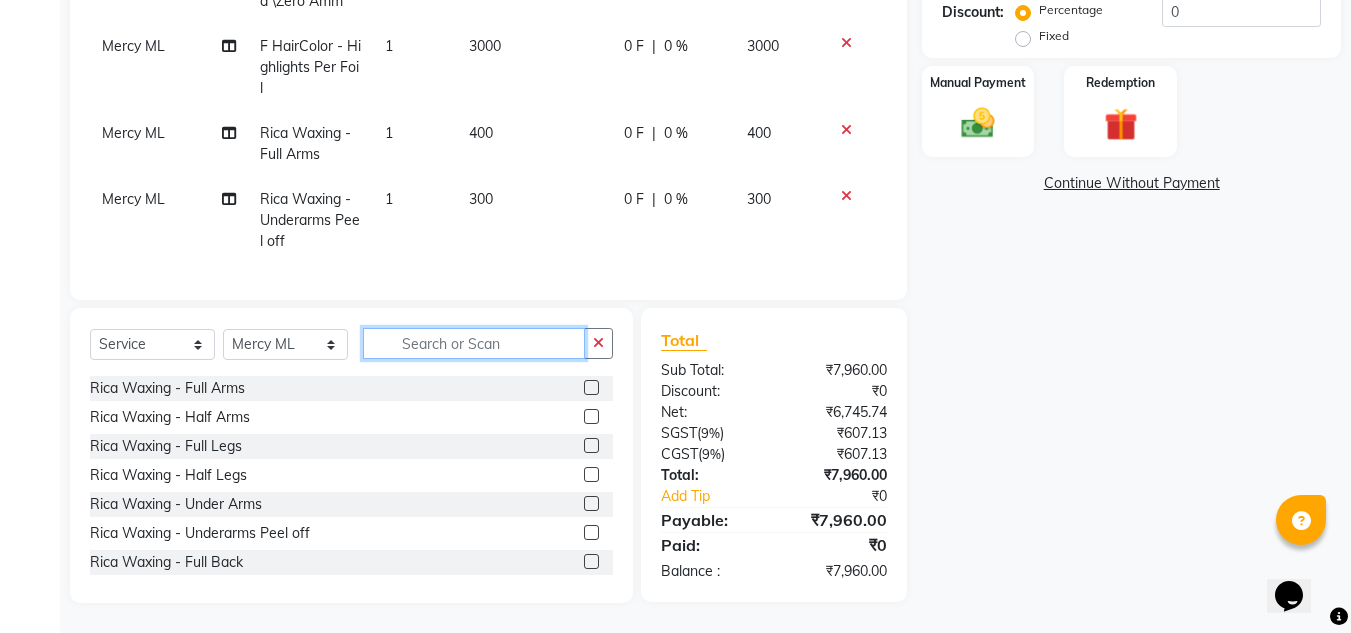 scroll, scrollTop: 434, scrollLeft: 0, axis: vertical 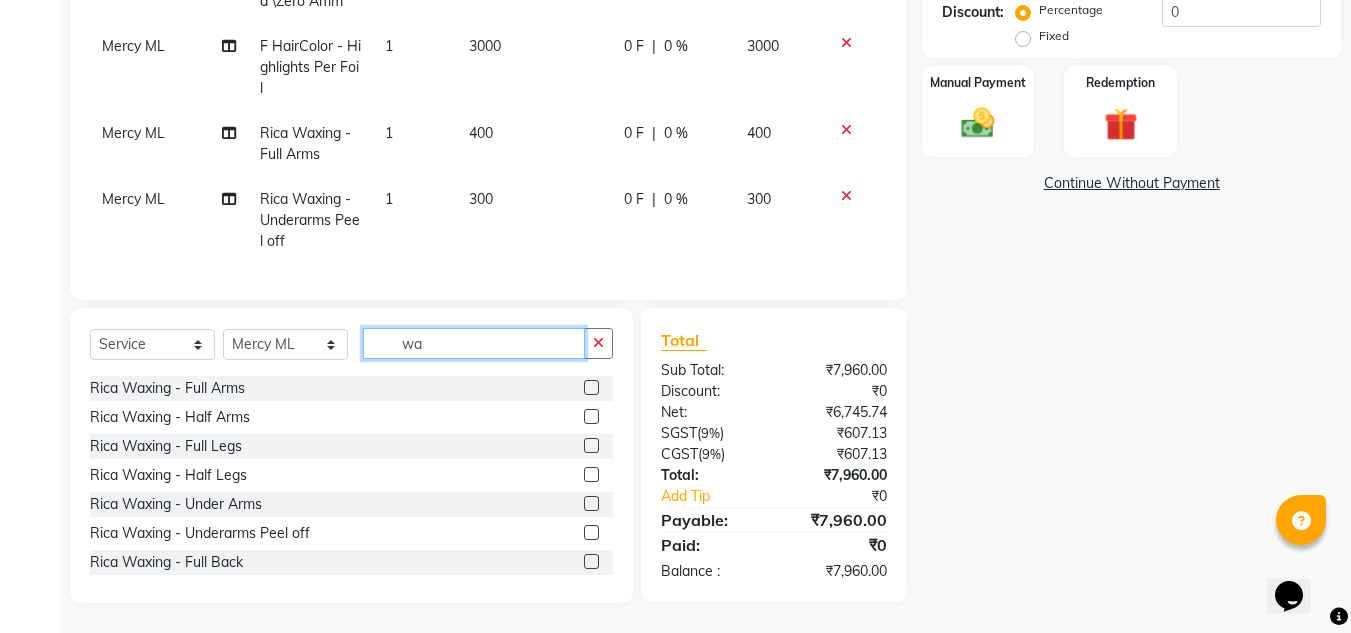 type on "wax" 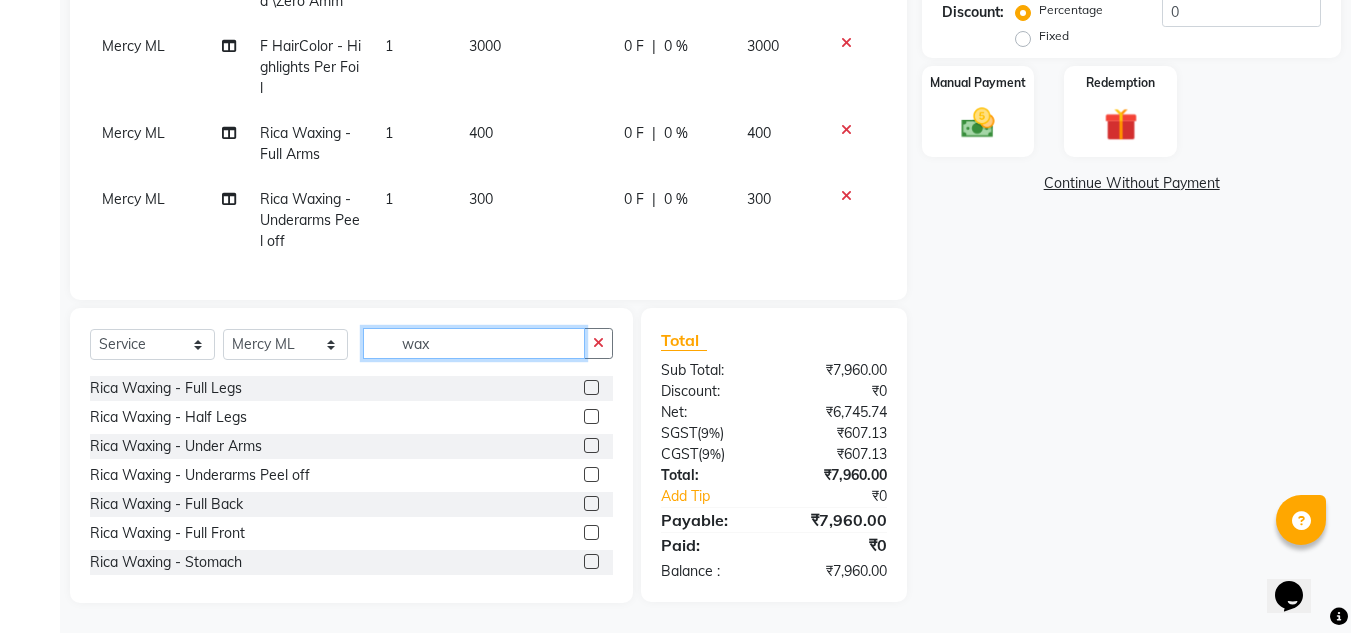 scroll, scrollTop: 173, scrollLeft: 0, axis: vertical 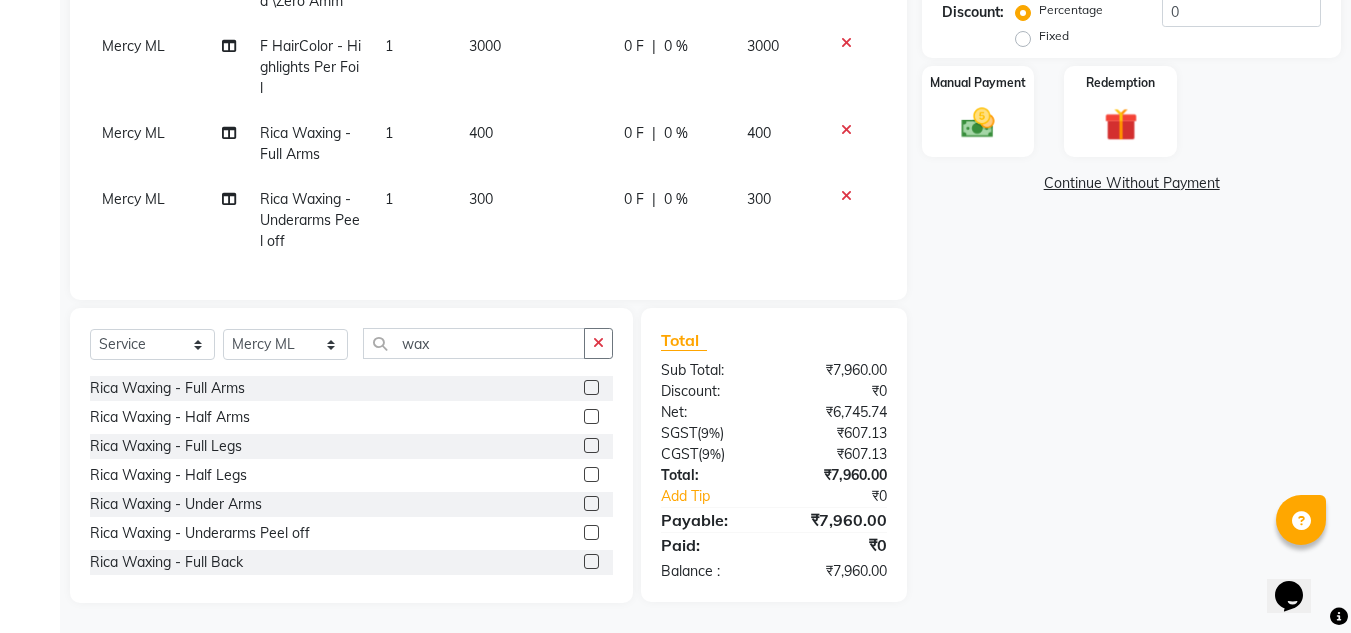 click 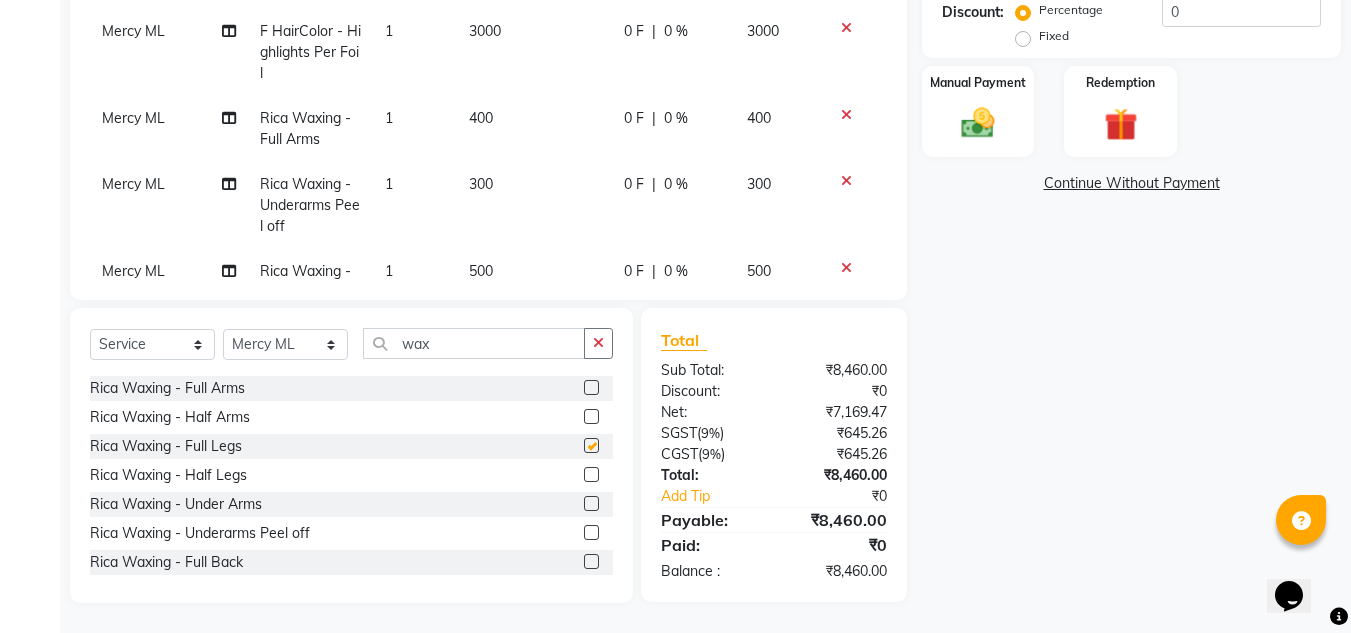 checkbox on "false" 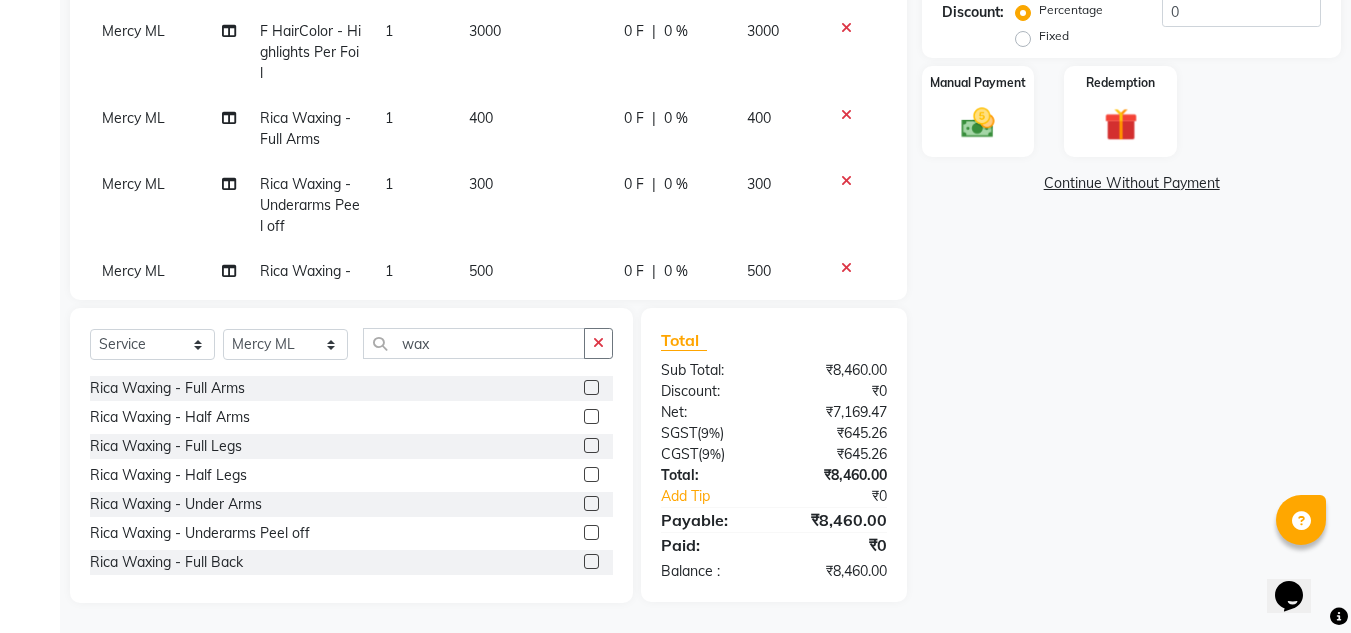 scroll, scrollTop: 381, scrollLeft: 0, axis: vertical 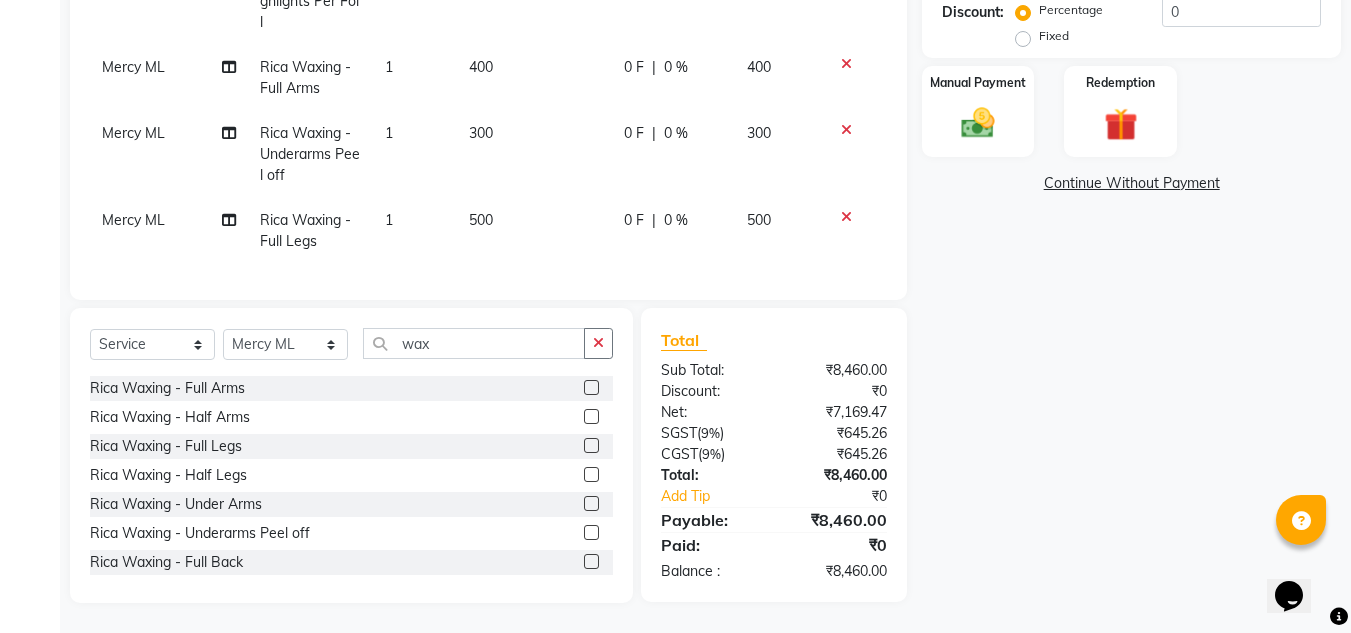 click on "500" 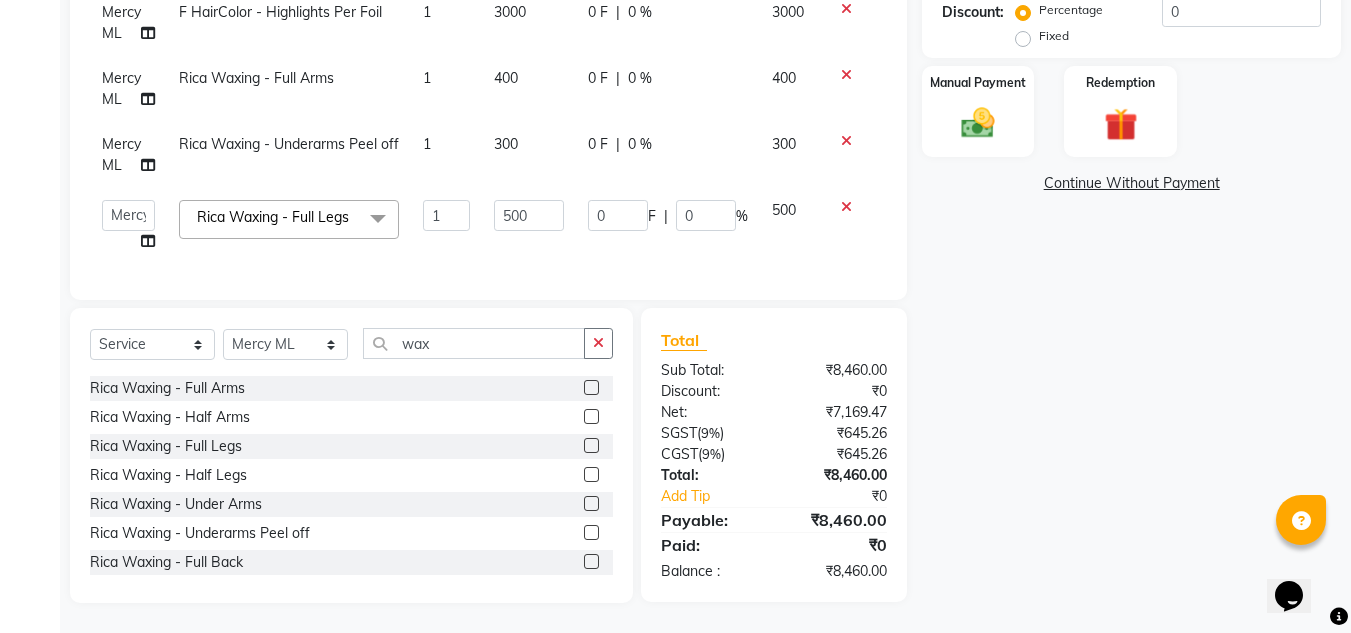 scroll, scrollTop: 349, scrollLeft: 0, axis: vertical 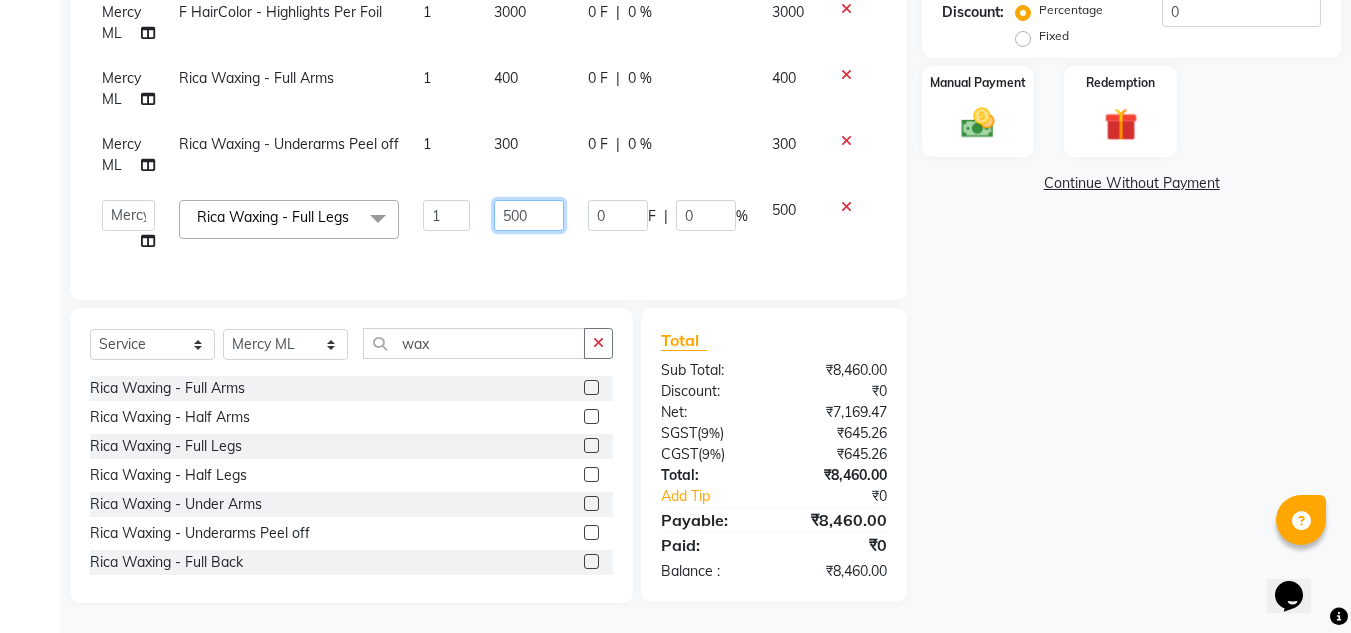 click on "500" 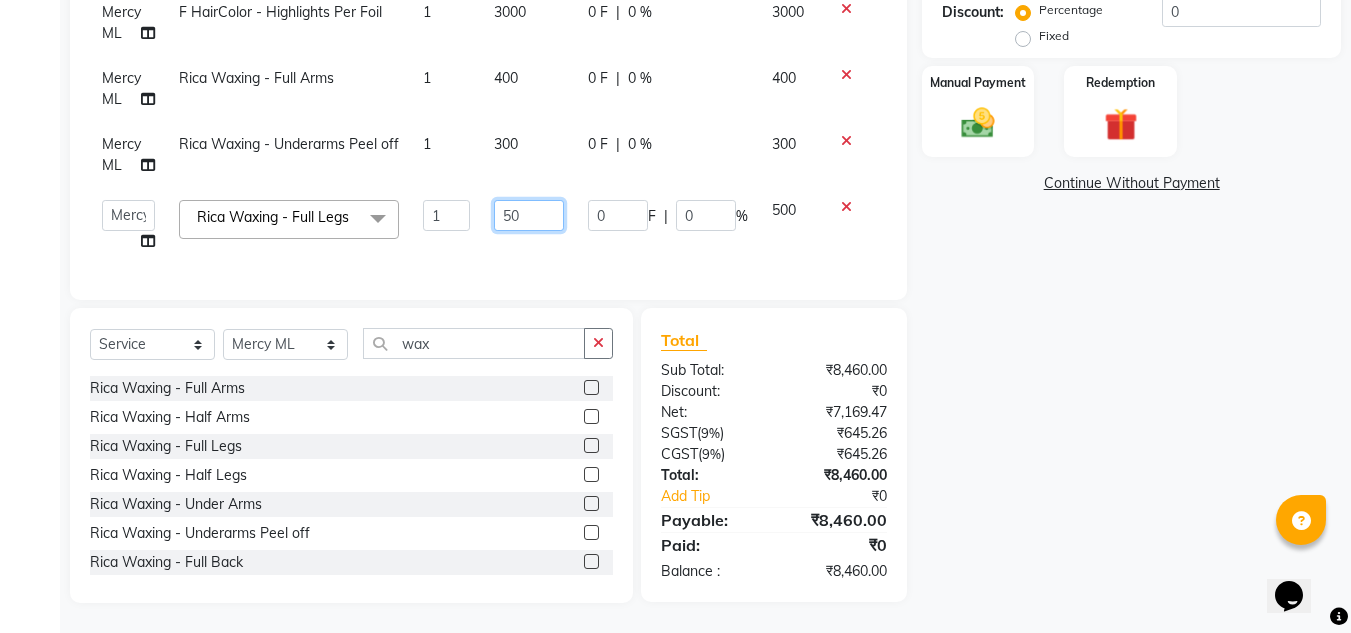 type on "5" 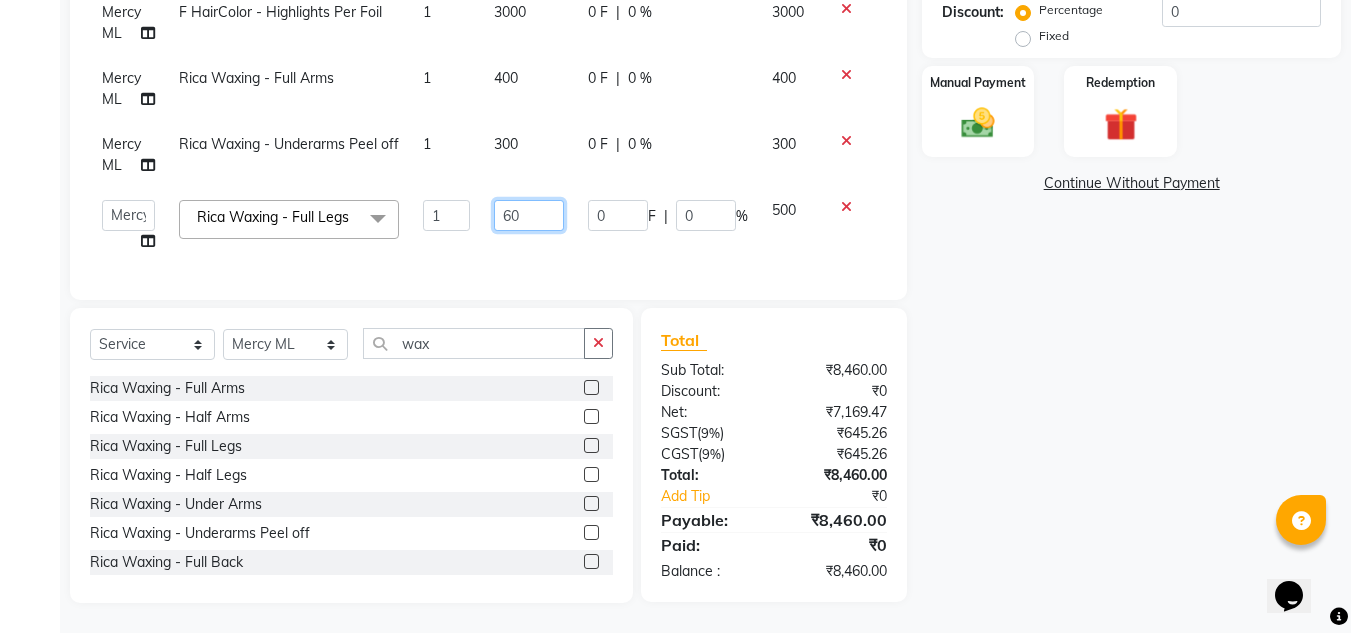 type on "600" 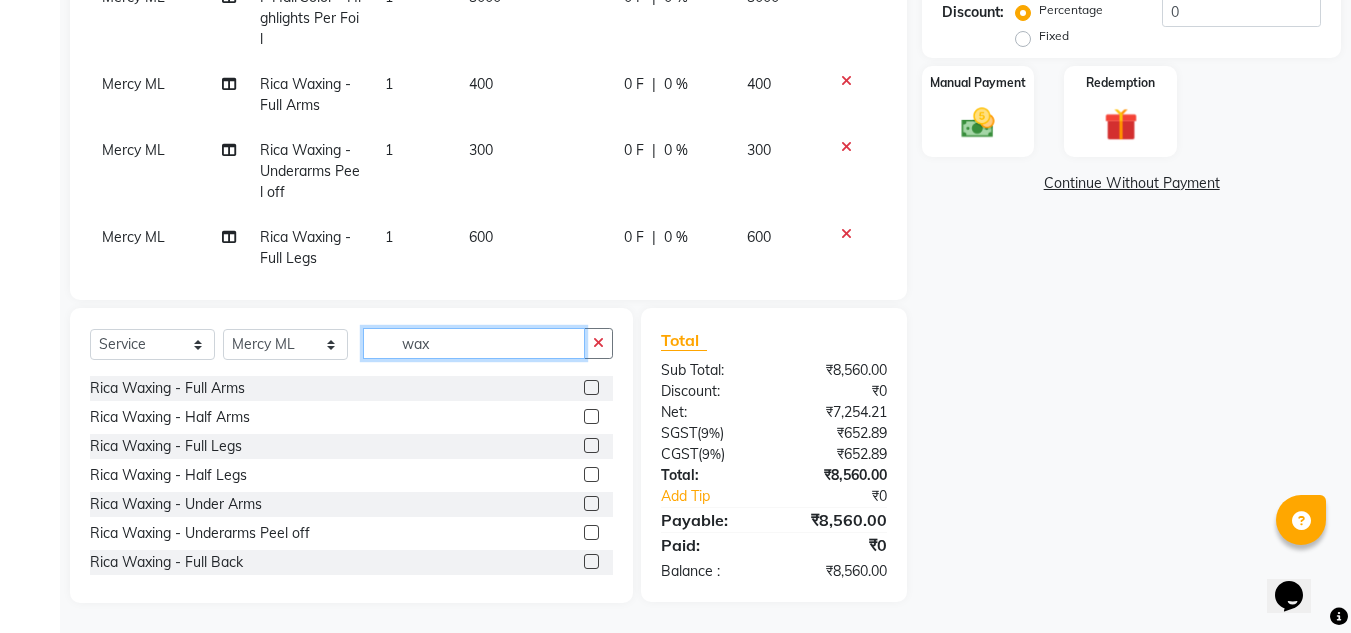 click on "wax" 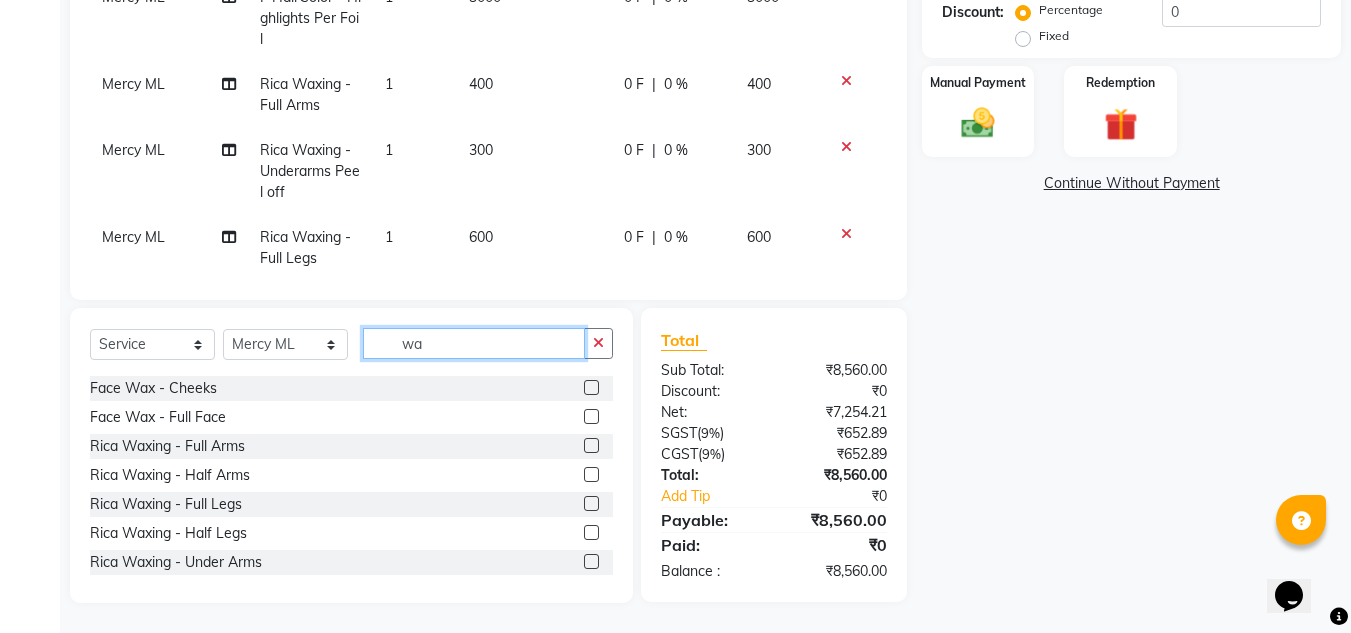 type on "w" 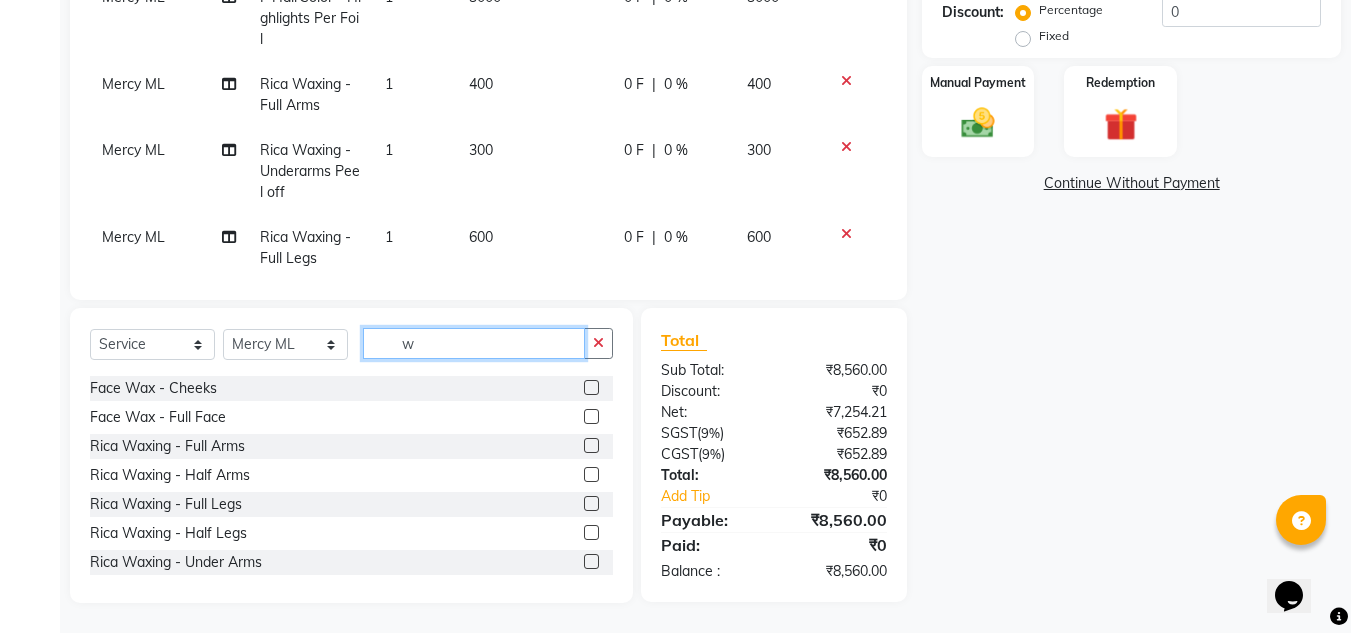 scroll, scrollTop: 434, scrollLeft: 0, axis: vertical 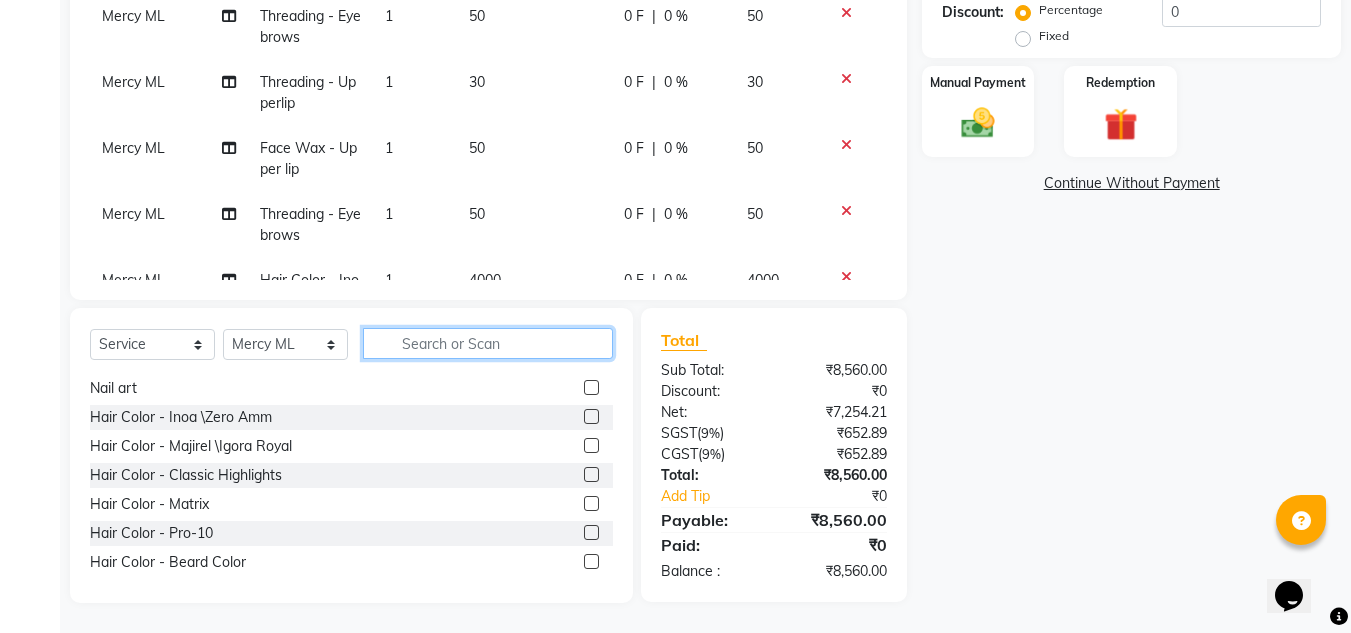 type 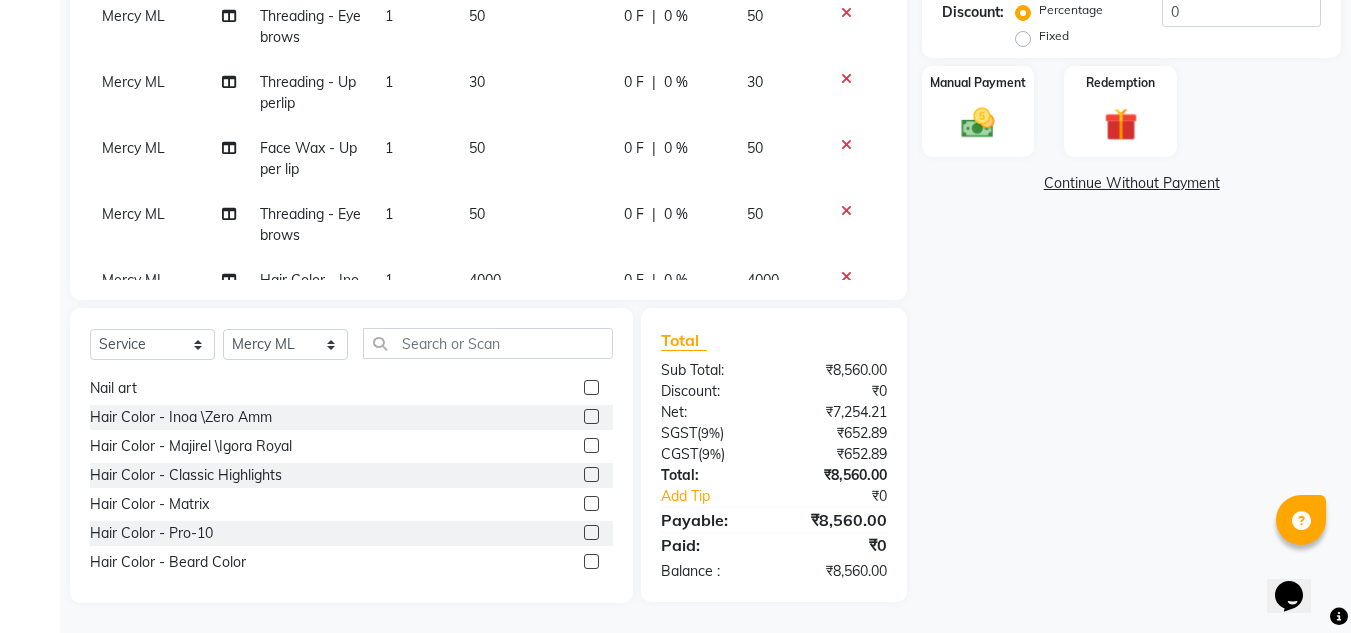 click on "50" 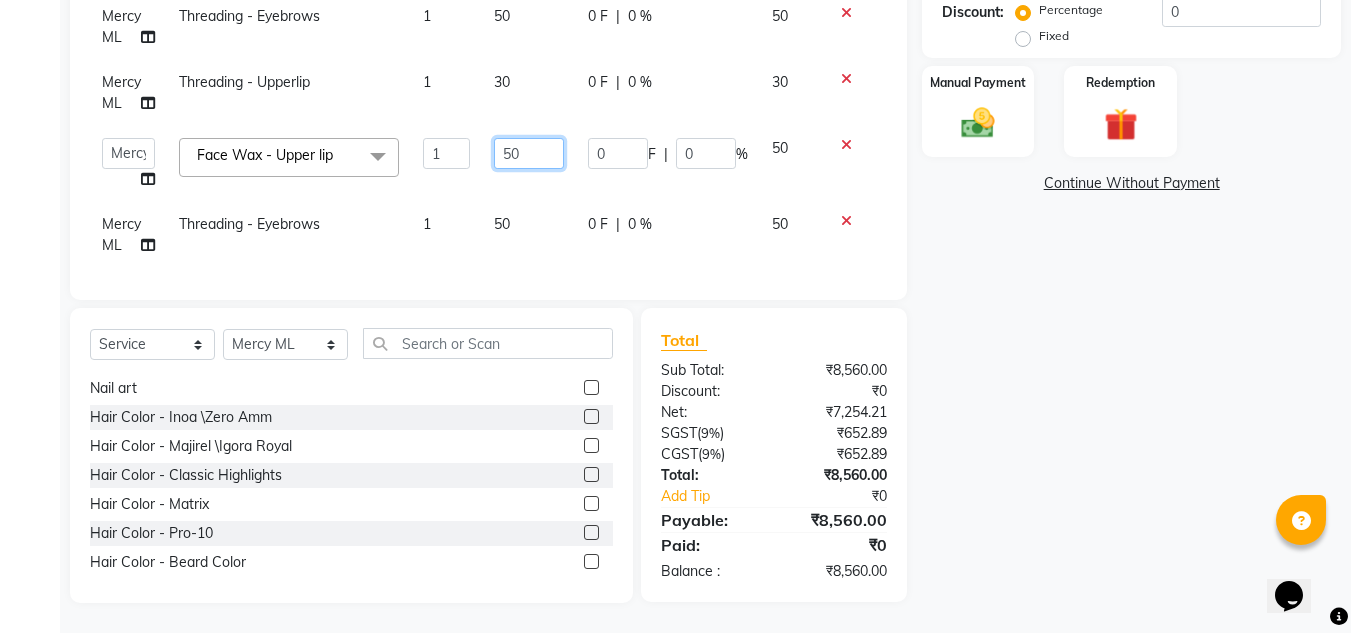 click on "50" 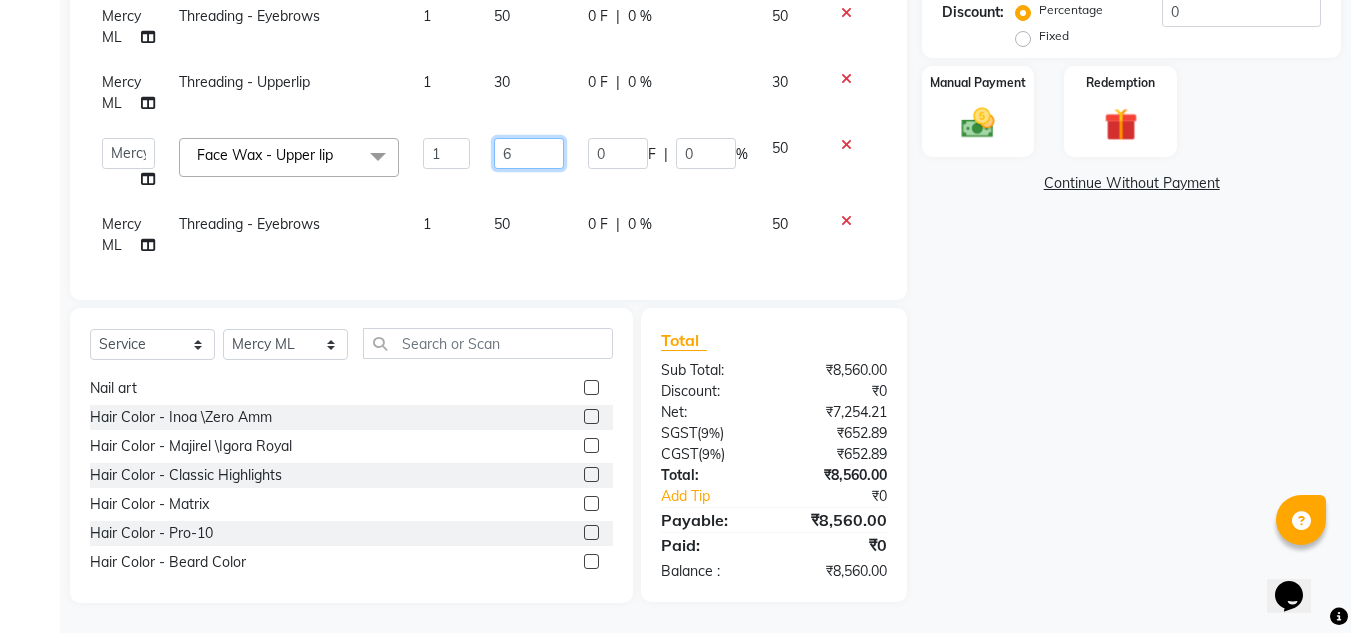 type on "60" 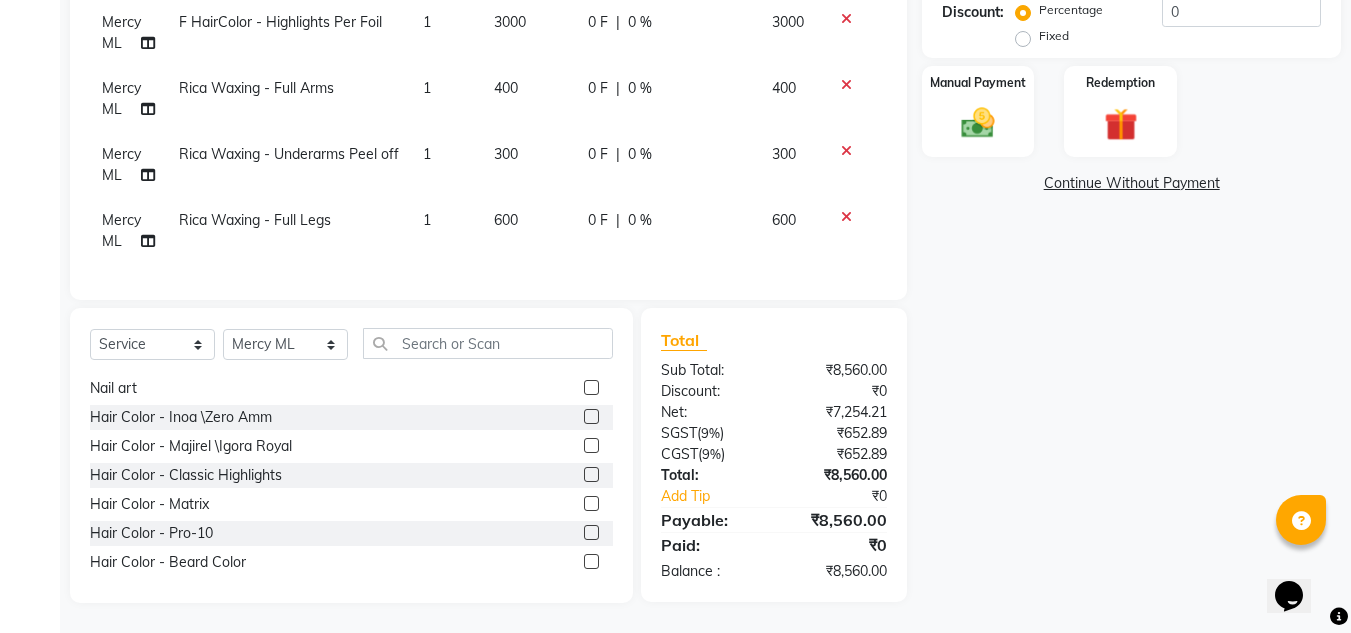 scroll, scrollTop: 342, scrollLeft: 0, axis: vertical 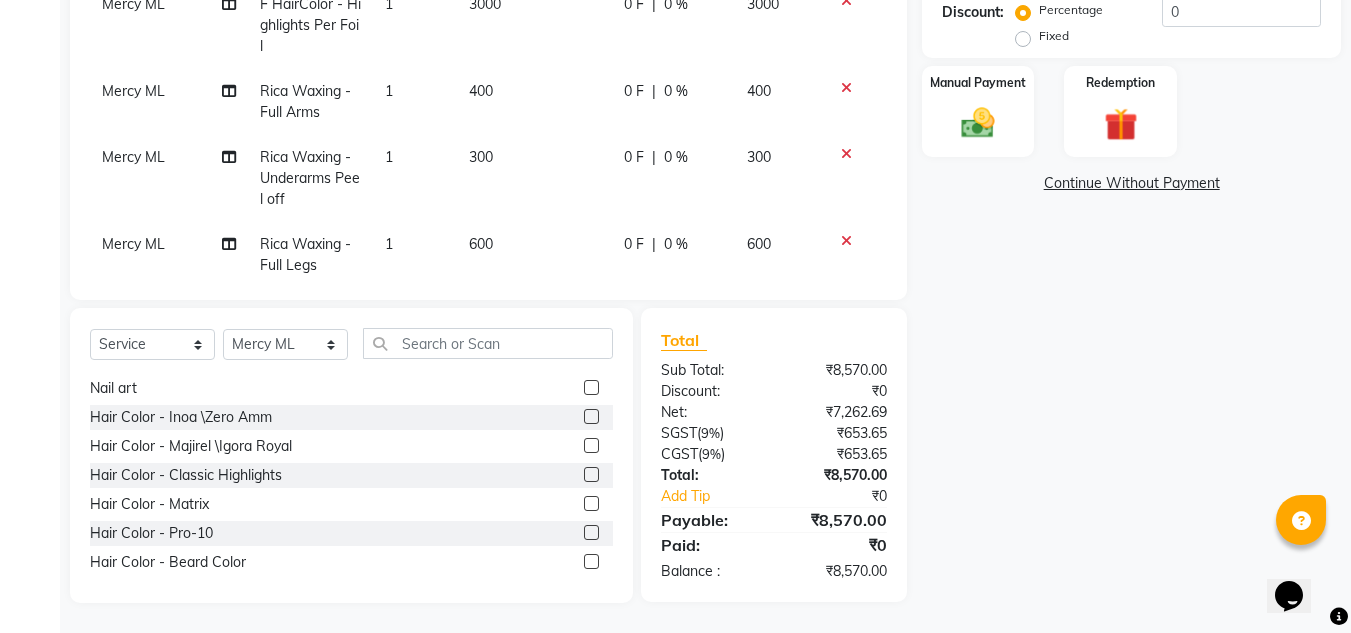 click on "Name: Vidya  Membership:  No Active Membership  Total Visits:  12 Card on file:  0 Last Visit:   [DATE] Points:   0  Prepaid Coupon Code Apply Service Total:  [CURRENCY]  Discount:  Percentage   Fixed  0 Manual Payment Redemption  Continue Without Payment" 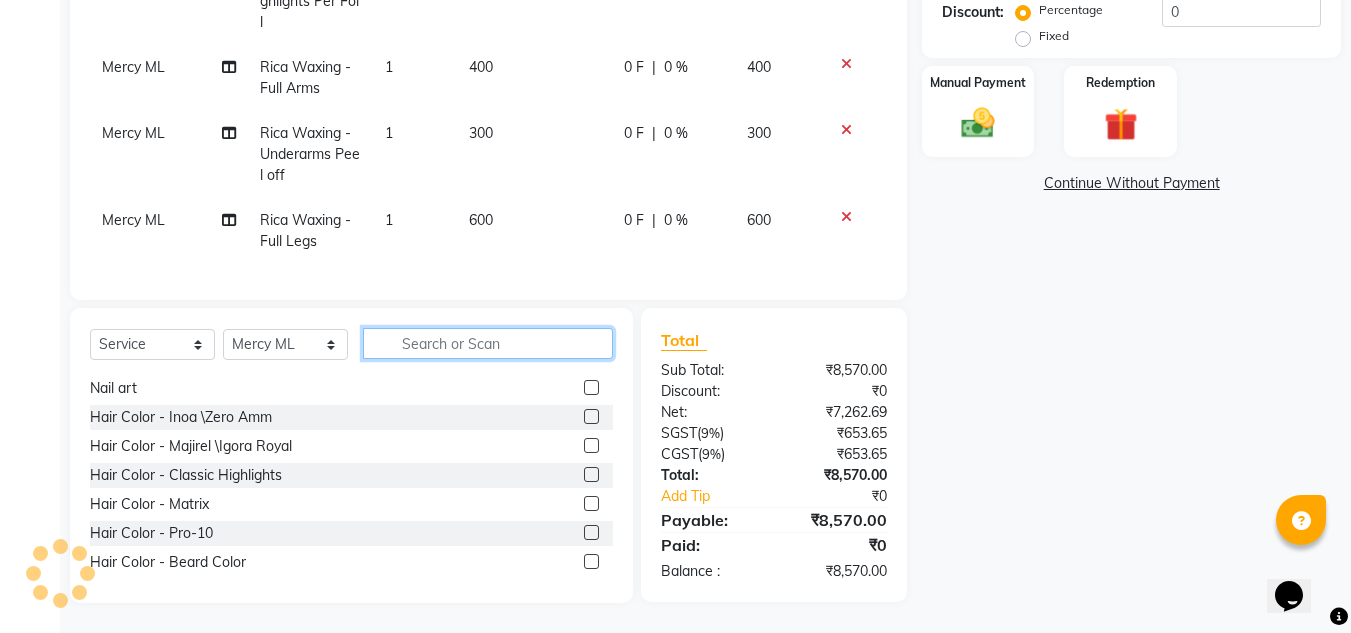 click 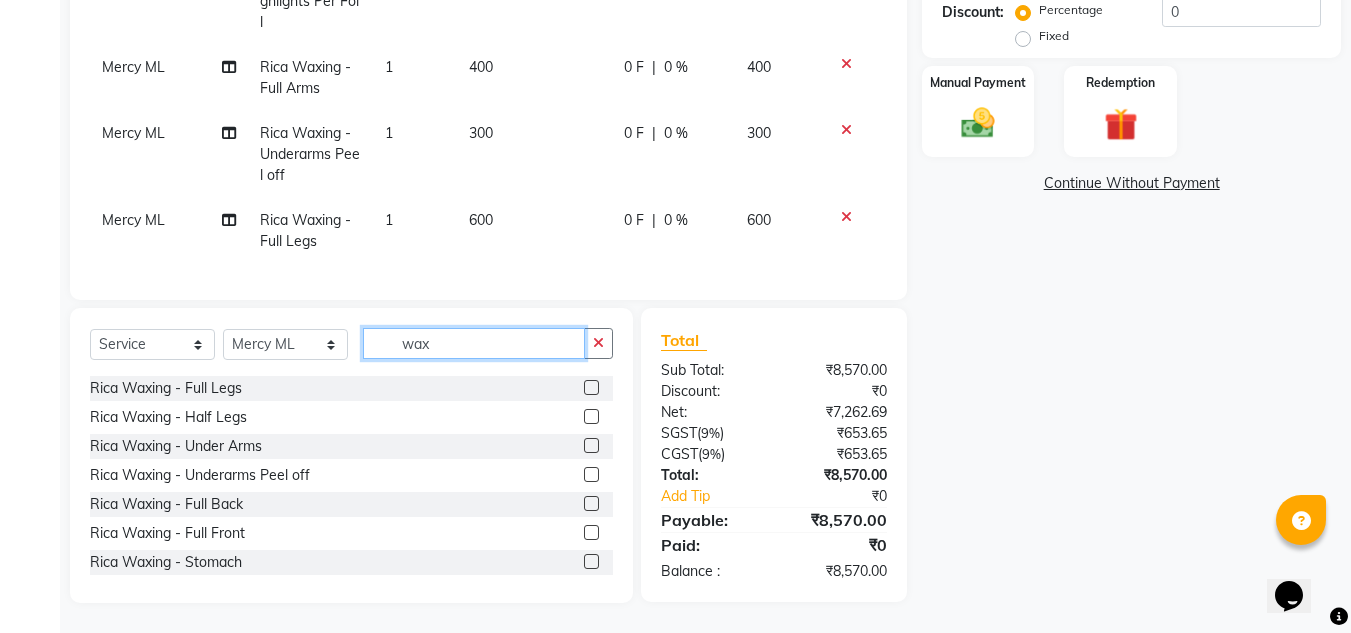 scroll, scrollTop: 173, scrollLeft: 0, axis: vertical 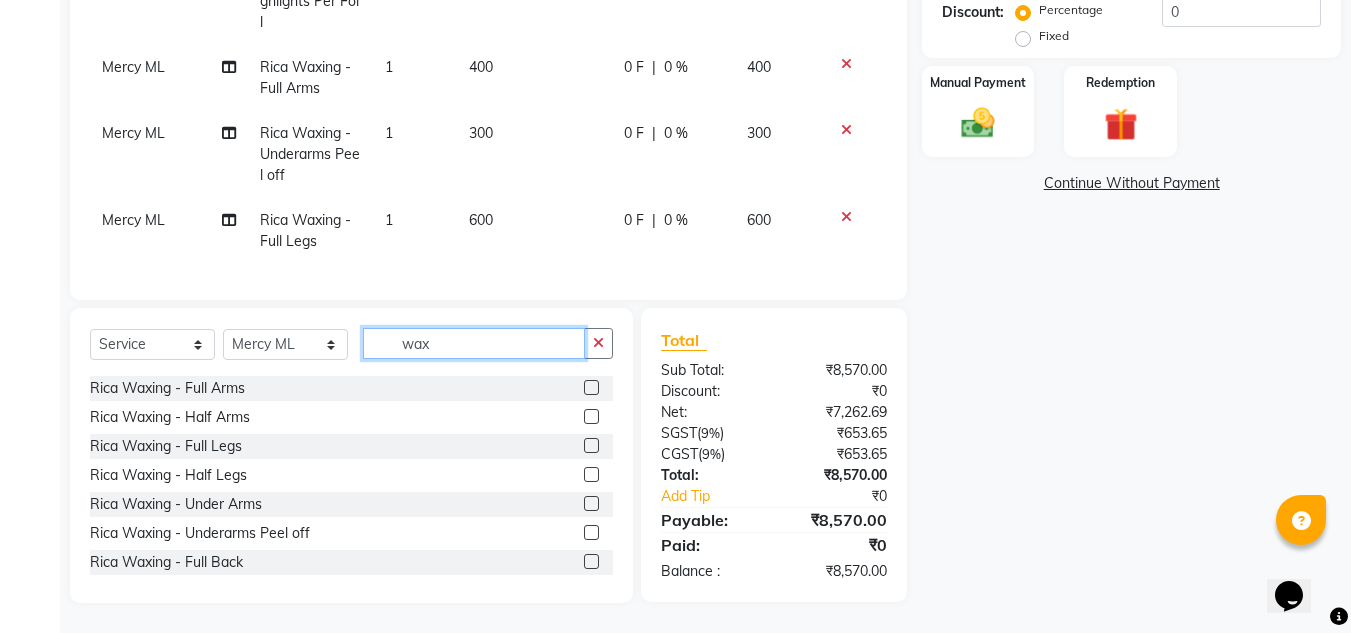 type on "wax" 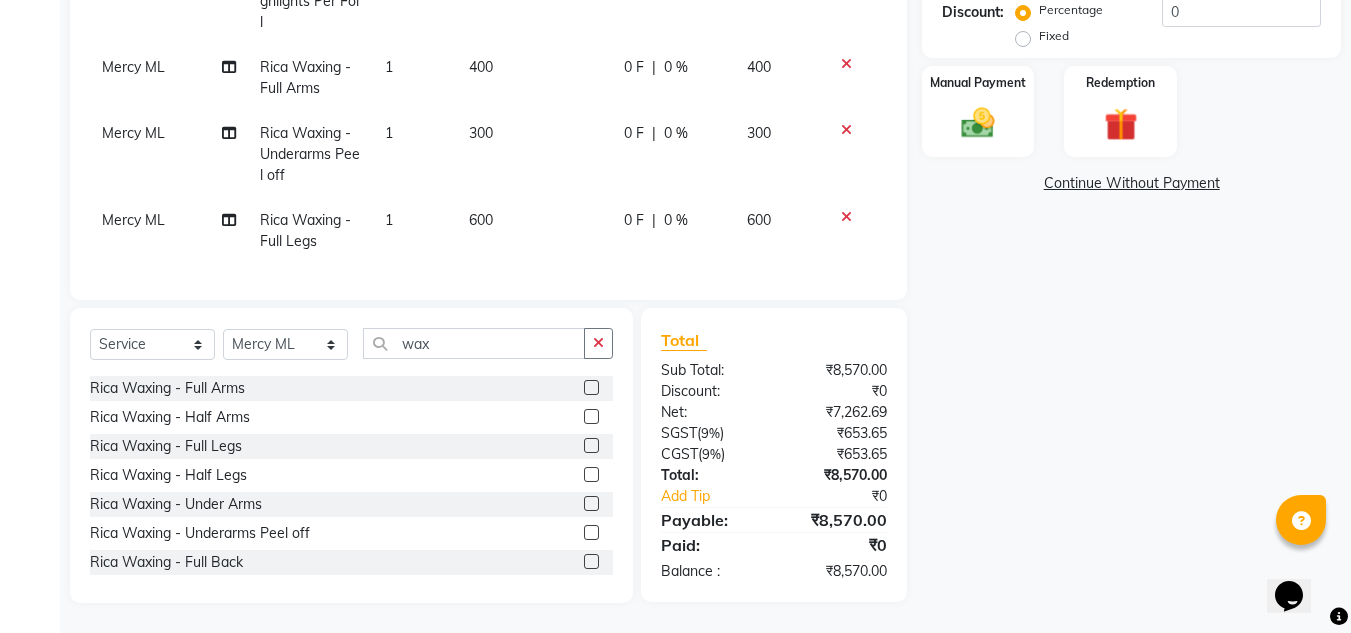 click 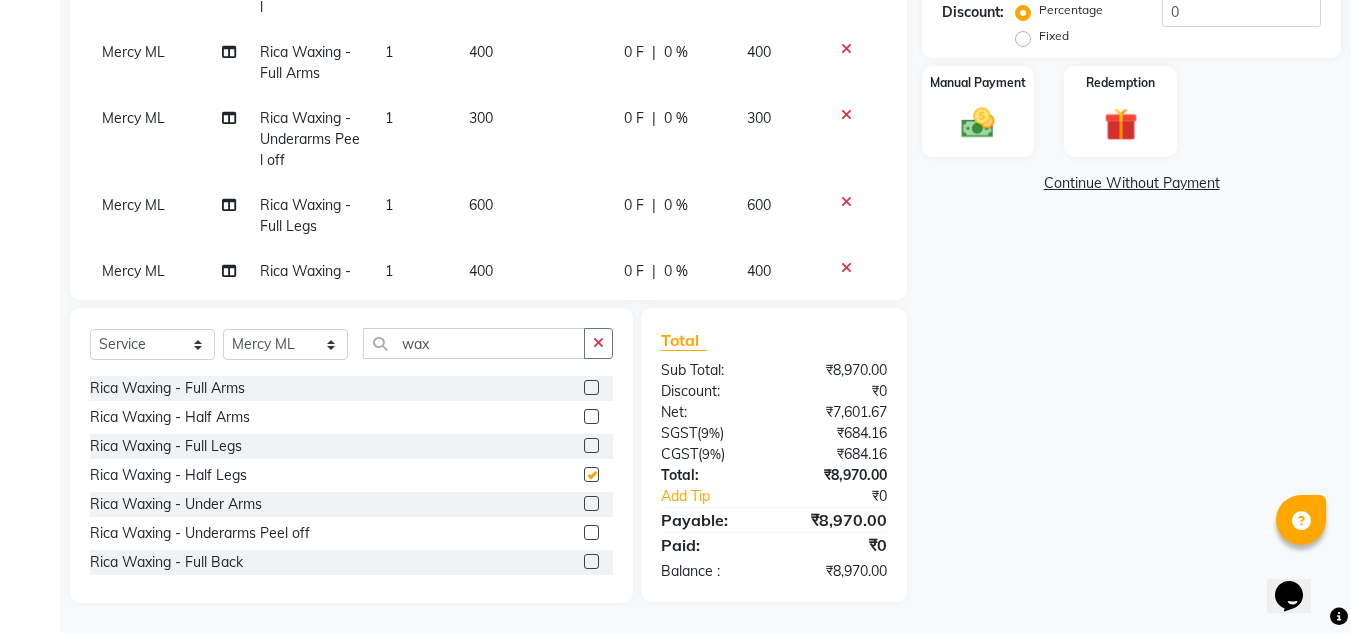 checkbox on "false" 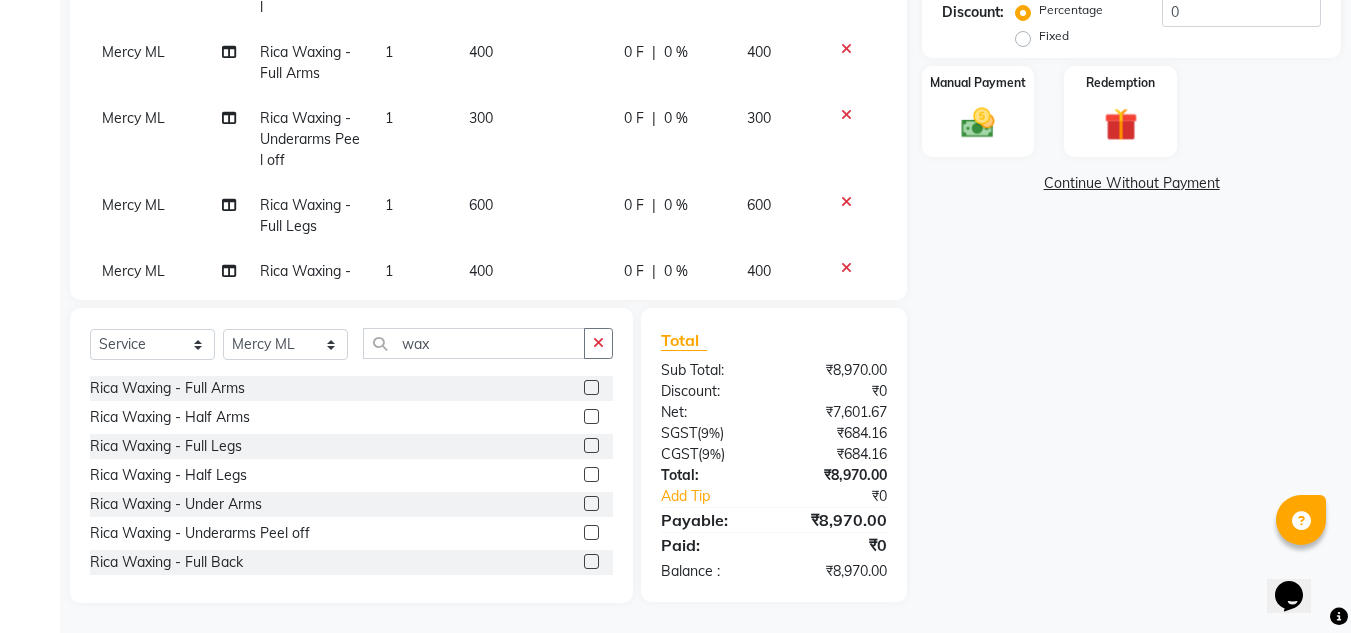 scroll, scrollTop: 447, scrollLeft: 0, axis: vertical 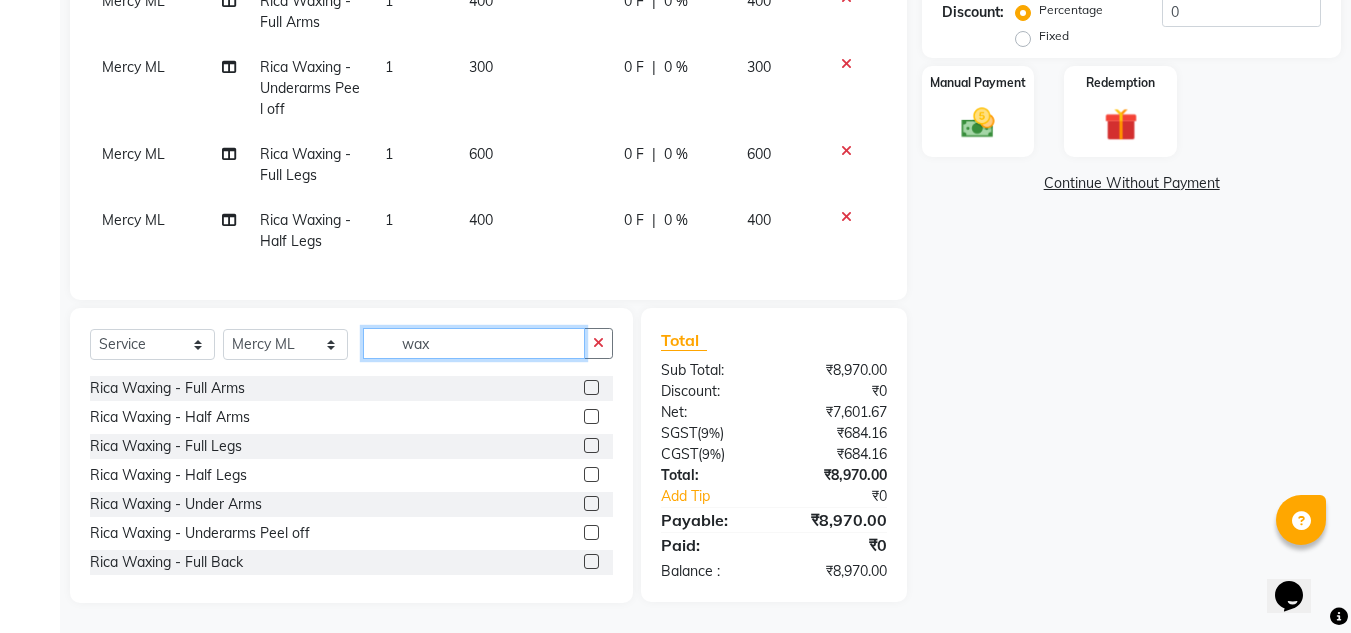 click on "wax" 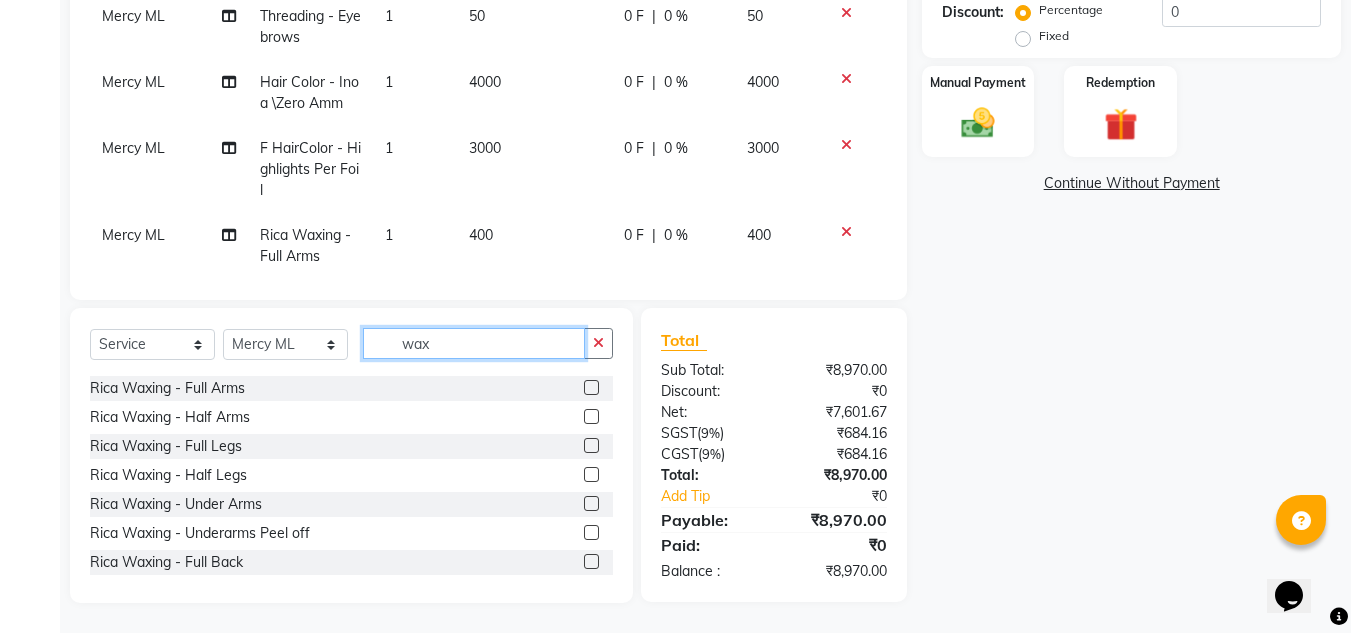 scroll, scrollTop: 197, scrollLeft: 0, axis: vertical 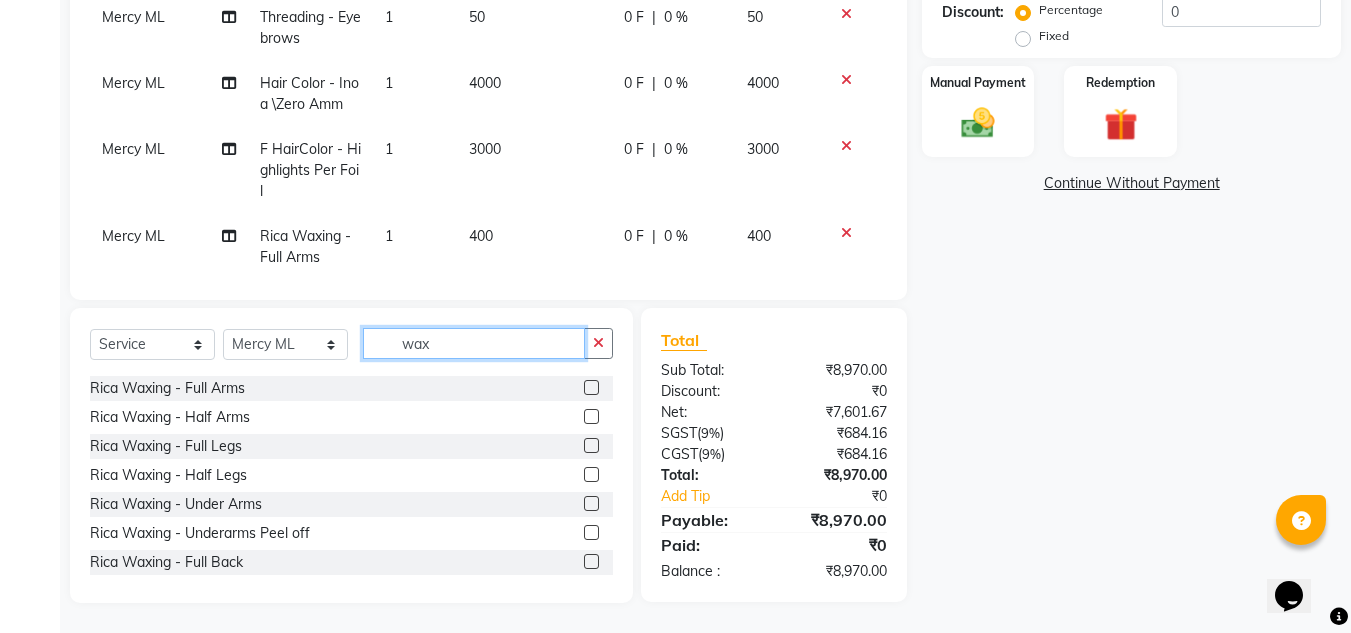 click on "wax" 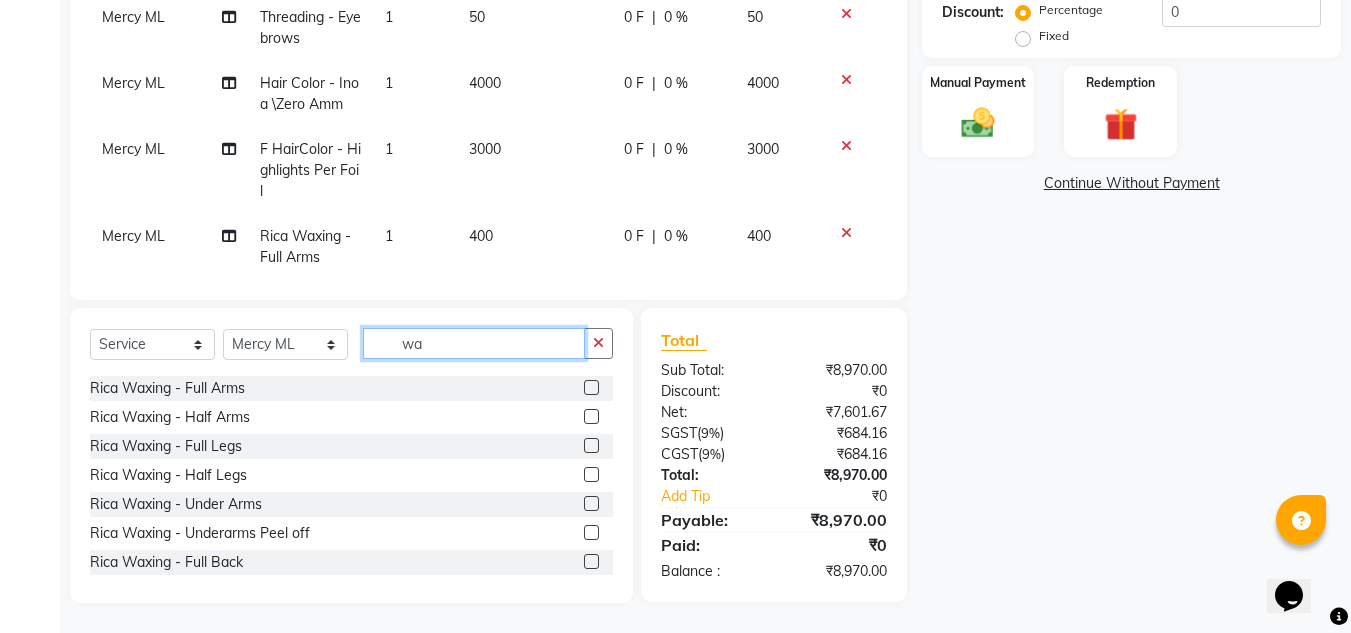 type on "w" 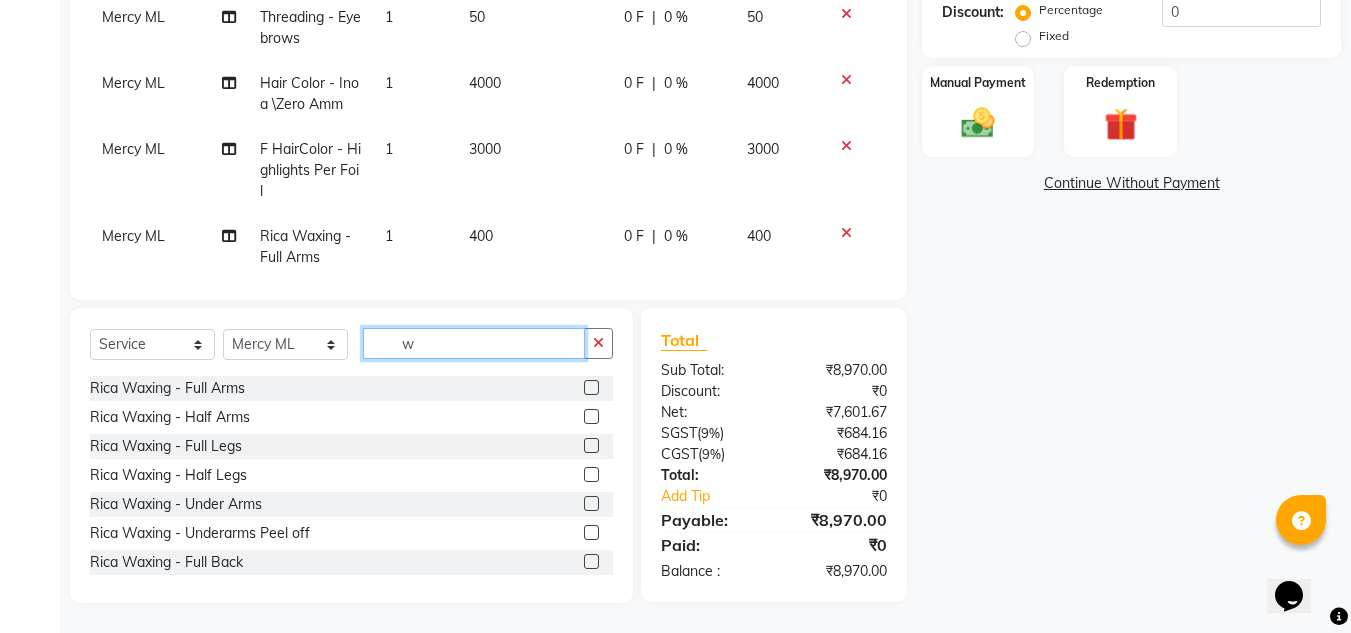 scroll, scrollTop: 434, scrollLeft: 0, axis: vertical 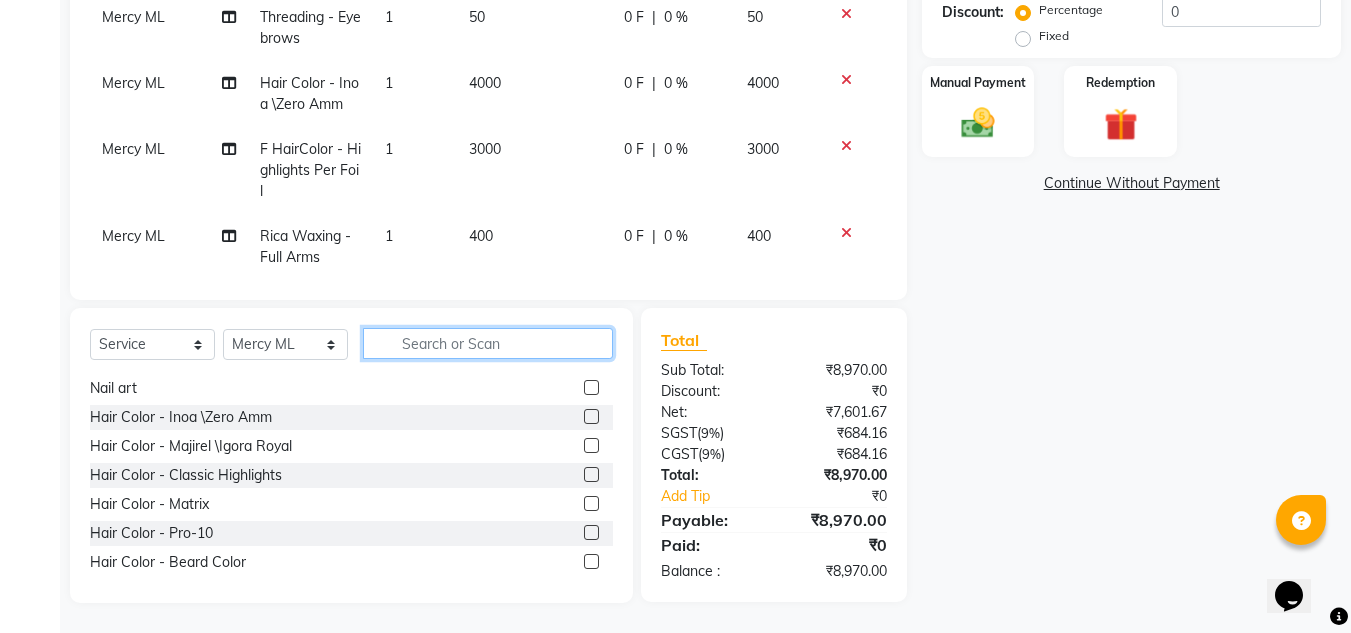 type 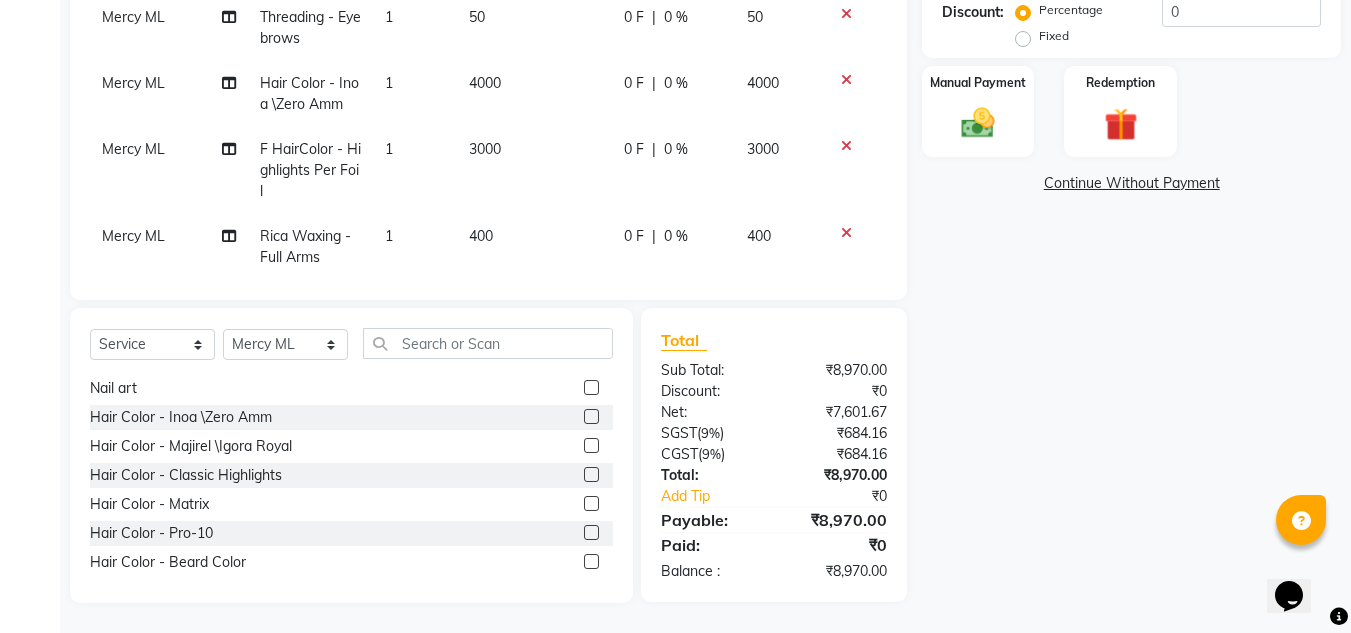 click on "1" 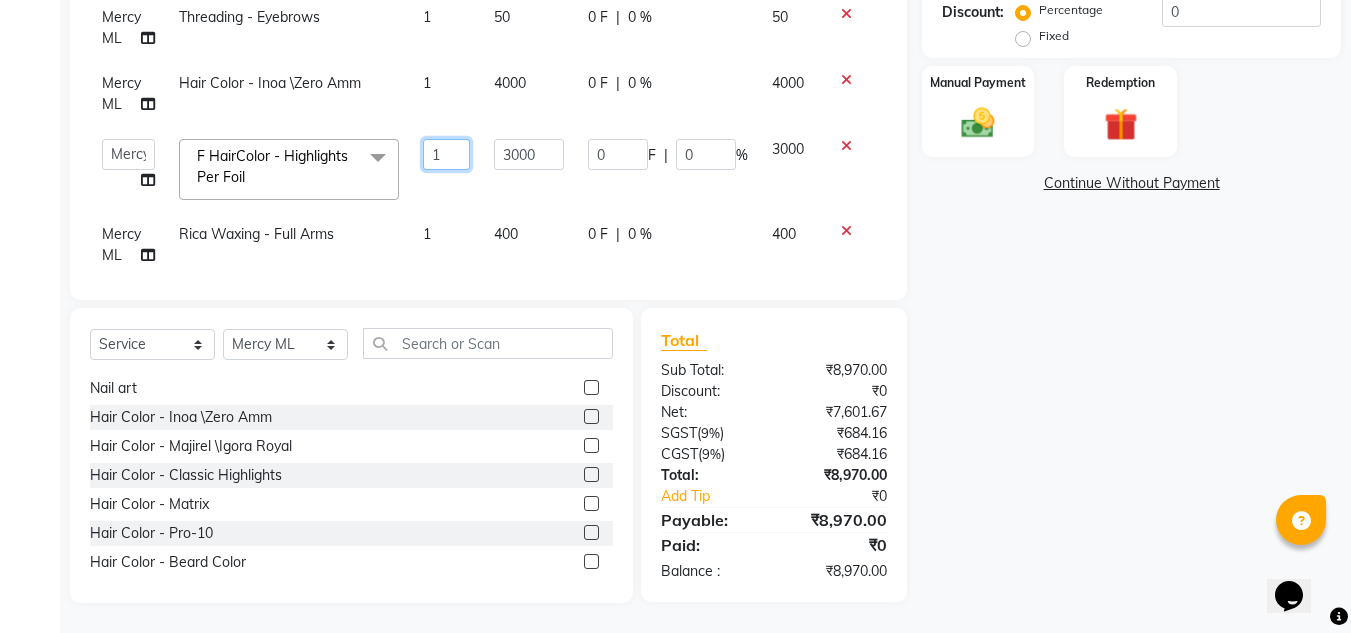click on "1" 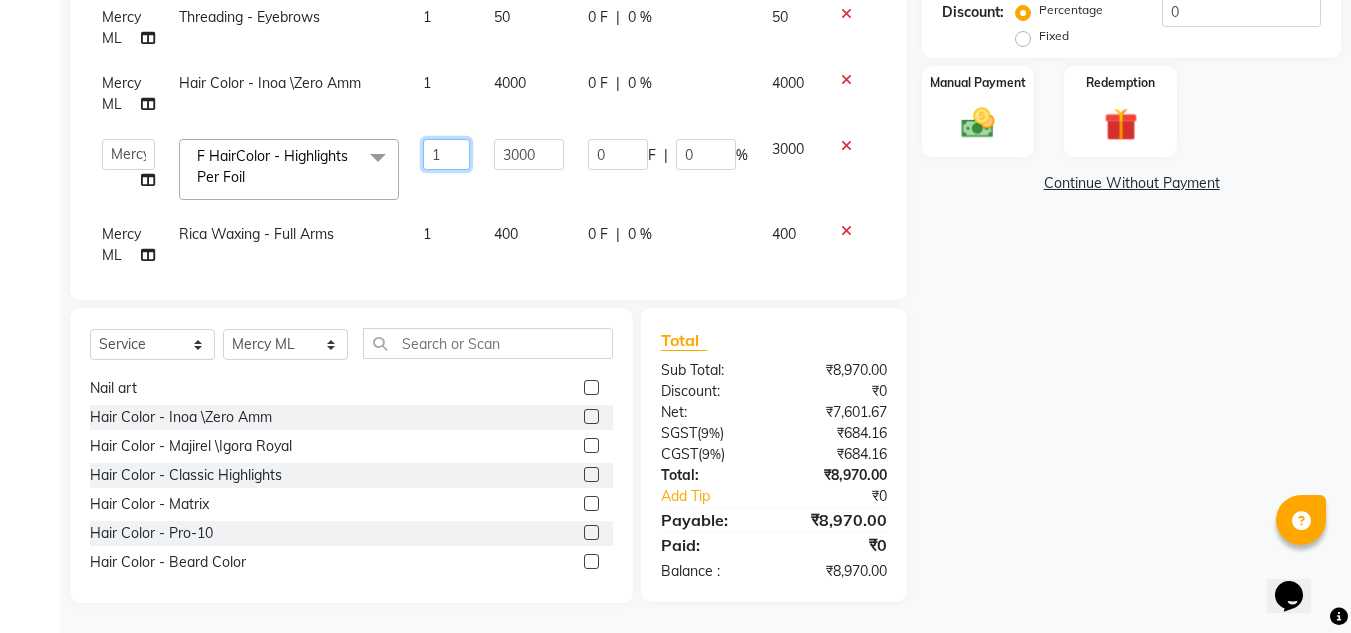 type on "19" 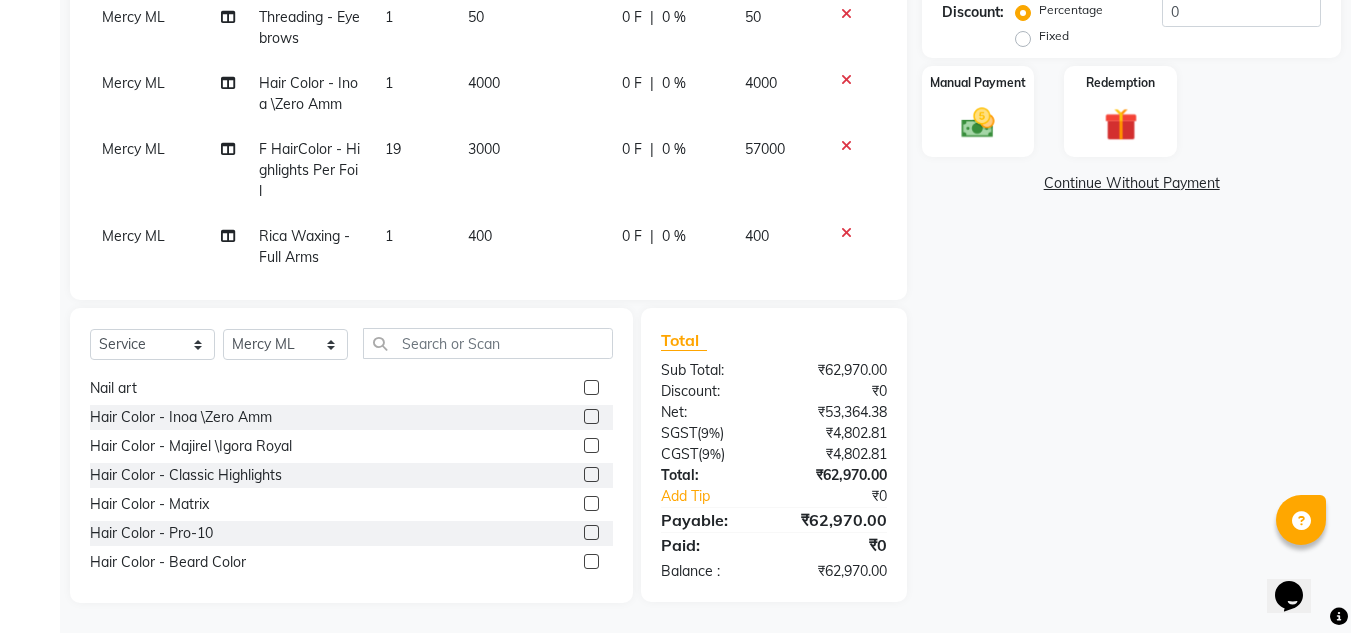 click on "Name: Vidya  Membership:  No Active Membership  Total Visits:  12 Card on file:  0 Last Visit:   [DATE] Points:   0  Prepaid Coupon Code Apply Service Total:  [CURRENCY]  Discount:  Percentage   Fixed  0 Manual Payment Redemption  Continue Without Payment" 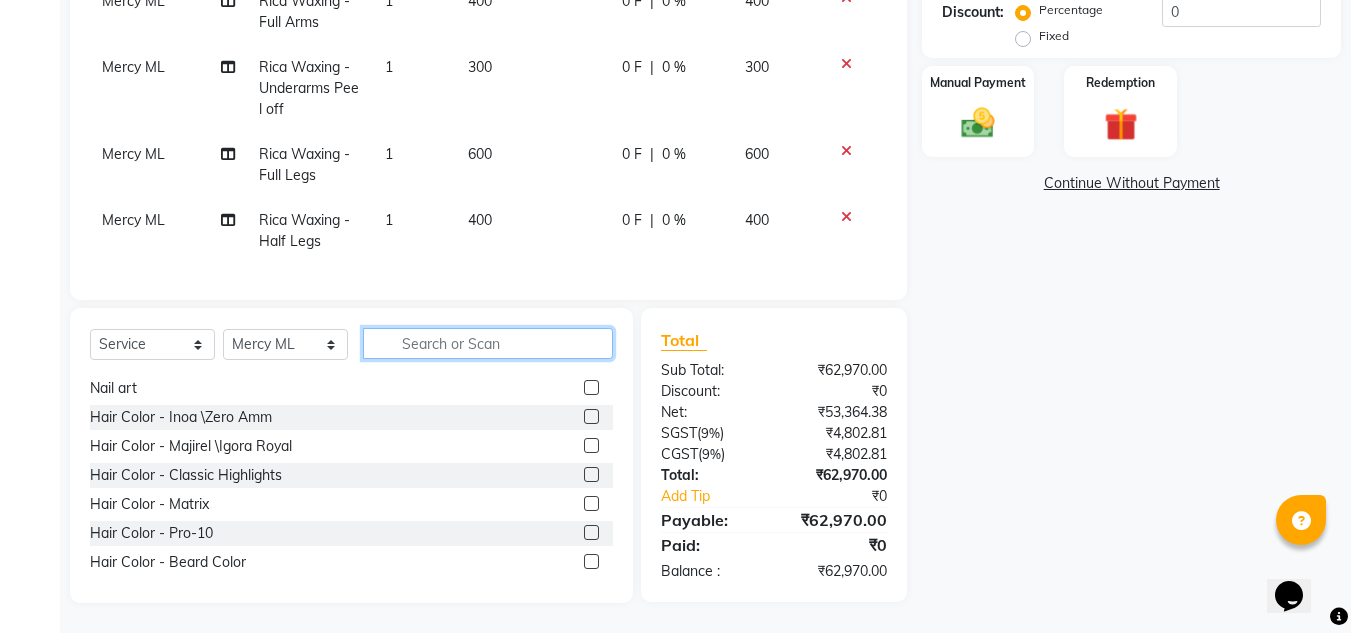 click 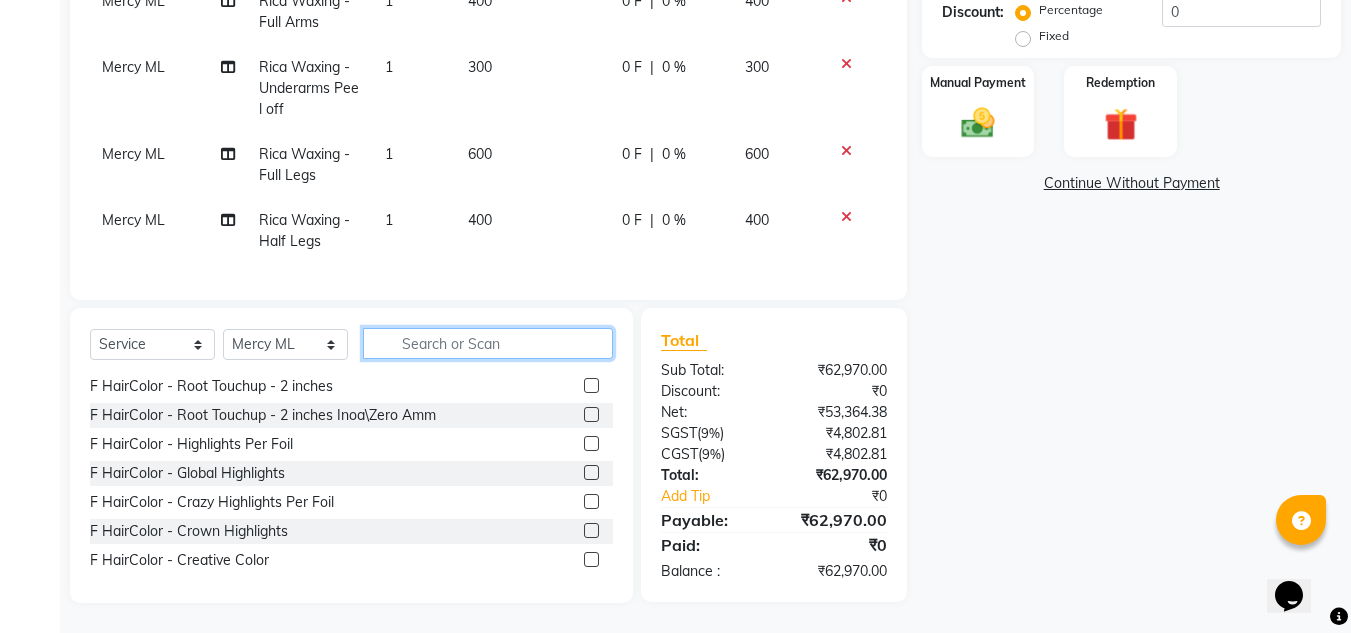 scroll, scrollTop: 815, scrollLeft: 0, axis: vertical 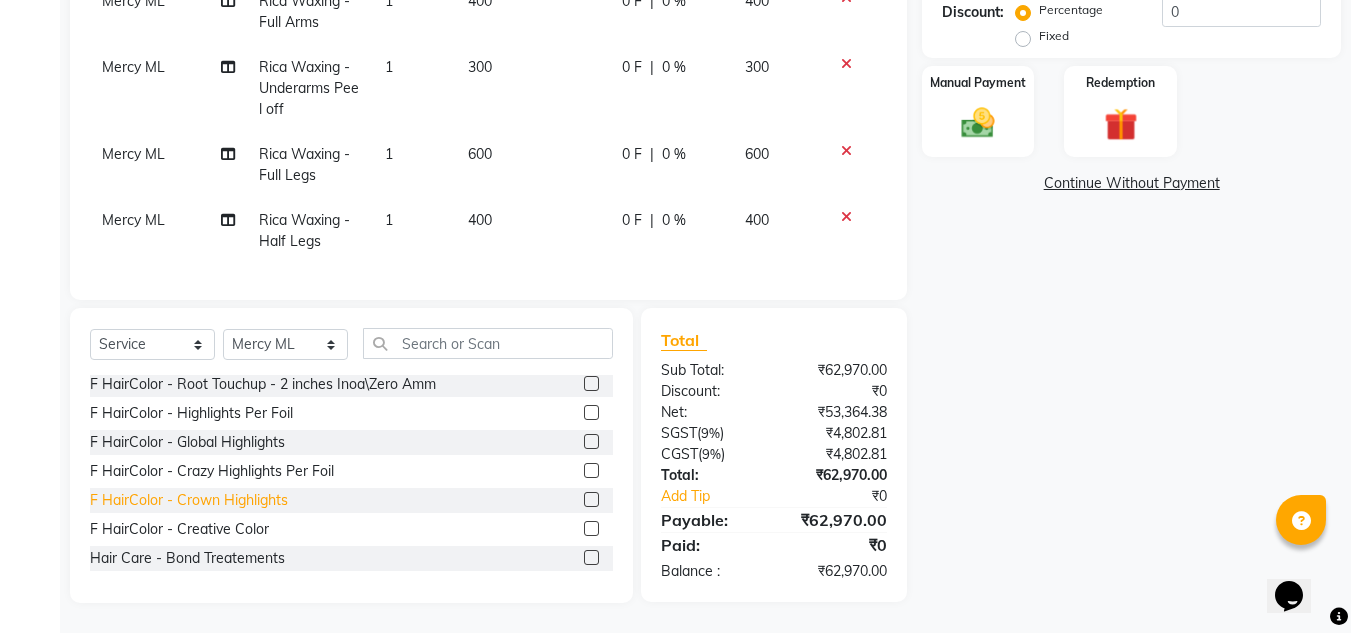 click on "F HairColor  - Crown Highlights" 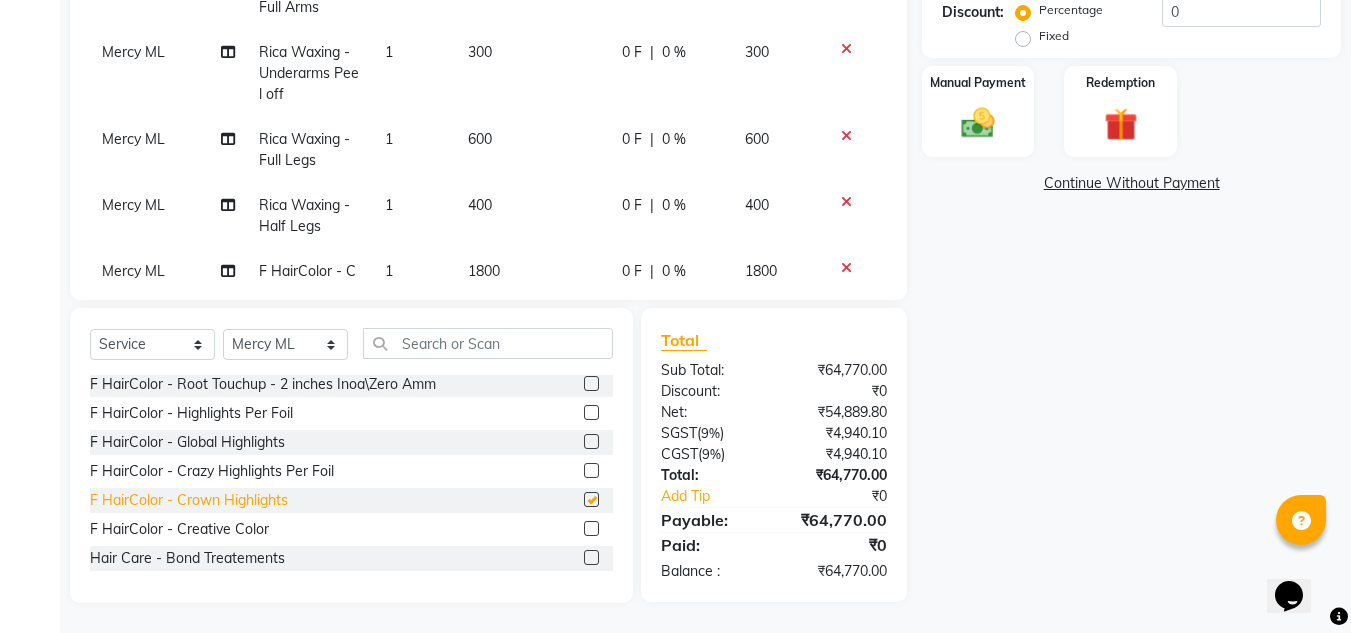 checkbox on "false" 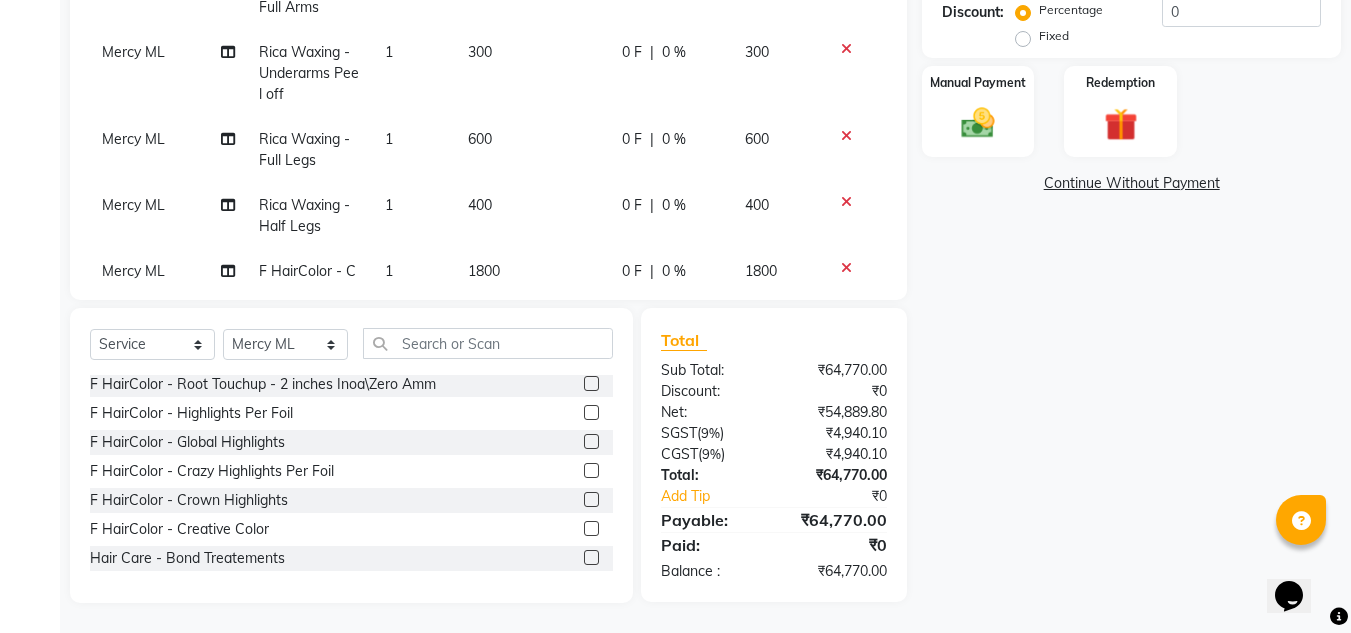 scroll, scrollTop: 534, scrollLeft: 0, axis: vertical 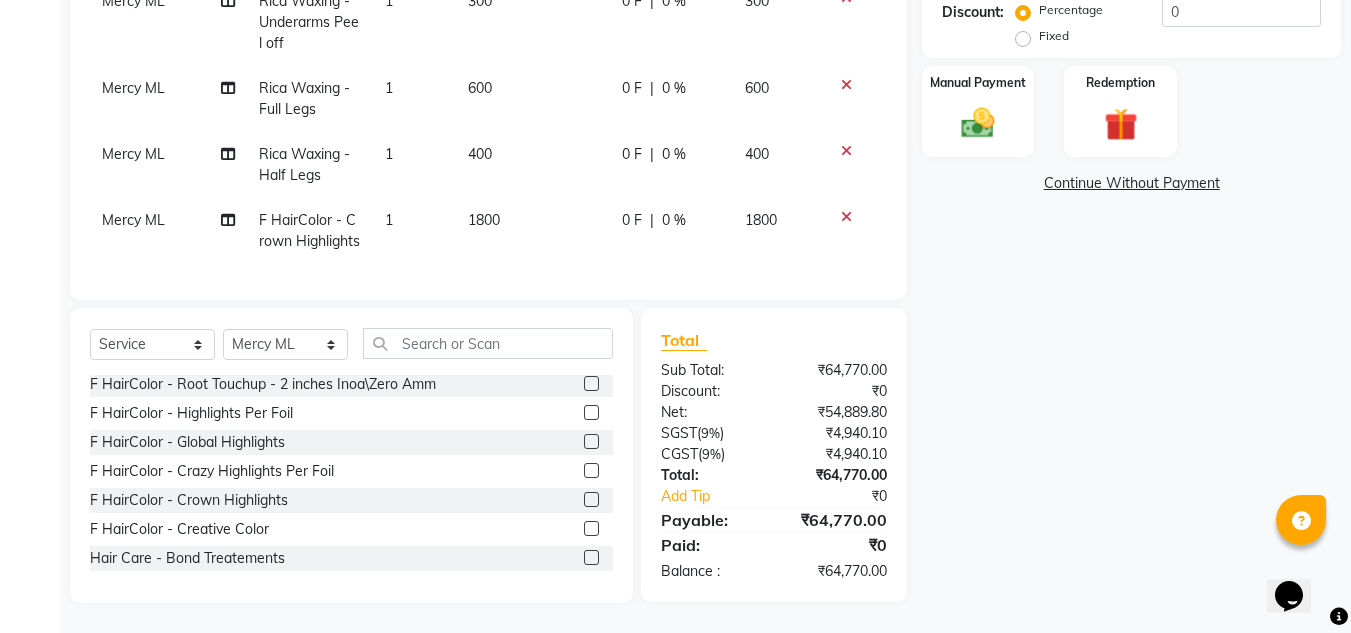 click on "1800" 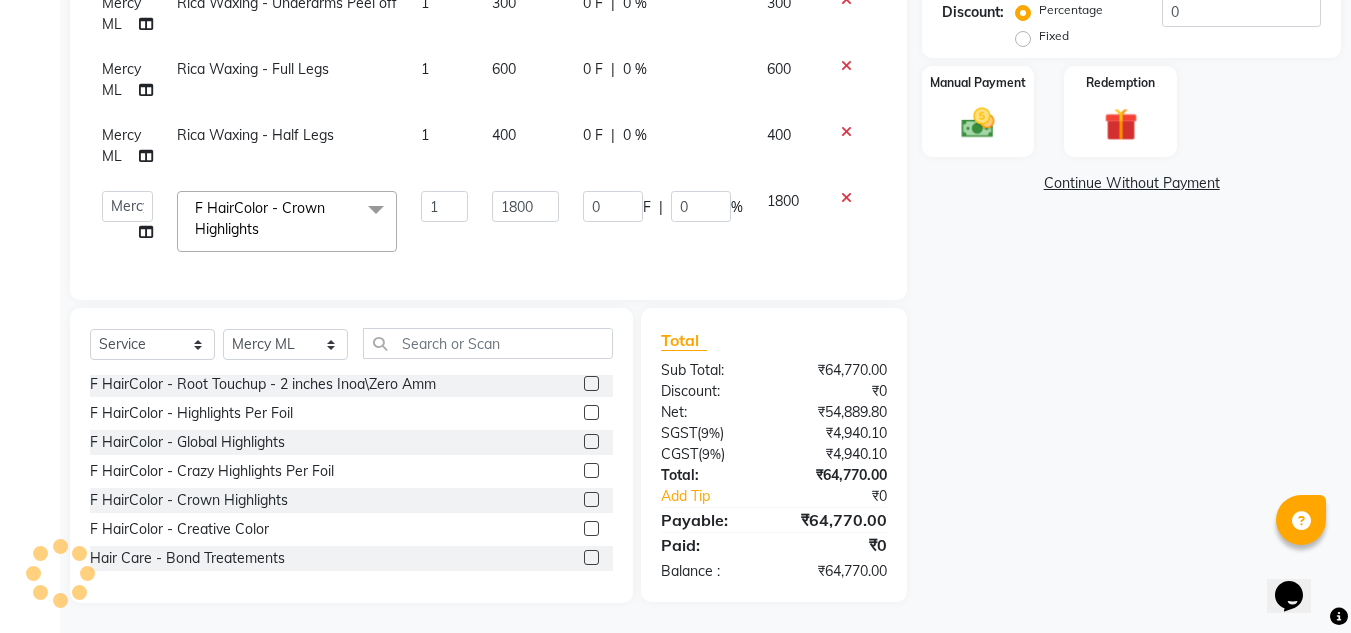 scroll, scrollTop: 490, scrollLeft: 0, axis: vertical 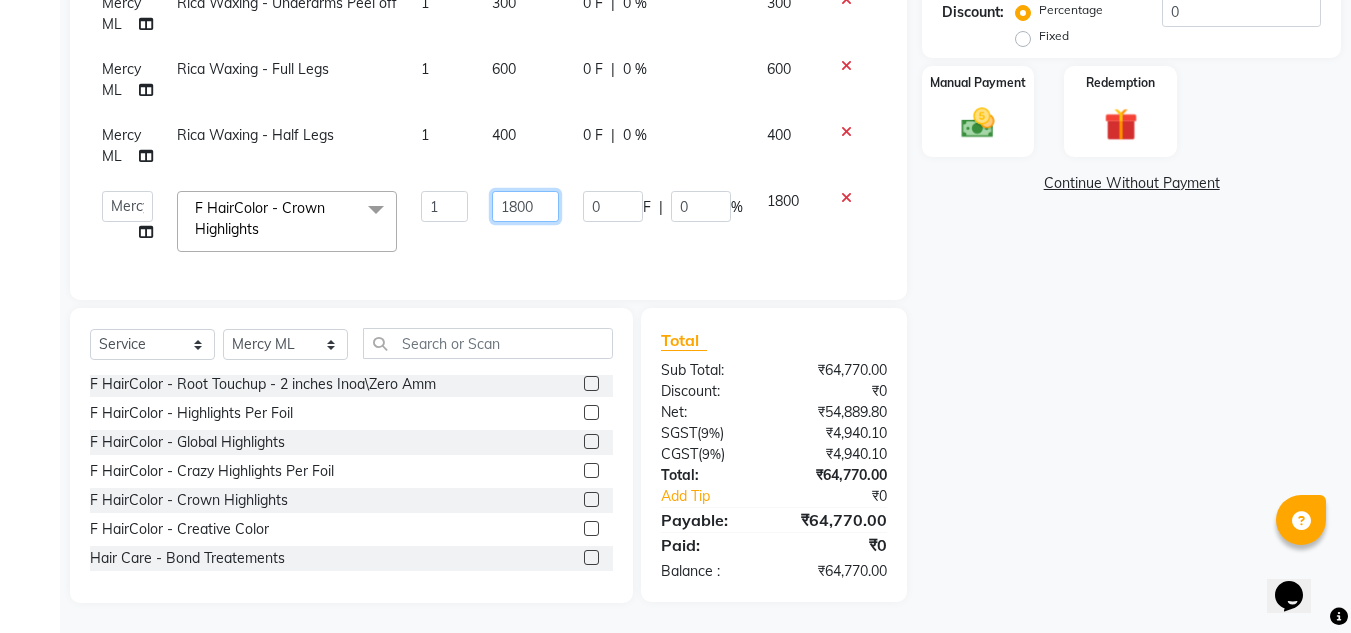 click on "1800" 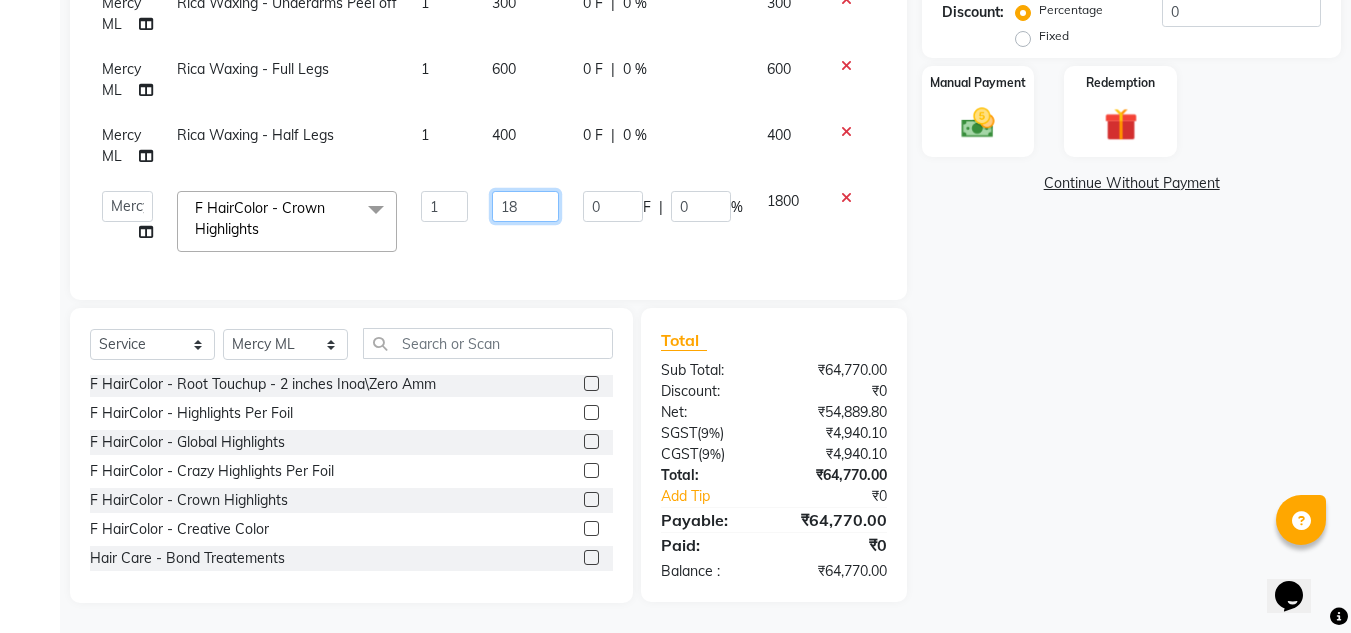 type on "1" 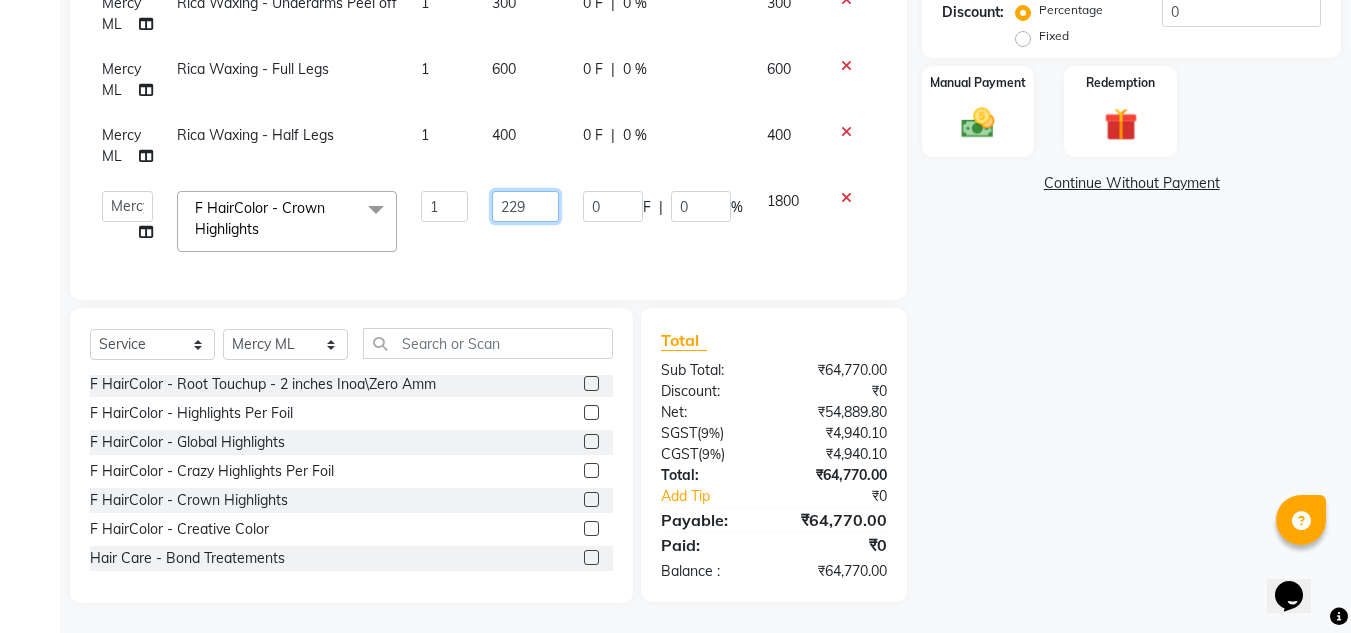 type on "2299" 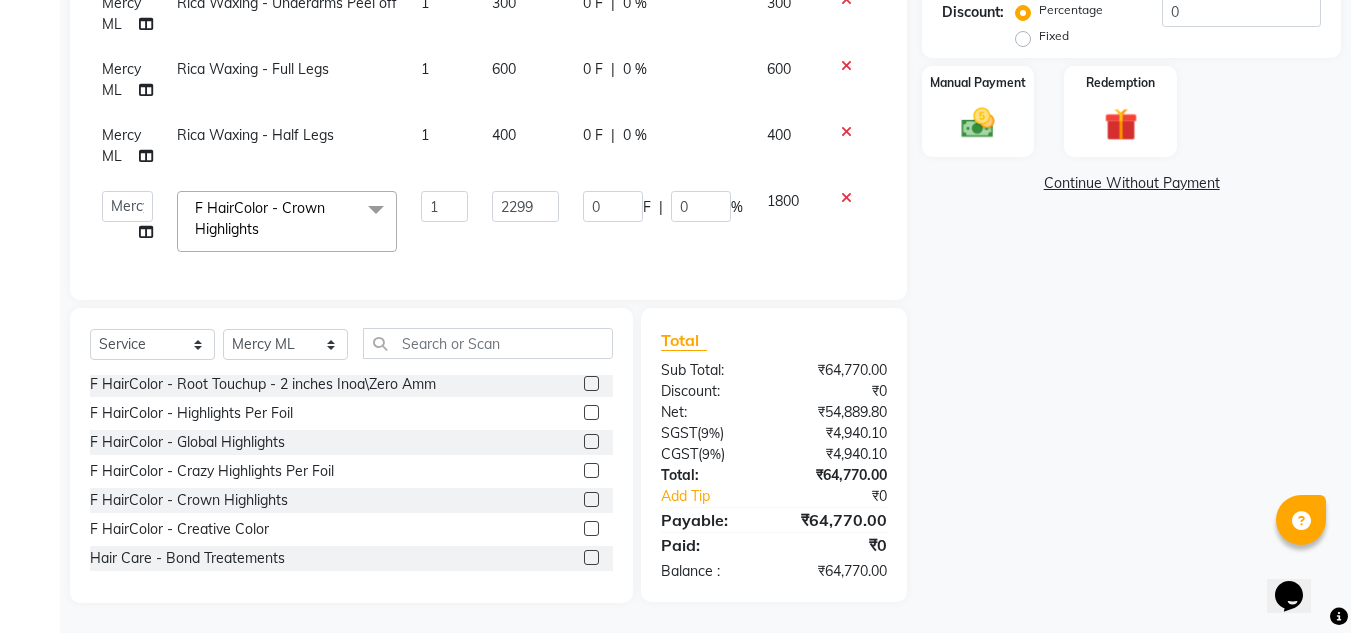 click on "Name: Vidya  Membership:  No Active Membership  Total Visits:  12 Card on file:  0 Last Visit:   [DATE] Points:   0  Prepaid Coupon Code Apply Service Total:  [CURRENCY]  Discount:  Percentage   Fixed  0 Manual Payment Redemption  Continue Without Payment" 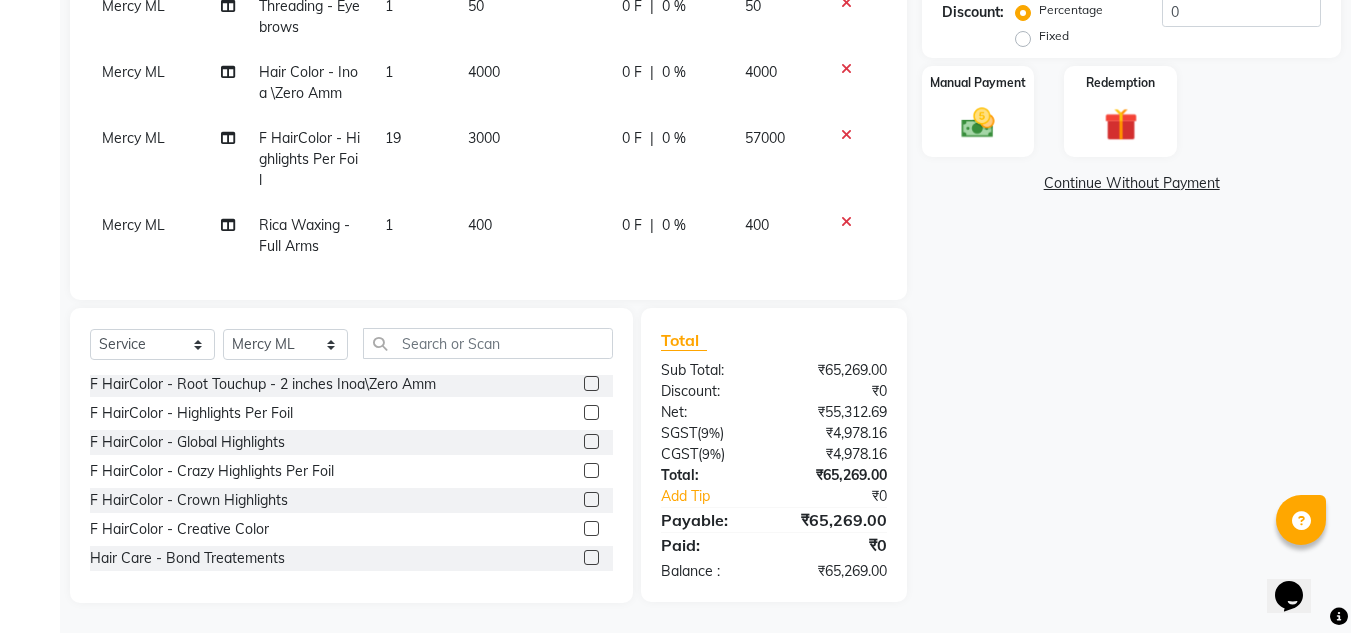 scroll, scrollTop: 207, scrollLeft: 0, axis: vertical 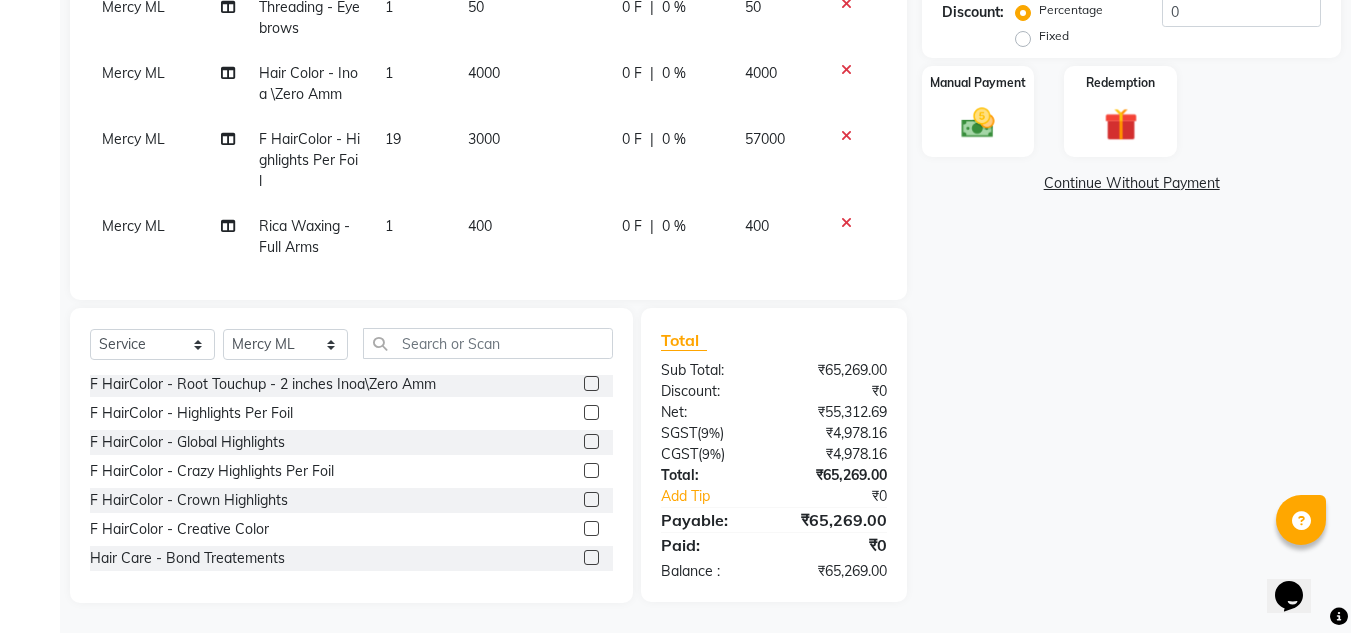 click on "19" 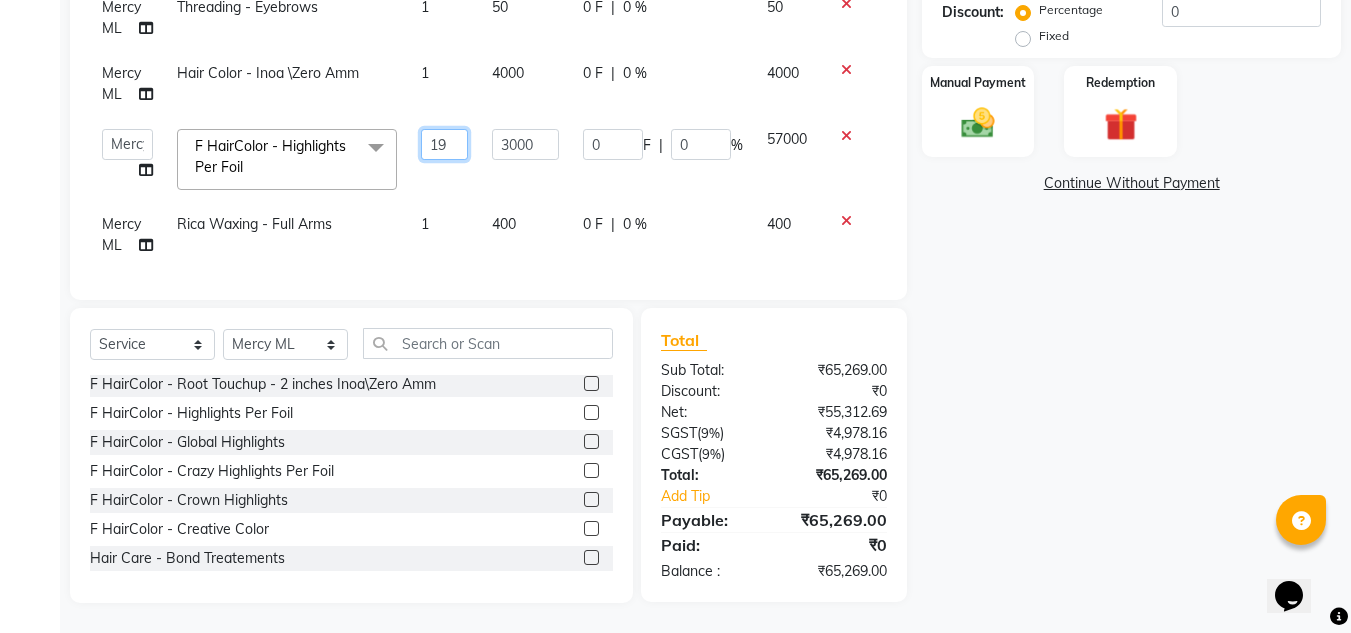 click on "19" 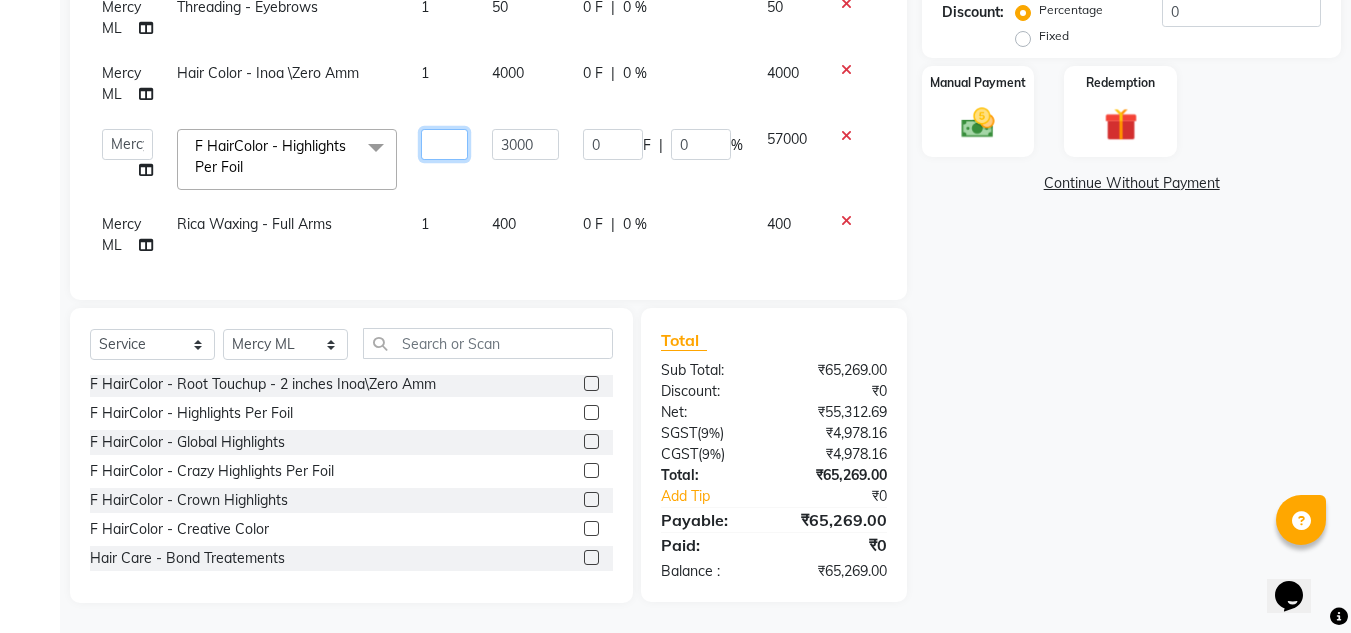 type on "1" 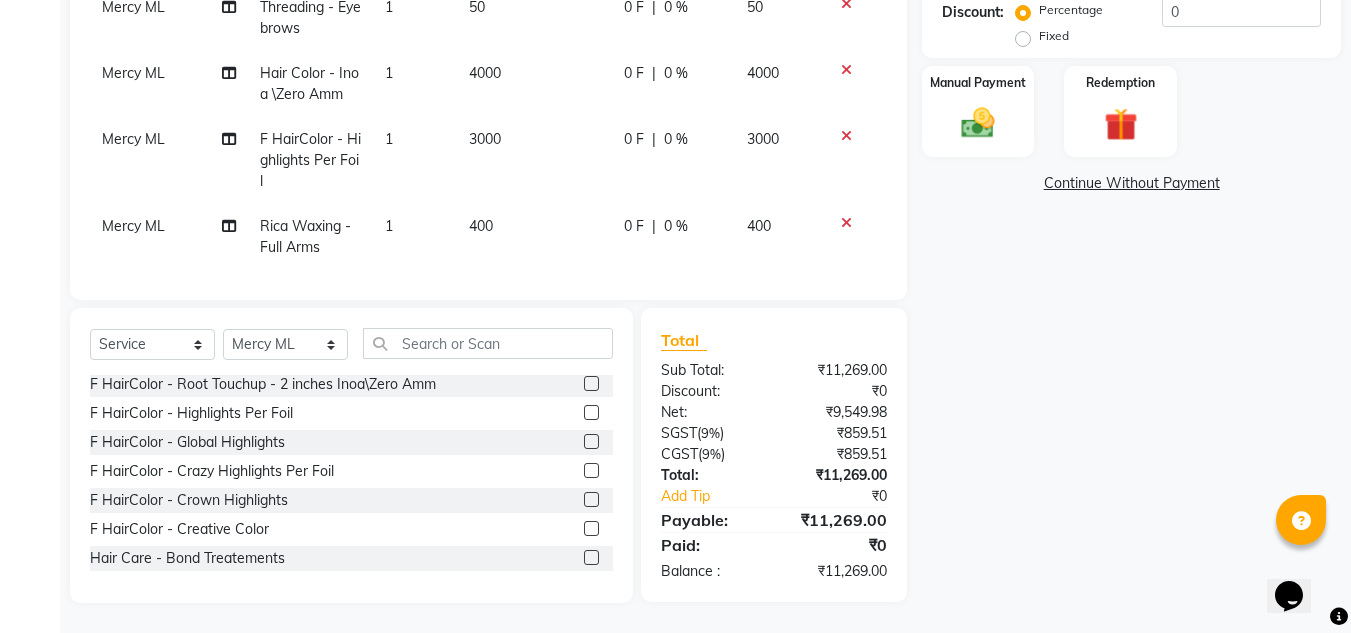click on "Name: Vidya  Membership:  No Active Membership  Total Visits:  12 Card on file:  0 Last Visit:   [DATE] Points:   0  Prepaid Coupon Code Apply Service Total:  [CURRENCY]  Discount:  Percentage   Fixed  0 Manual Payment Redemption  Continue Without Payment" 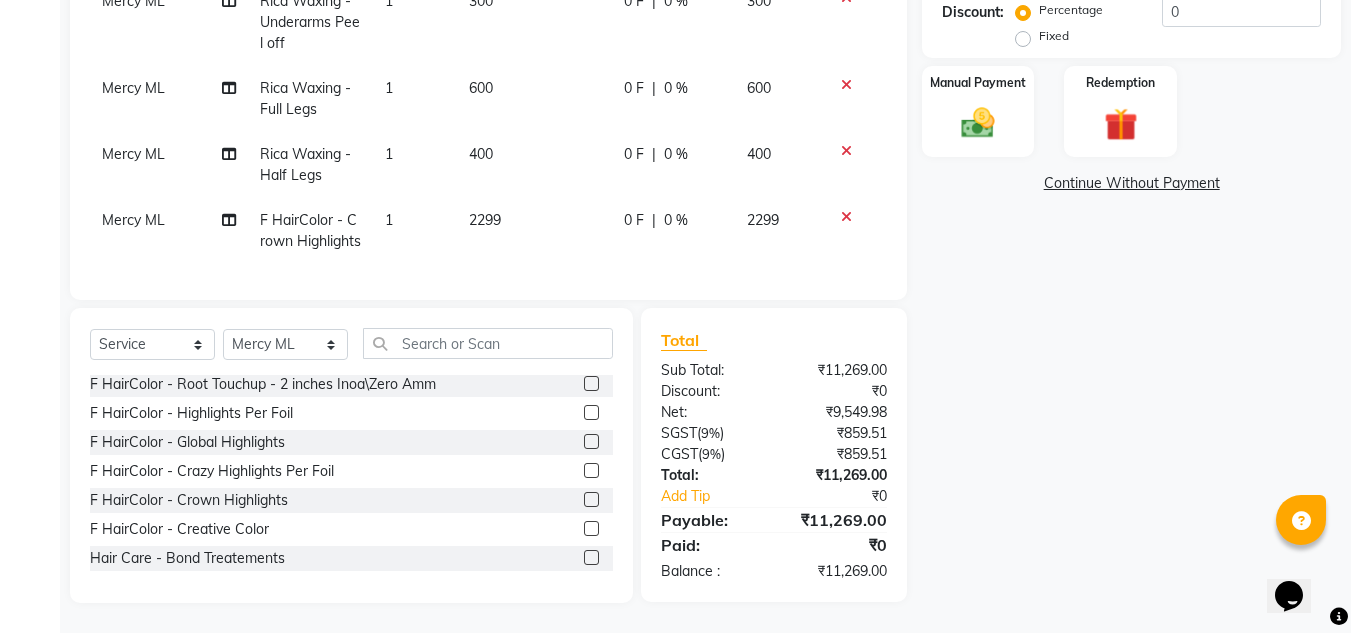 scroll, scrollTop: 534, scrollLeft: 0, axis: vertical 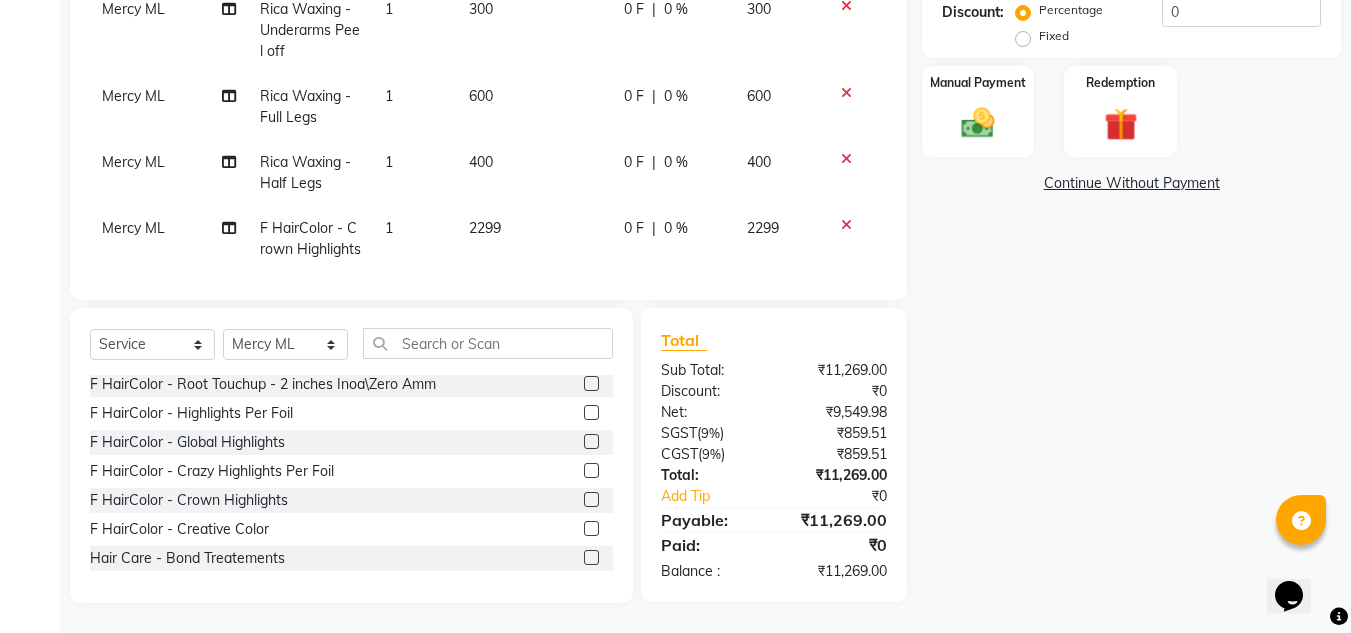 select on "60585" 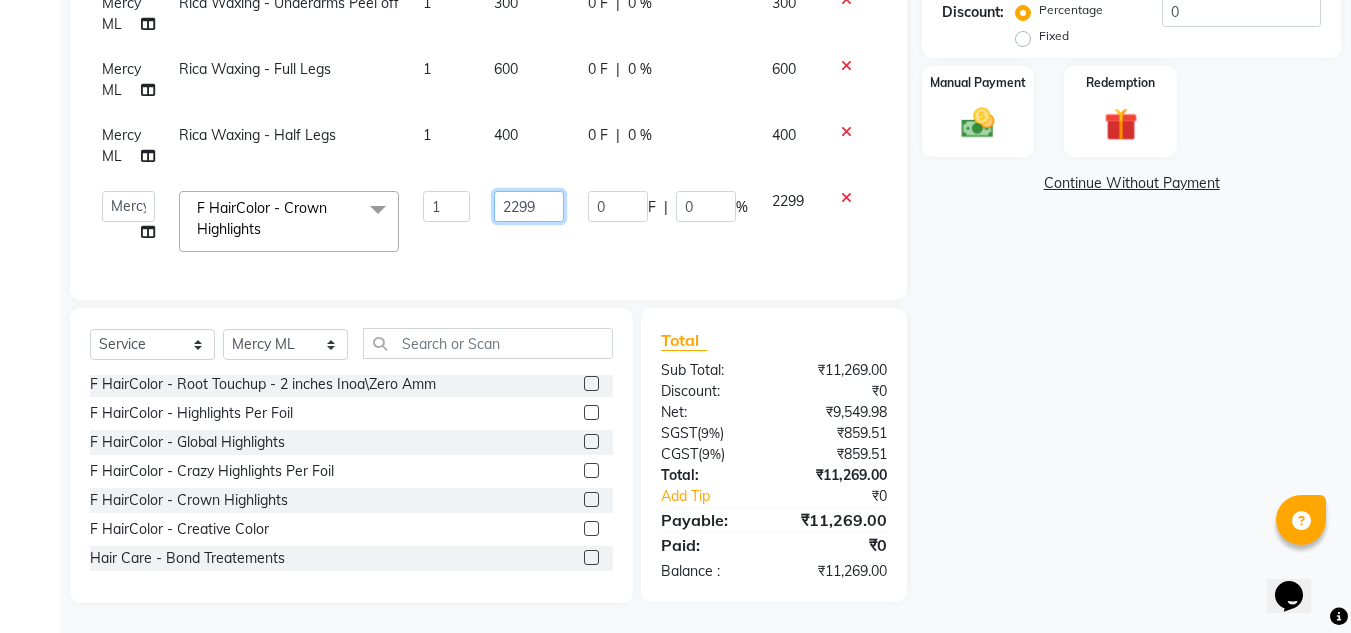 click on "2299" 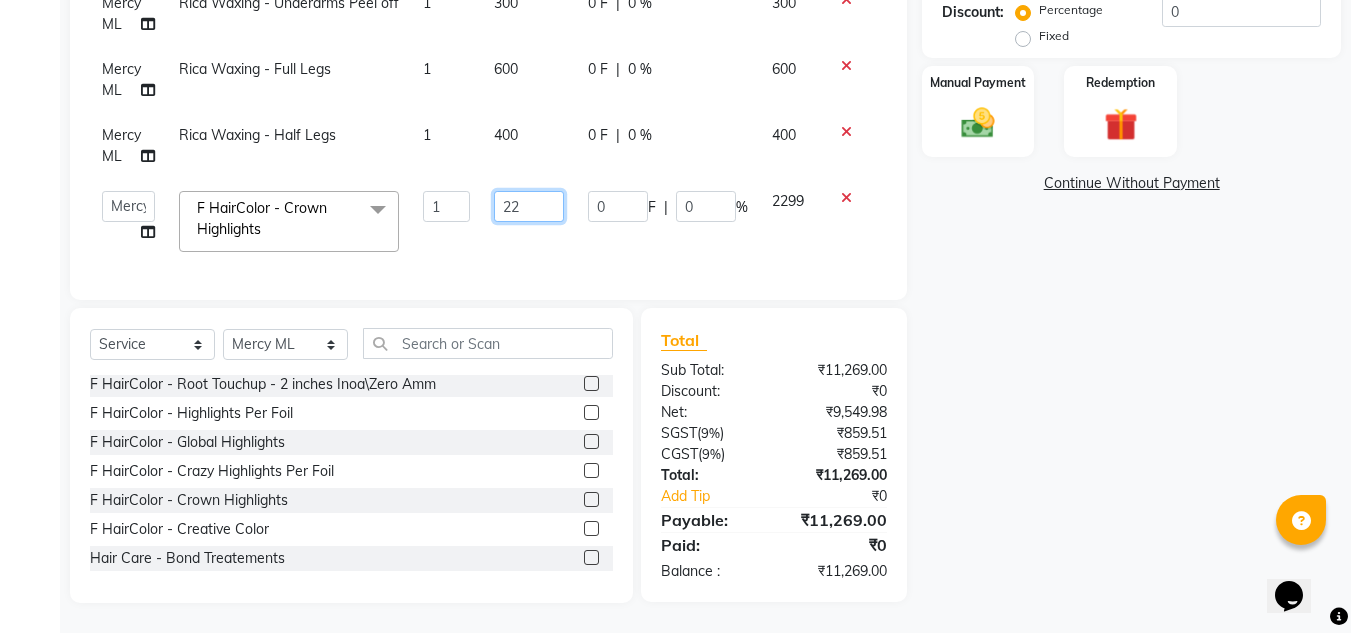 type on "2" 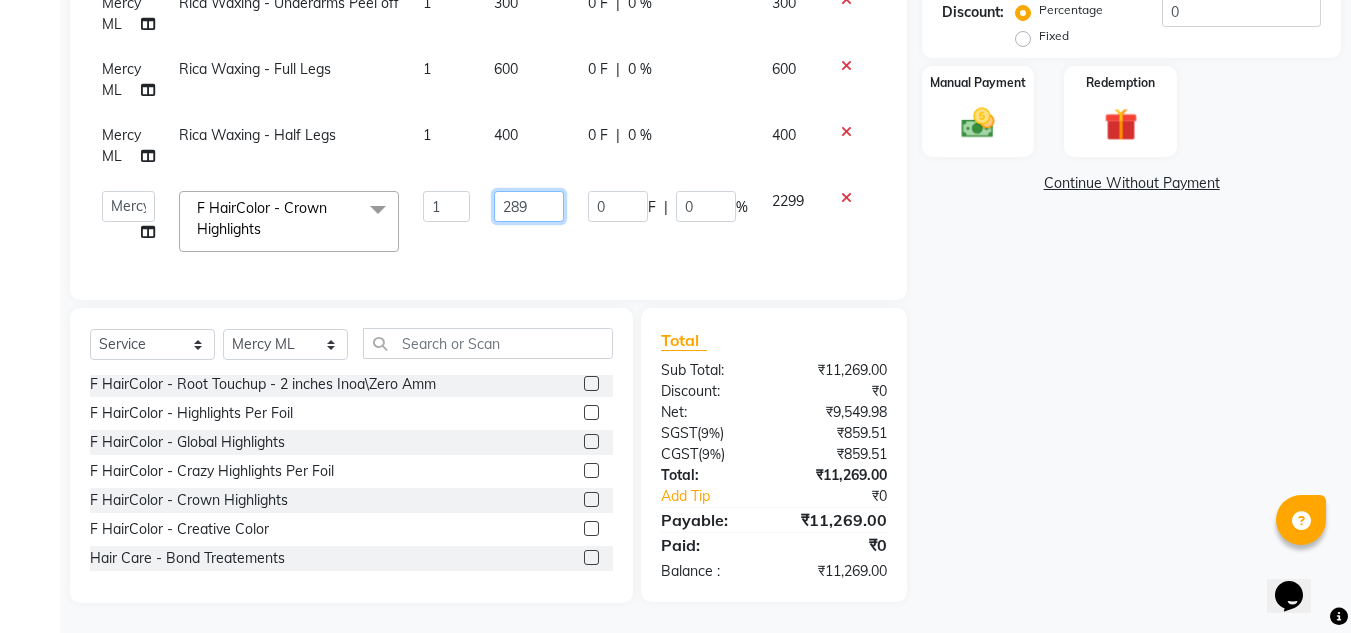 type on "2899" 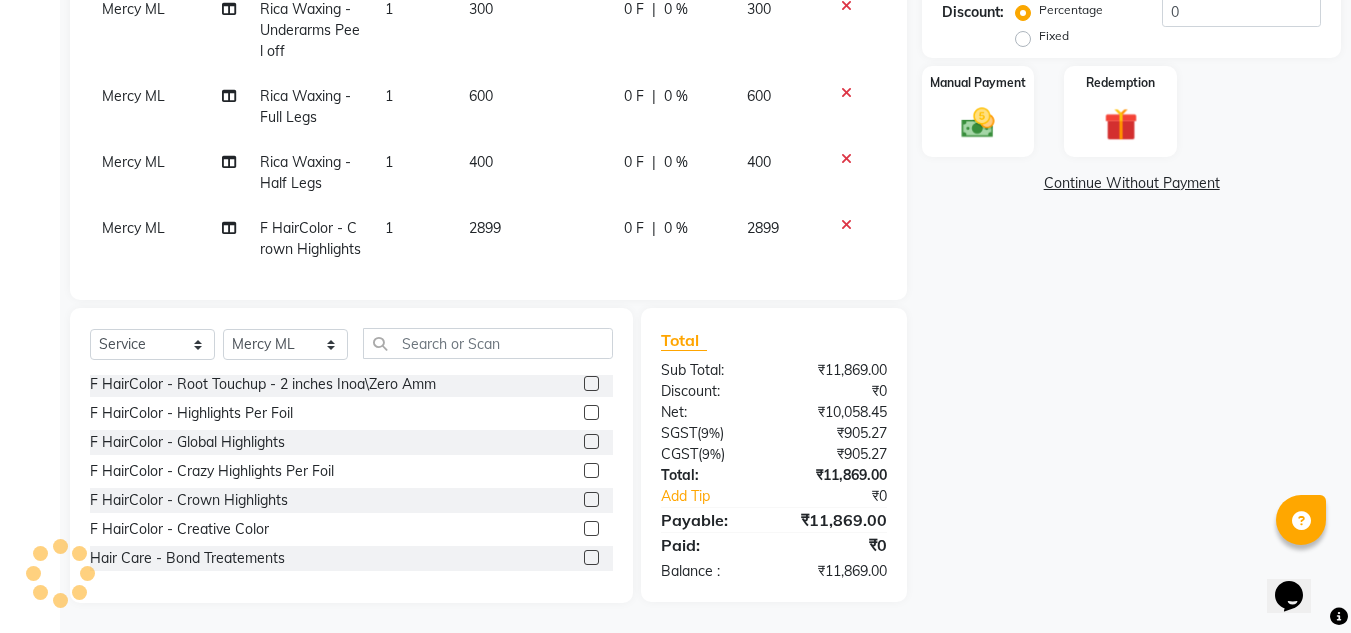 click on "Name: Vidya  Membership:  No Active Membership  Total Visits:  12 Card on file:  0 Last Visit:   [DATE] Points:   0  Prepaid Coupon Code Apply Service Total:  [CURRENCY]  Discount:  Percentage   Fixed  0 Manual Payment Redemption  Continue Without Payment" 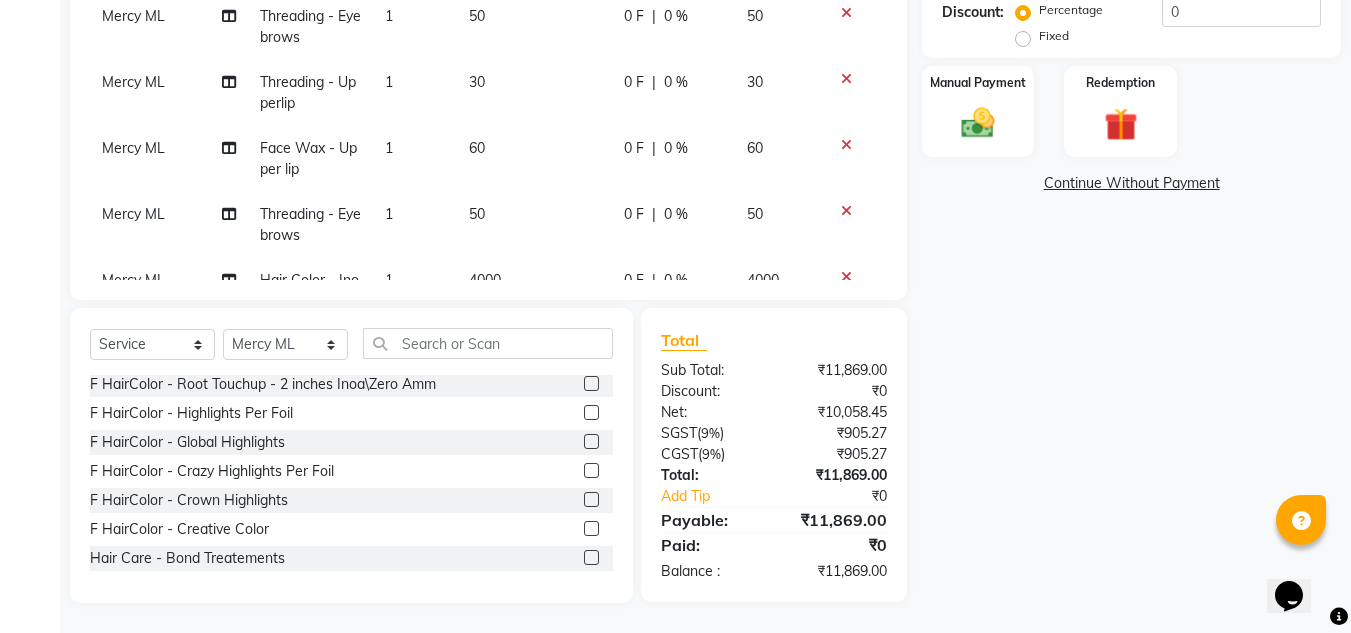 scroll, scrollTop: 534, scrollLeft: 0, axis: vertical 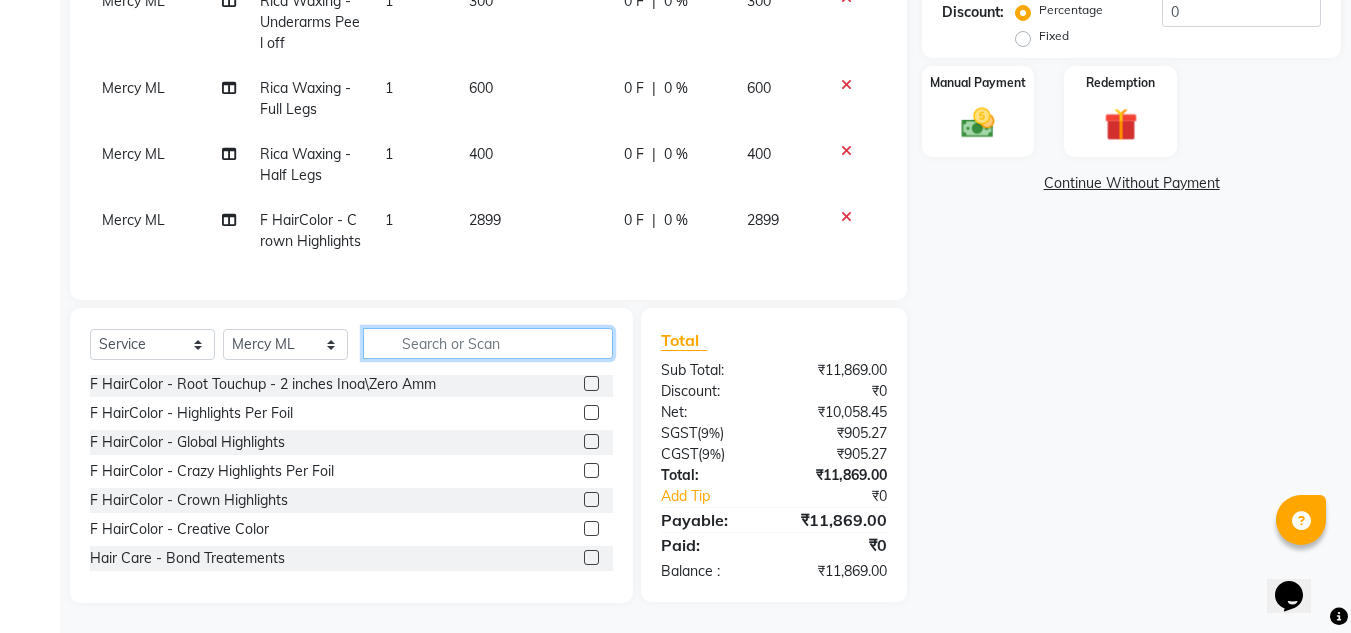 click 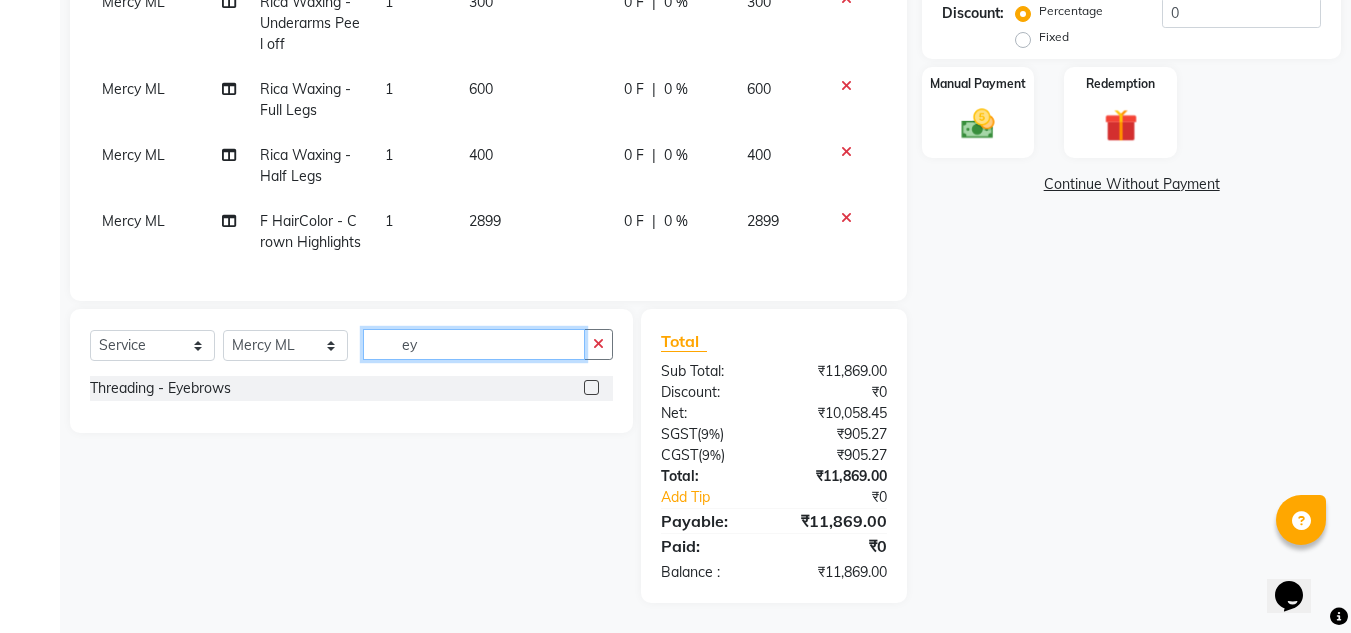 scroll, scrollTop: 0, scrollLeft: 0, axis: both 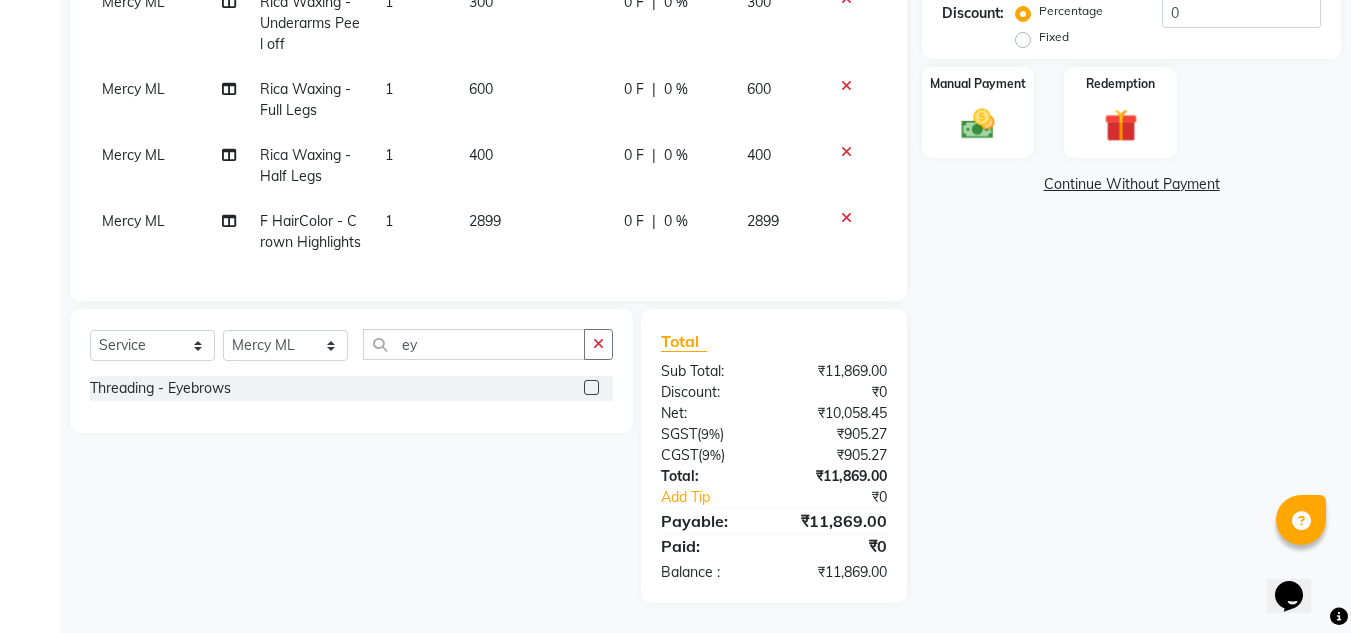 click 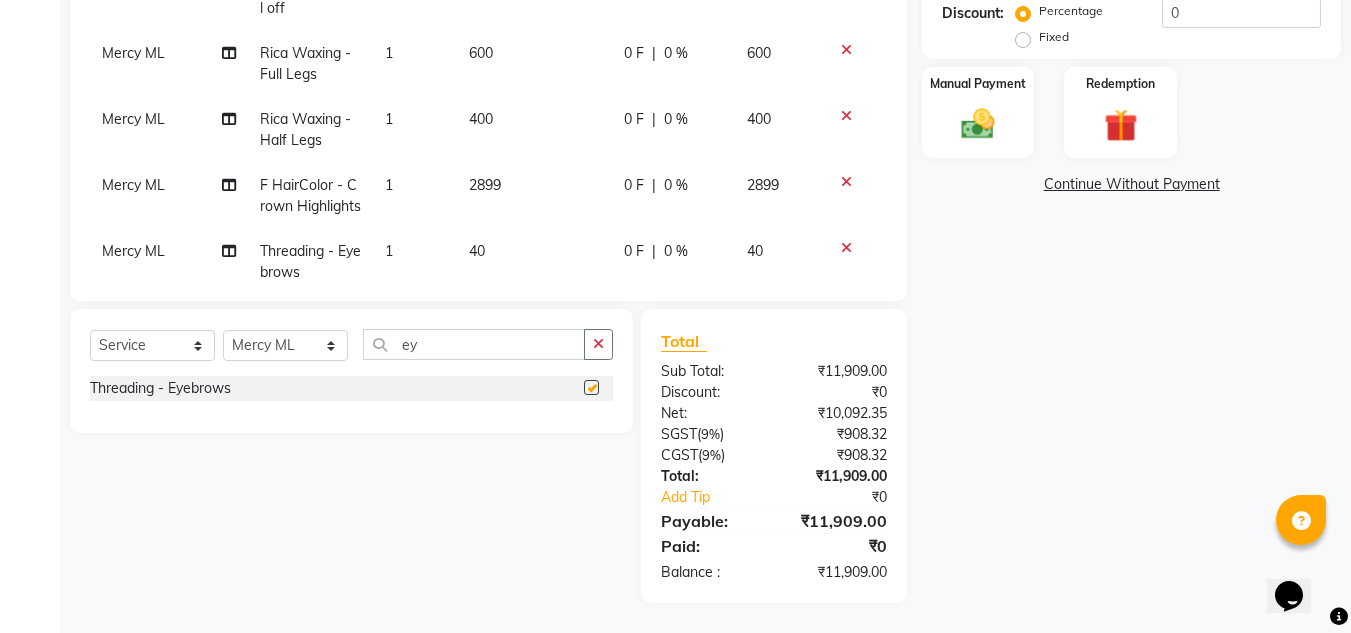 checkbox on "false" 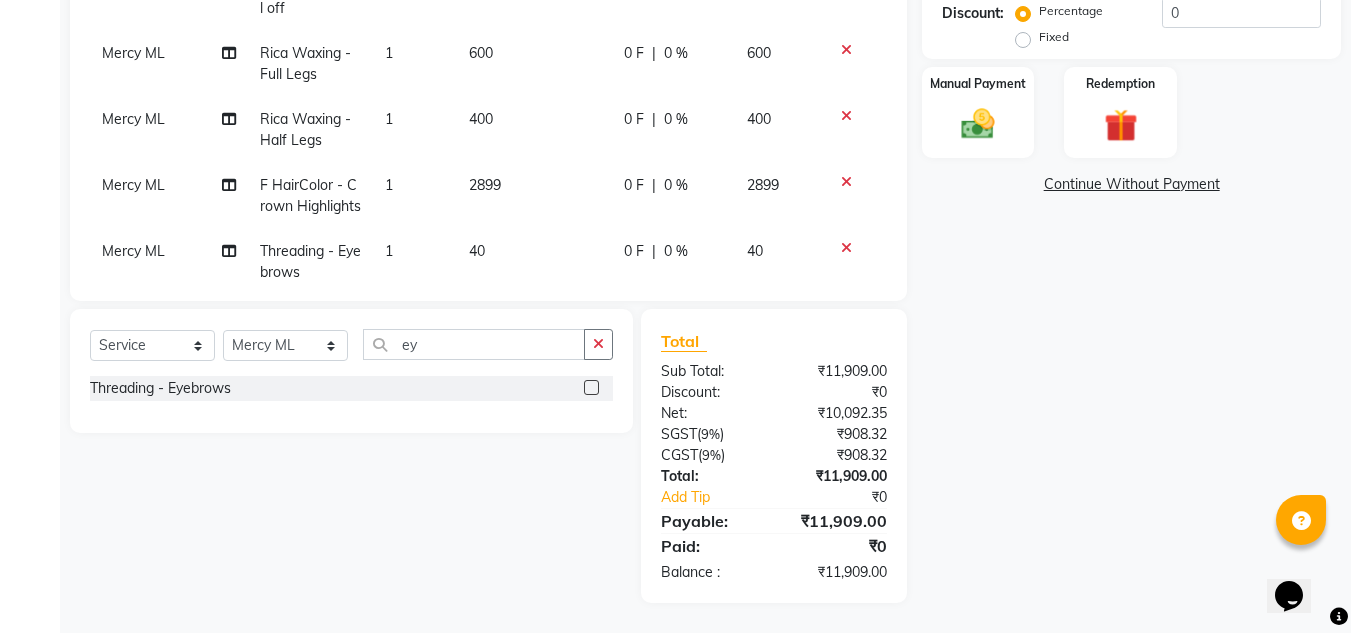 scroll, scrollTop: 600, scrollLeft: 0, axis: vertical 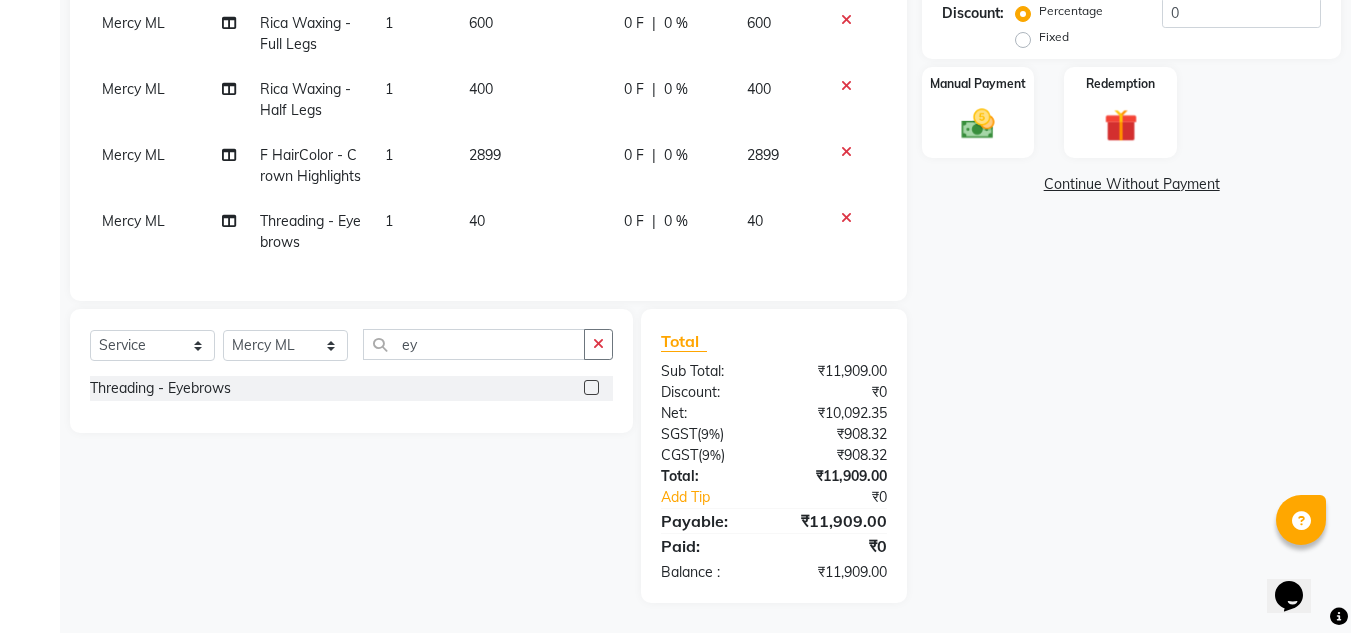 click on "40" 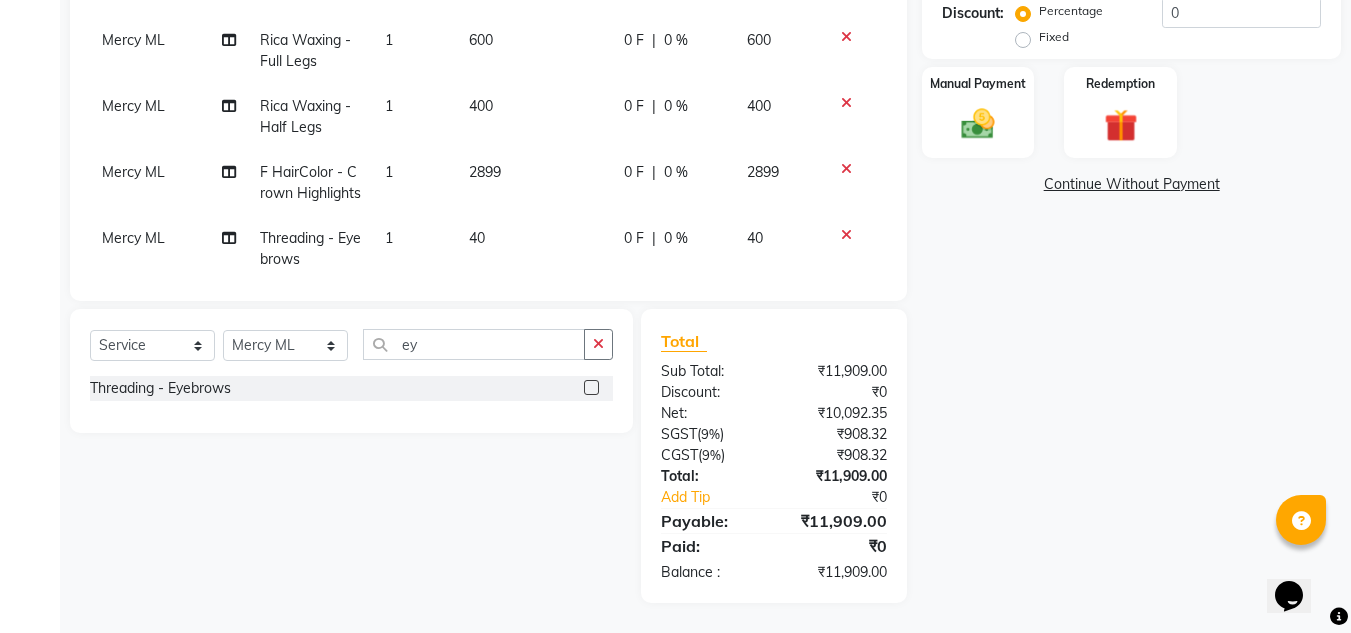 select on "60585" 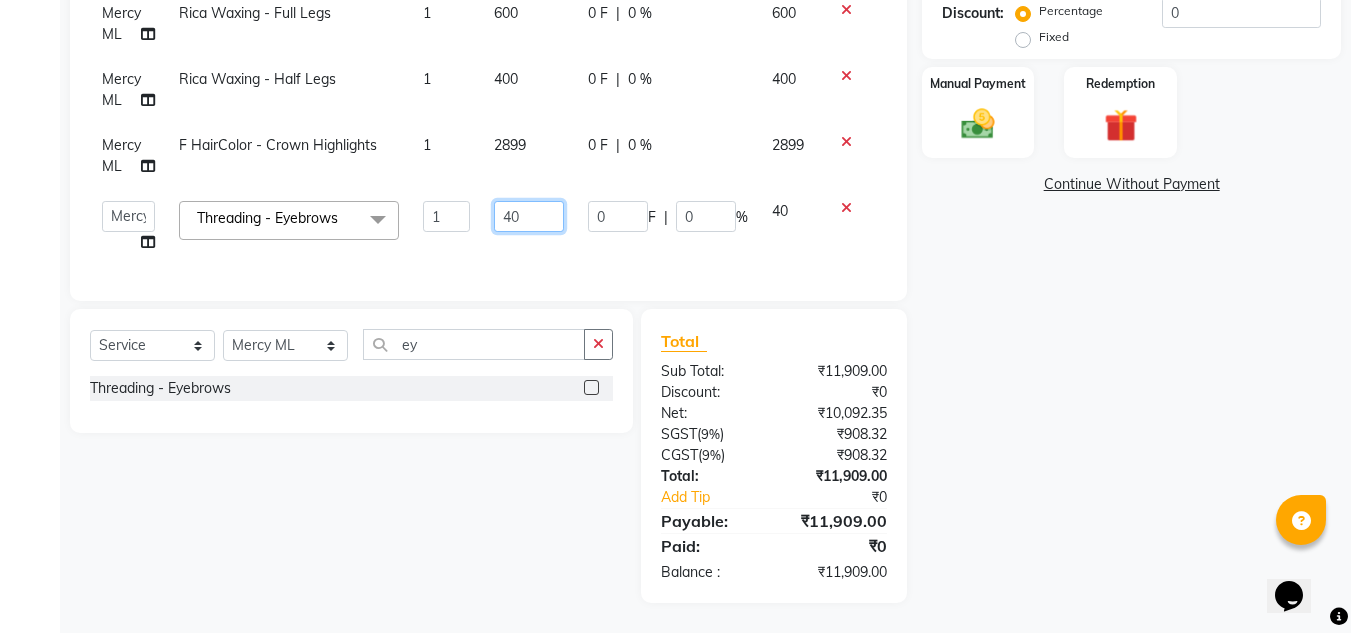 click on "40" 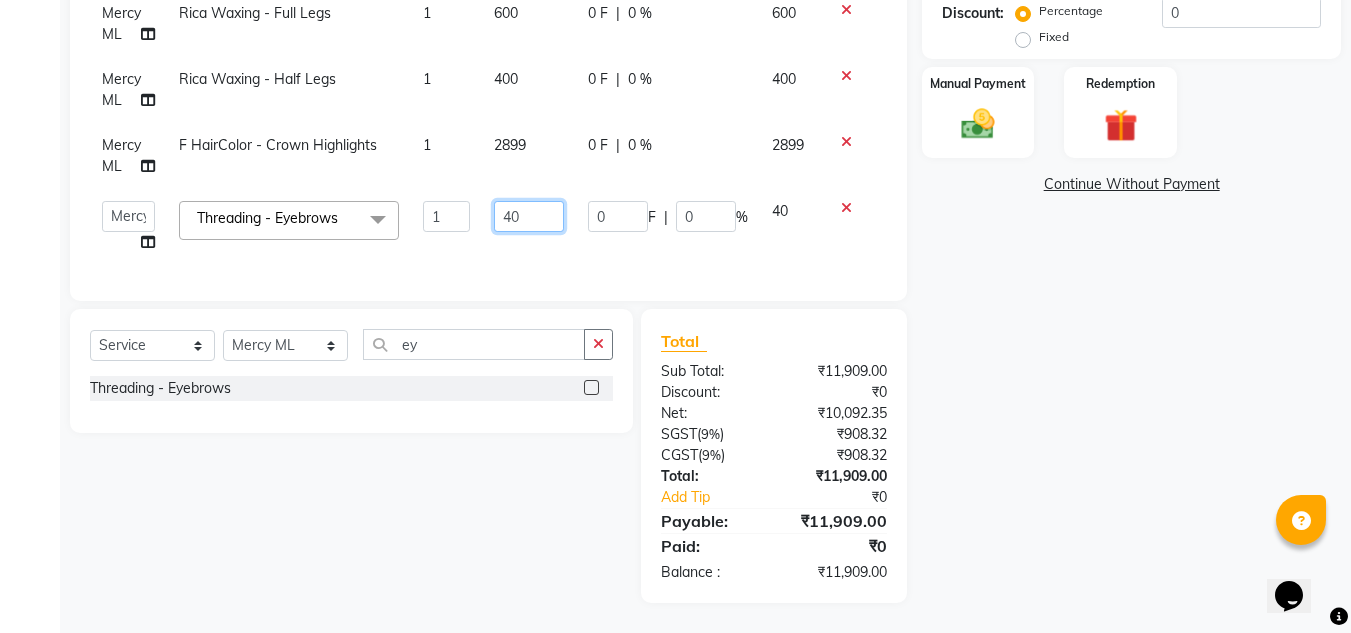 type on "4" 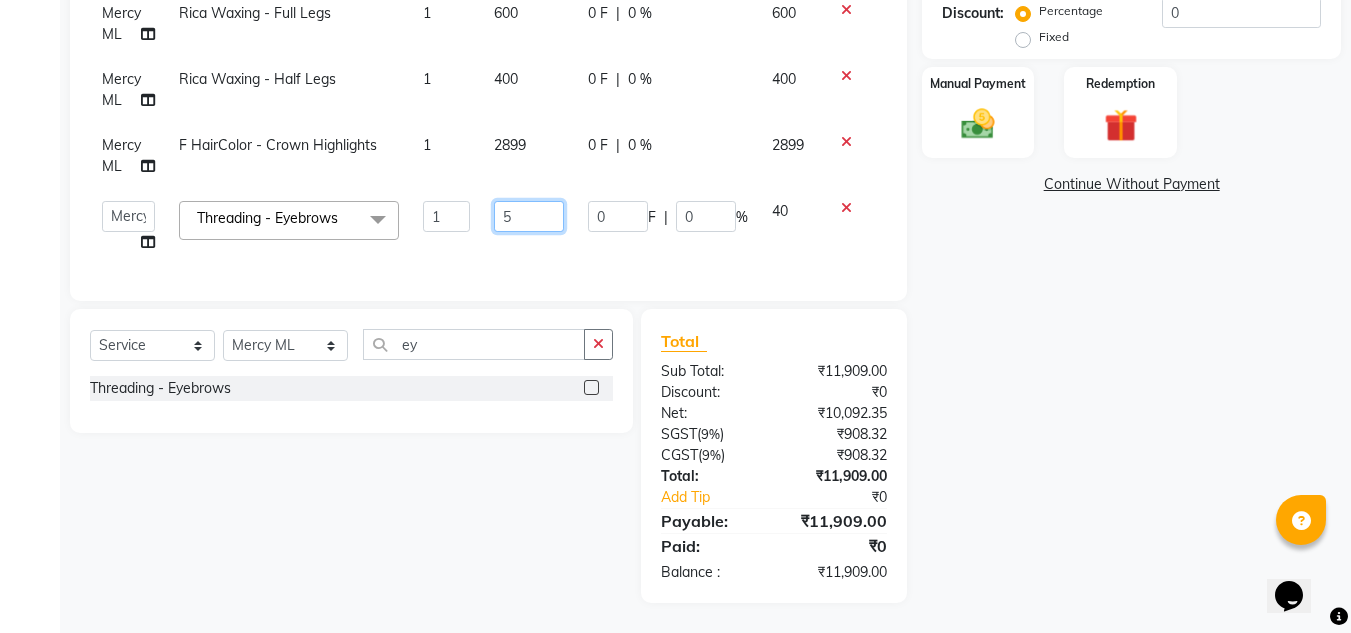 type on "50" 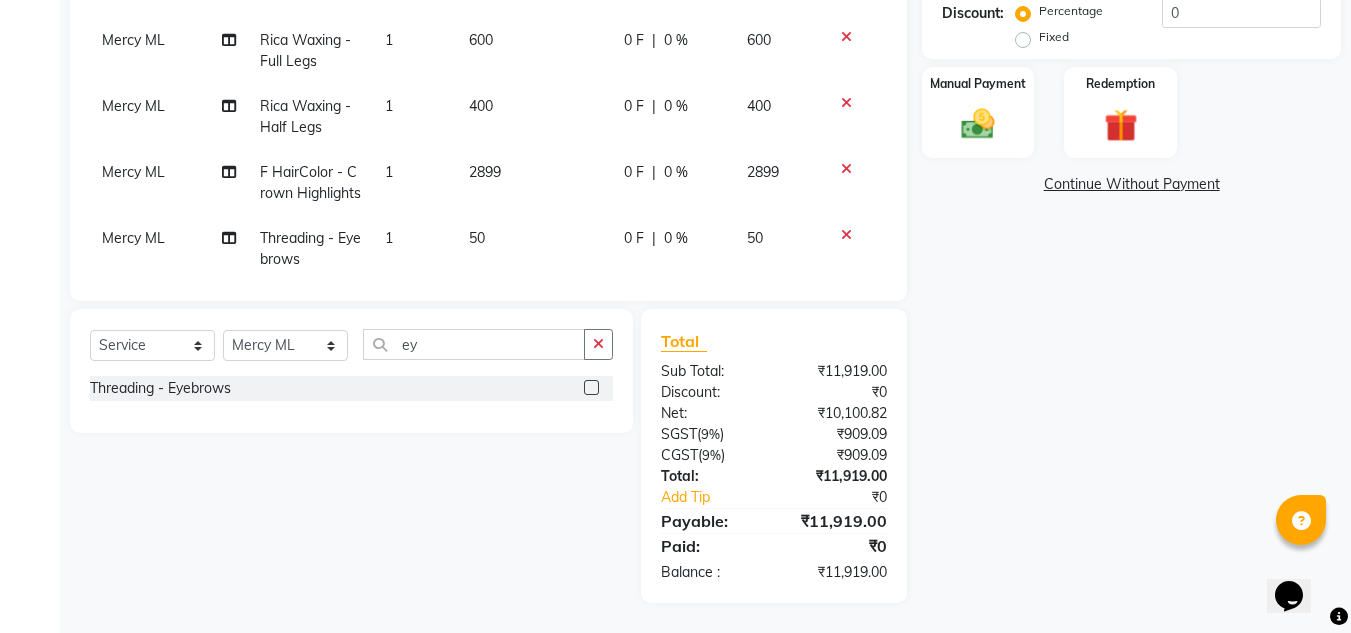 click on "Name: Vidya  Membership:  No Active Membership  Total Visits:  12 Card on file:  0 Last Visit:   [DATE] Points:   0  Prepaid Coupon Code Apply Service Total:  [CURRENCY]  Discount:  Percentage   Fixed  0 Manual Payment Redemption  Continue Without Payment" 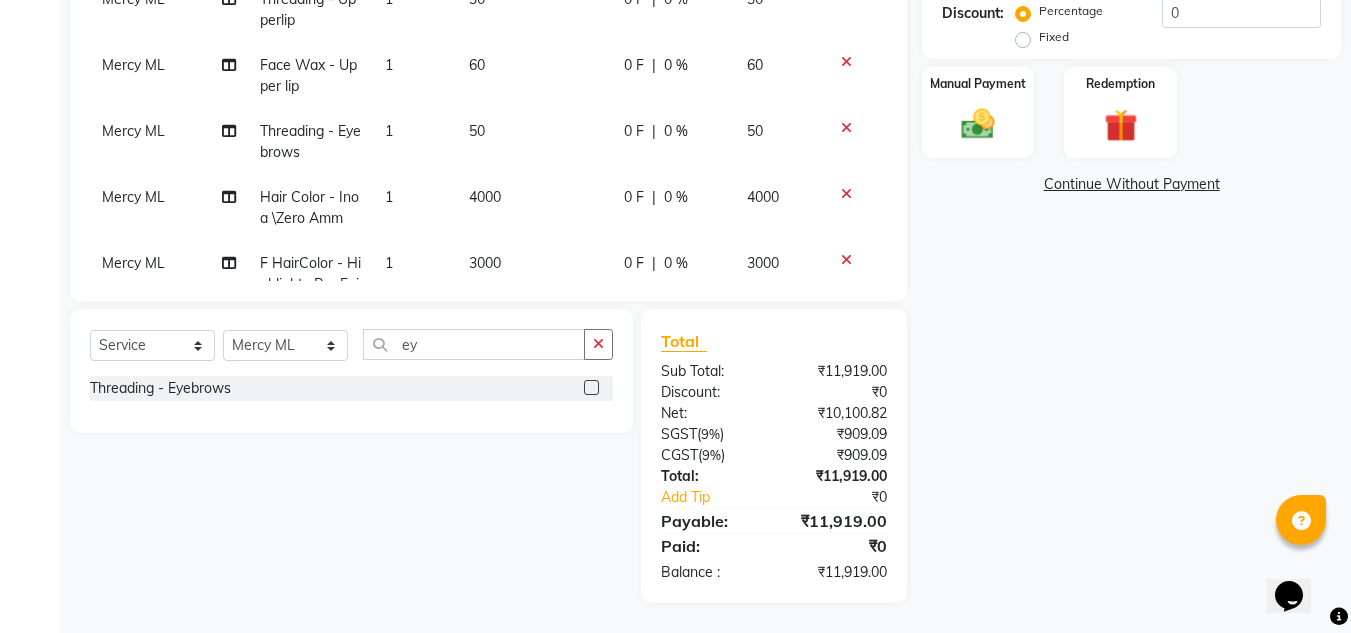 scroll, scrollTop: 0, scrollLeft: 0, axis: both 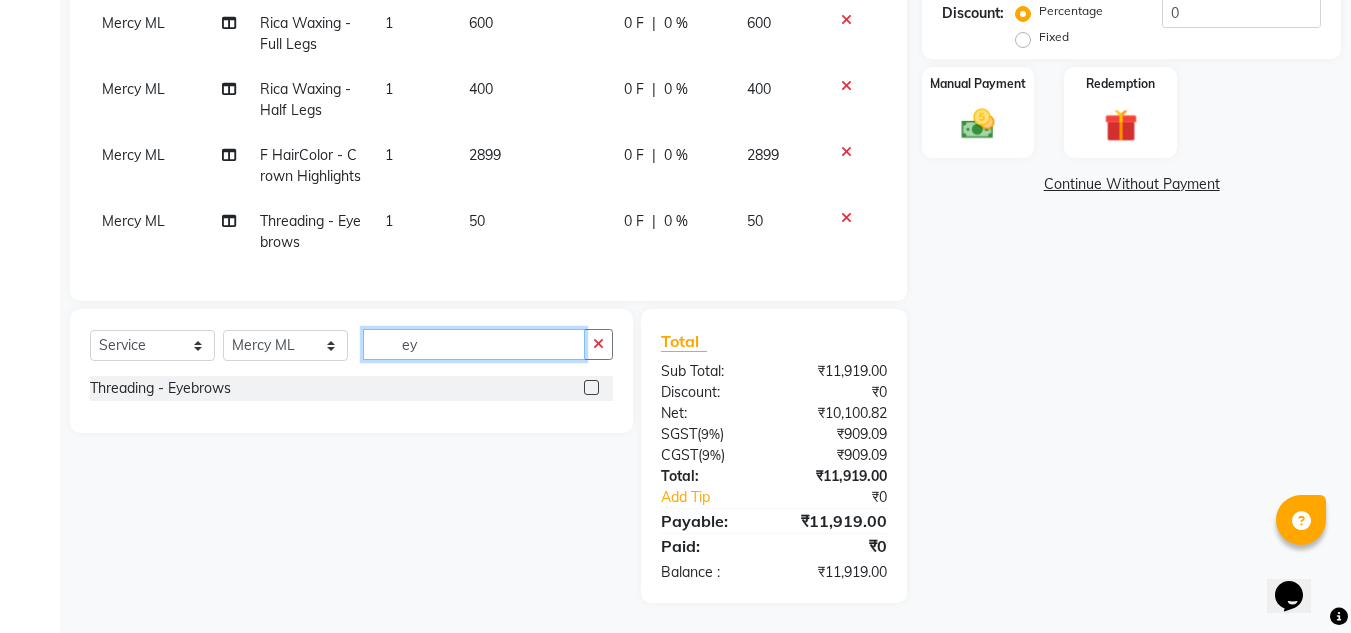 click on "ey" 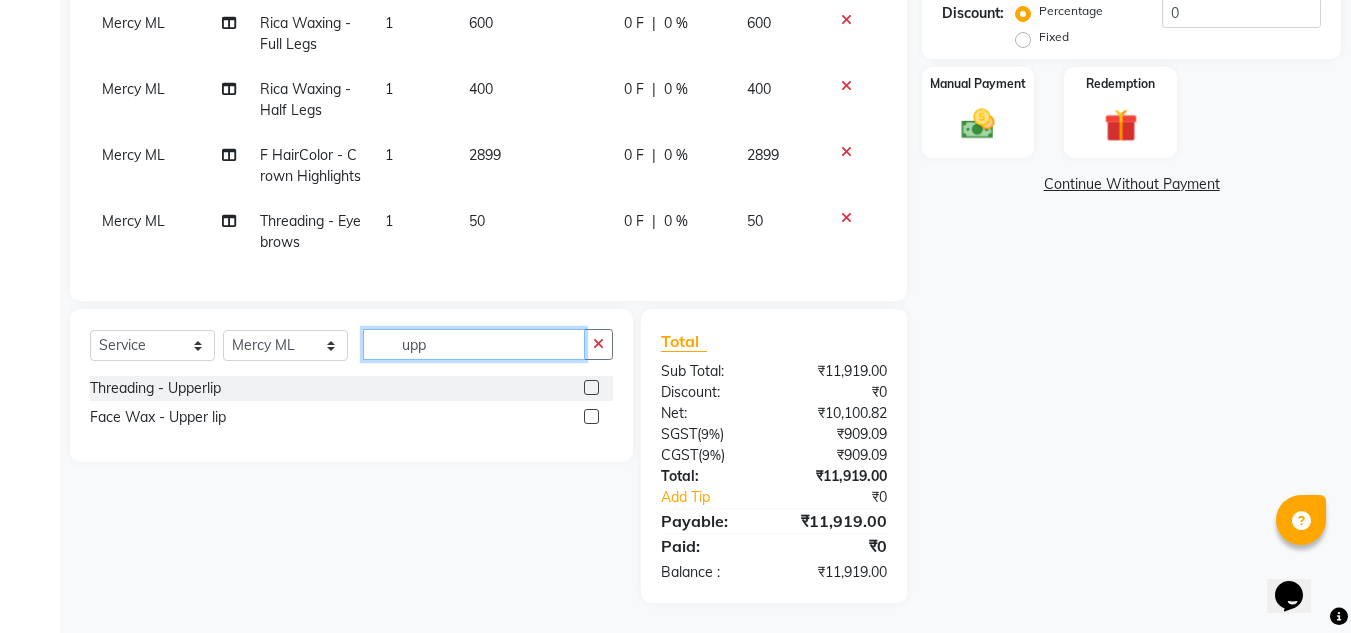 type on "upp" 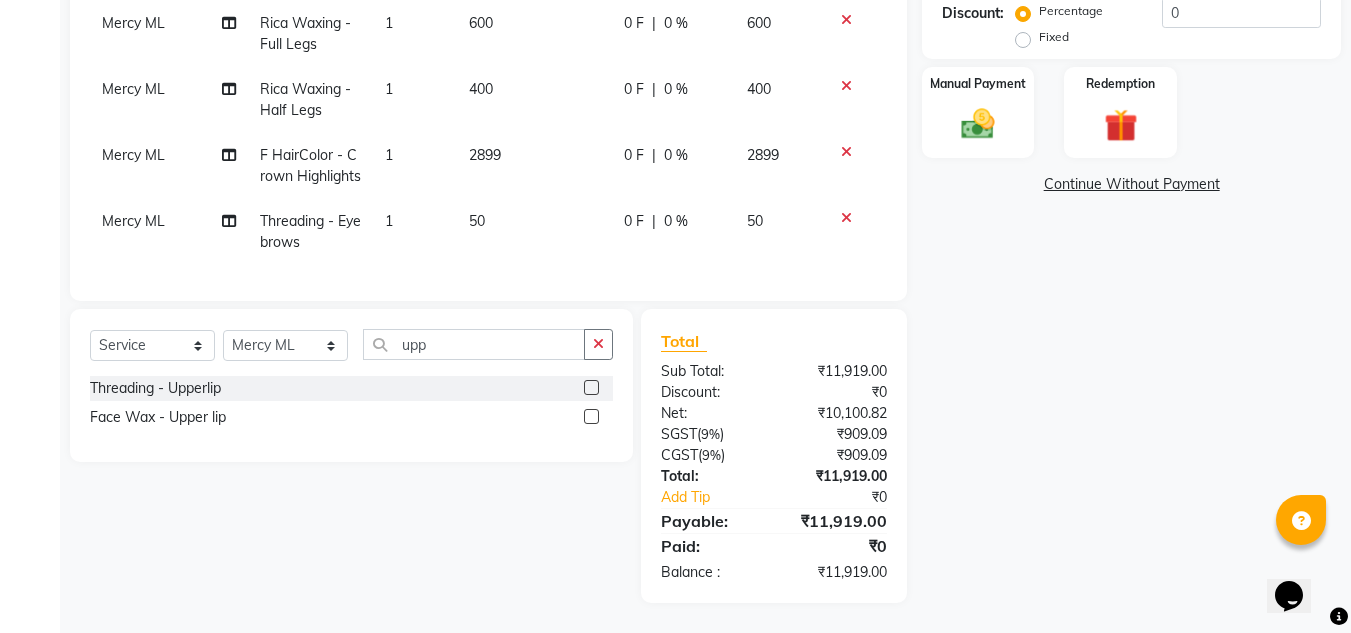 click 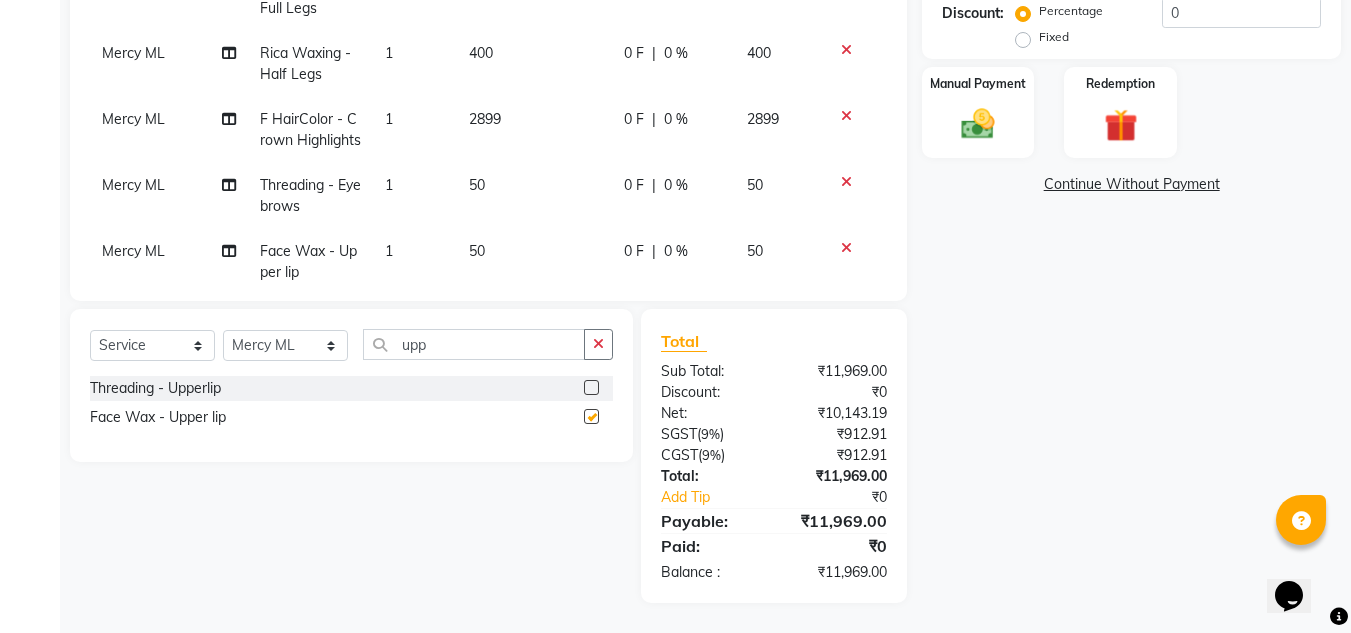 checkbox on "false" 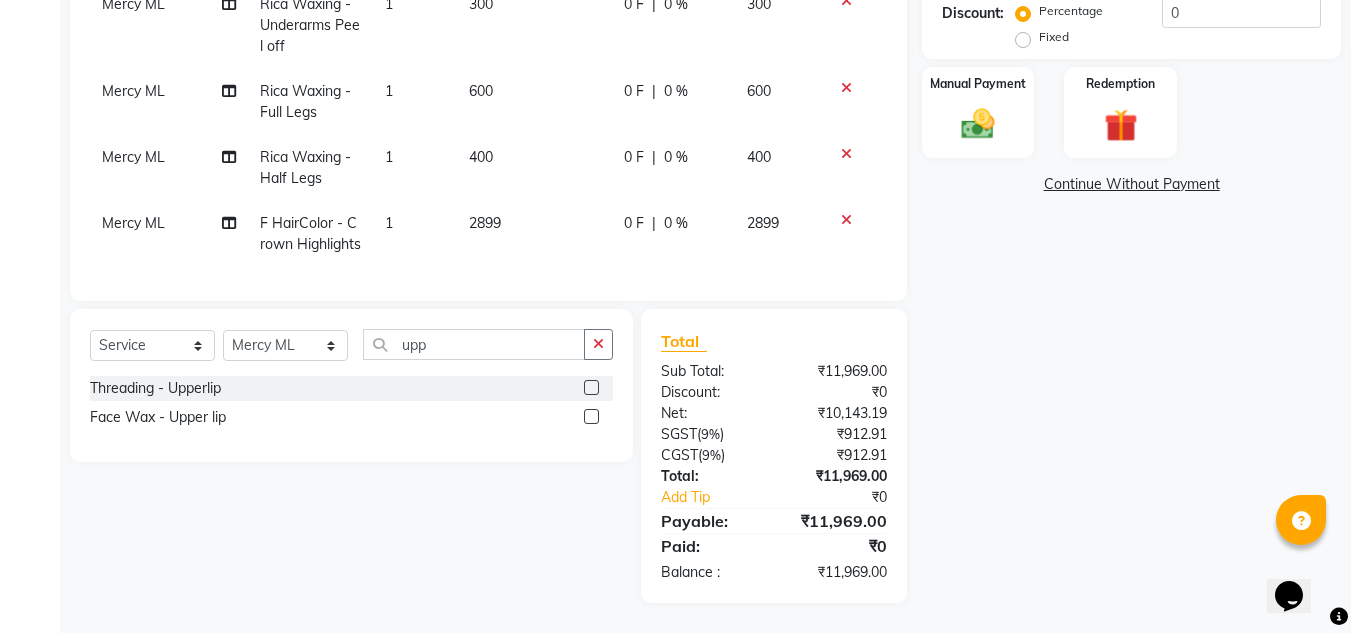 scroll, scrollTop: 666, scrollLeft: 0, axis: vertical 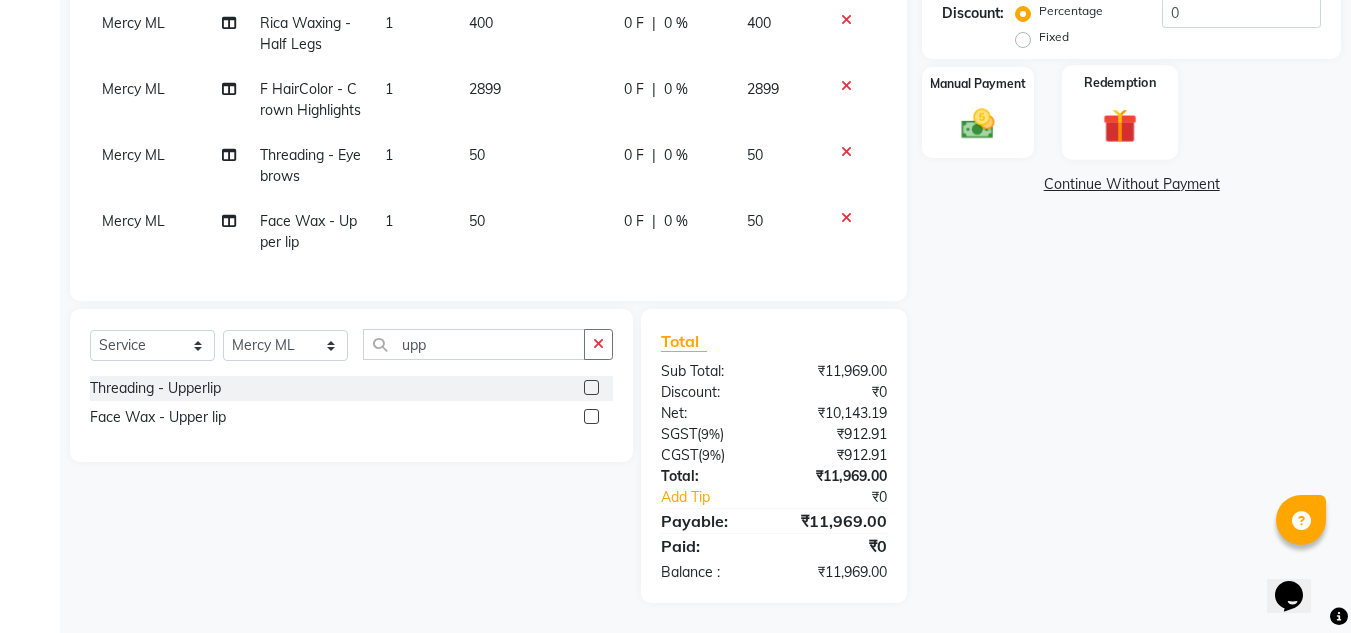 click 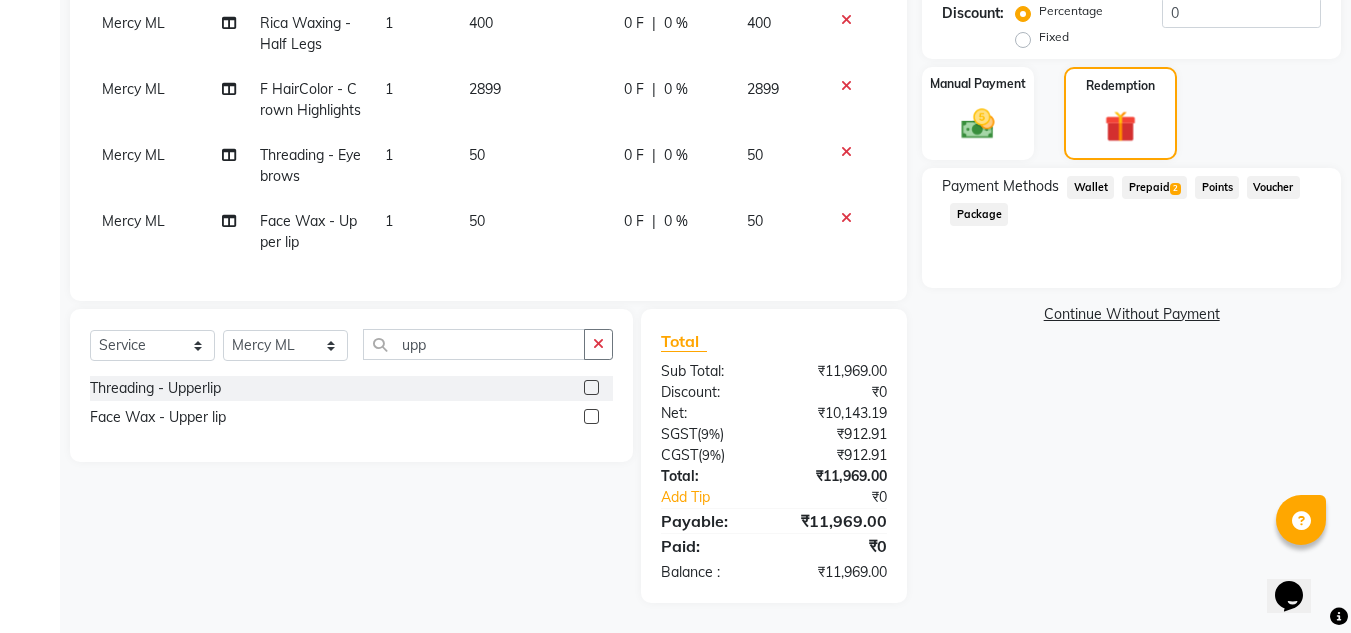 click on "Prepaid  2" 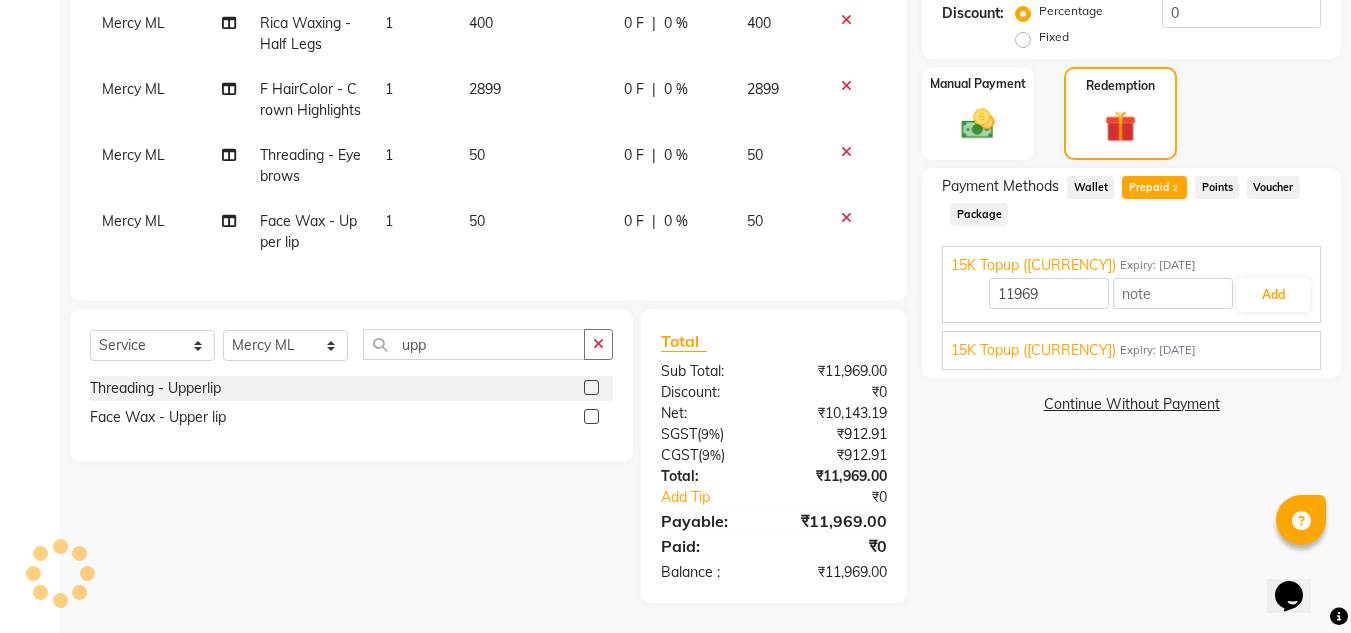 click on "Expiry: [DATE]" at bounding box center [1158, 350] 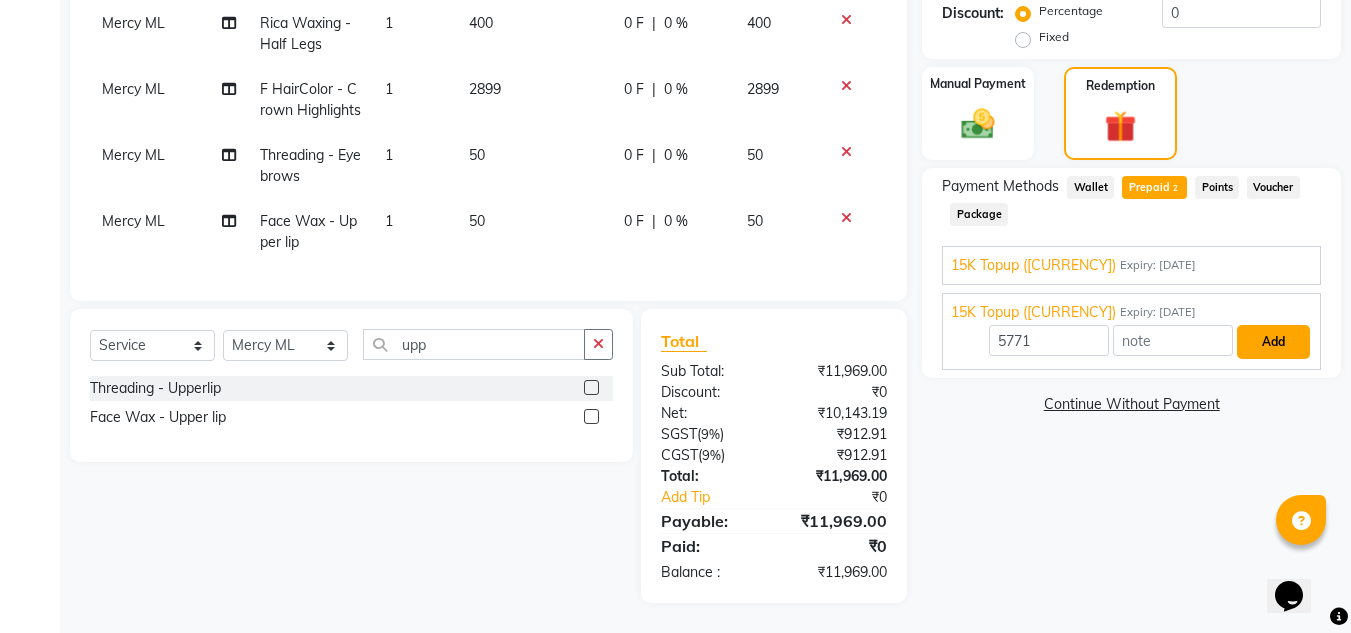 click on "Add" at bounding box center [1273, 342] 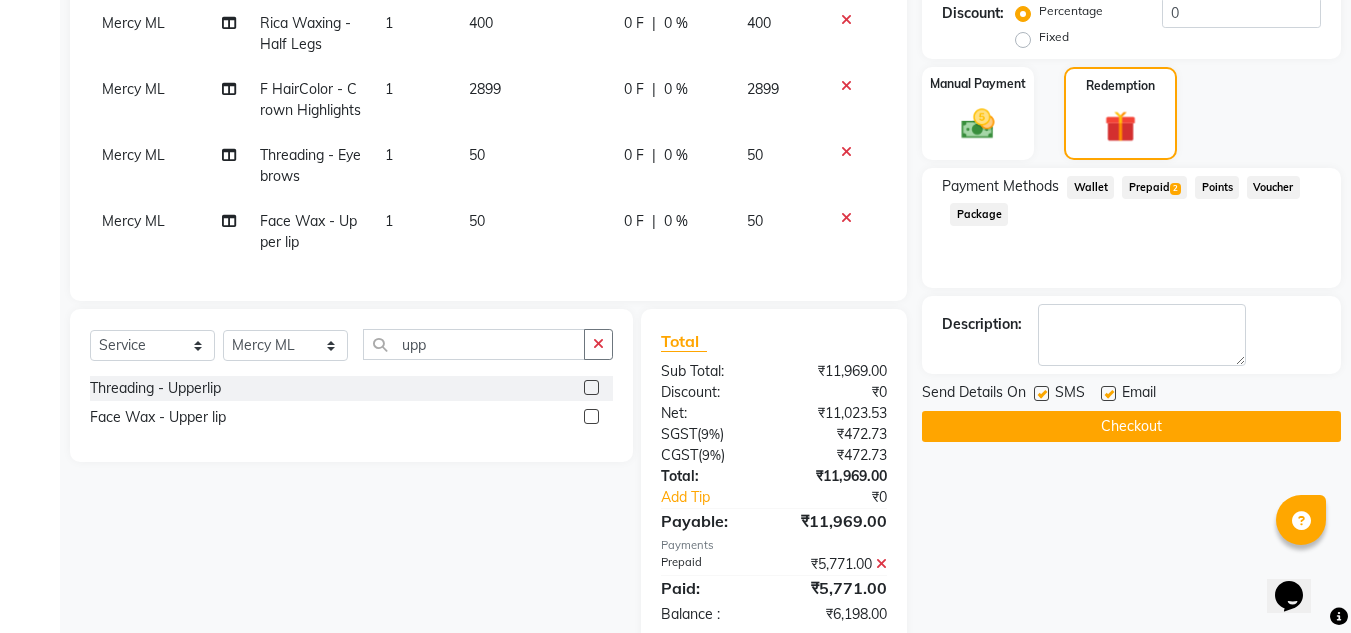 click on "Prepaid  2" 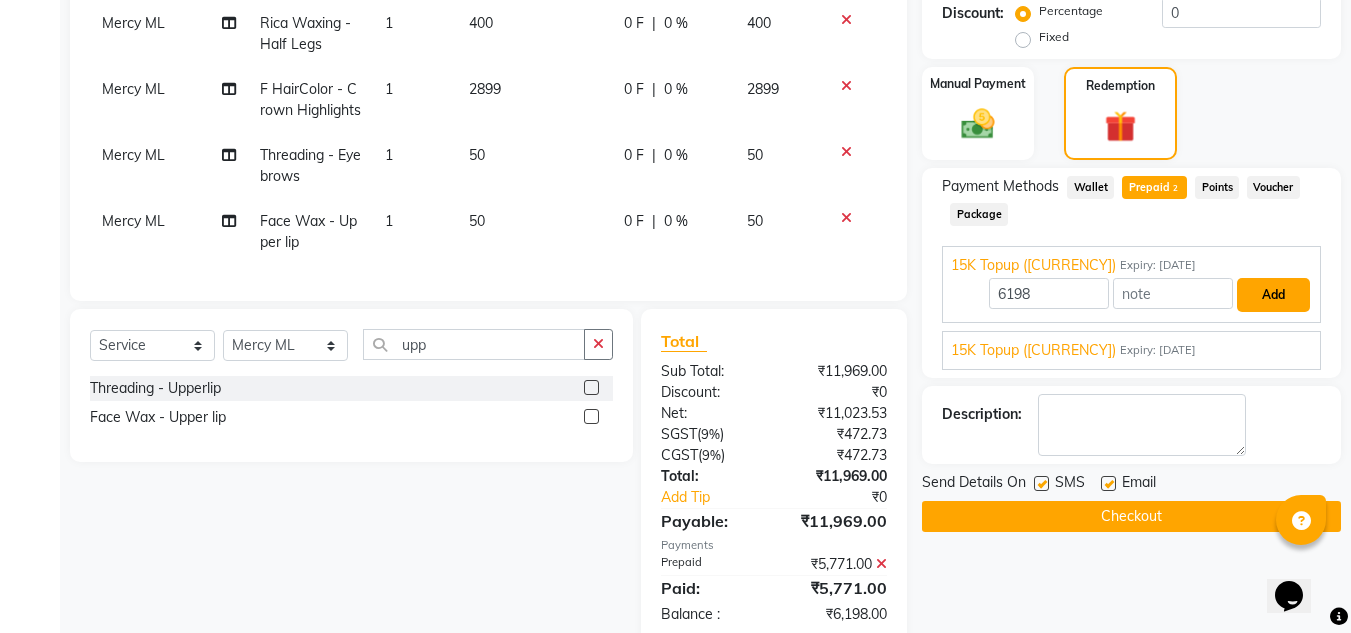 click on "Add" at bounding box center [1273, 295] 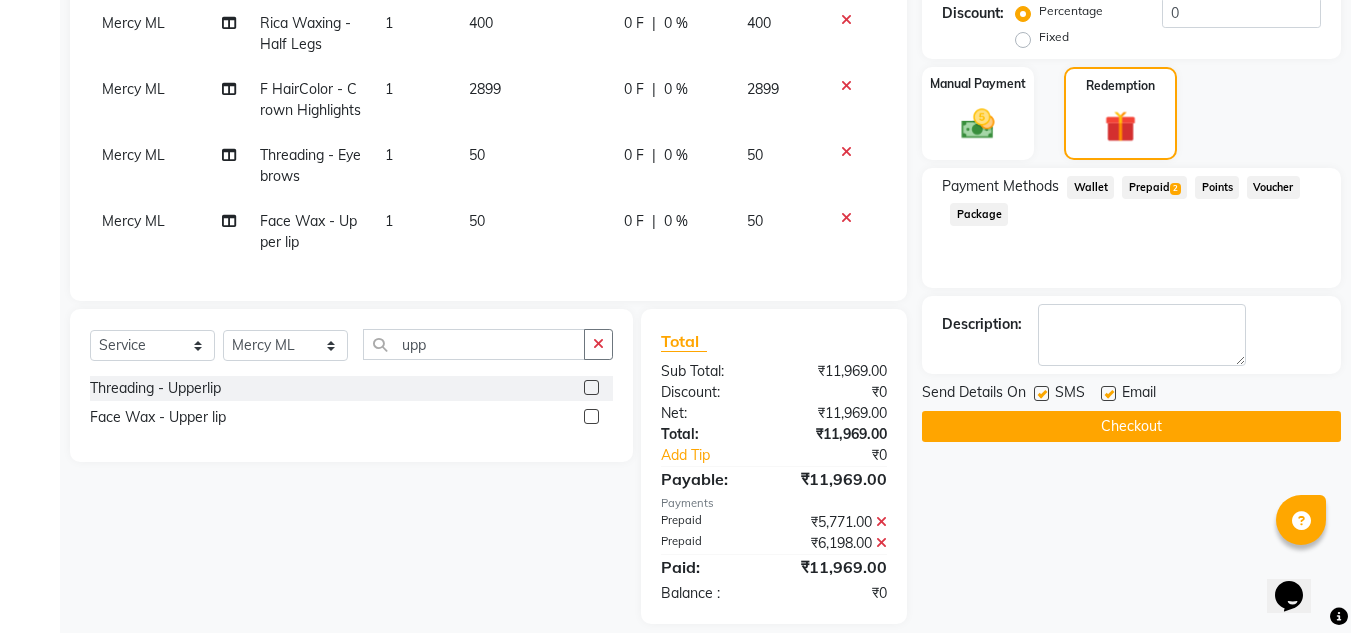 click on "Checkout" 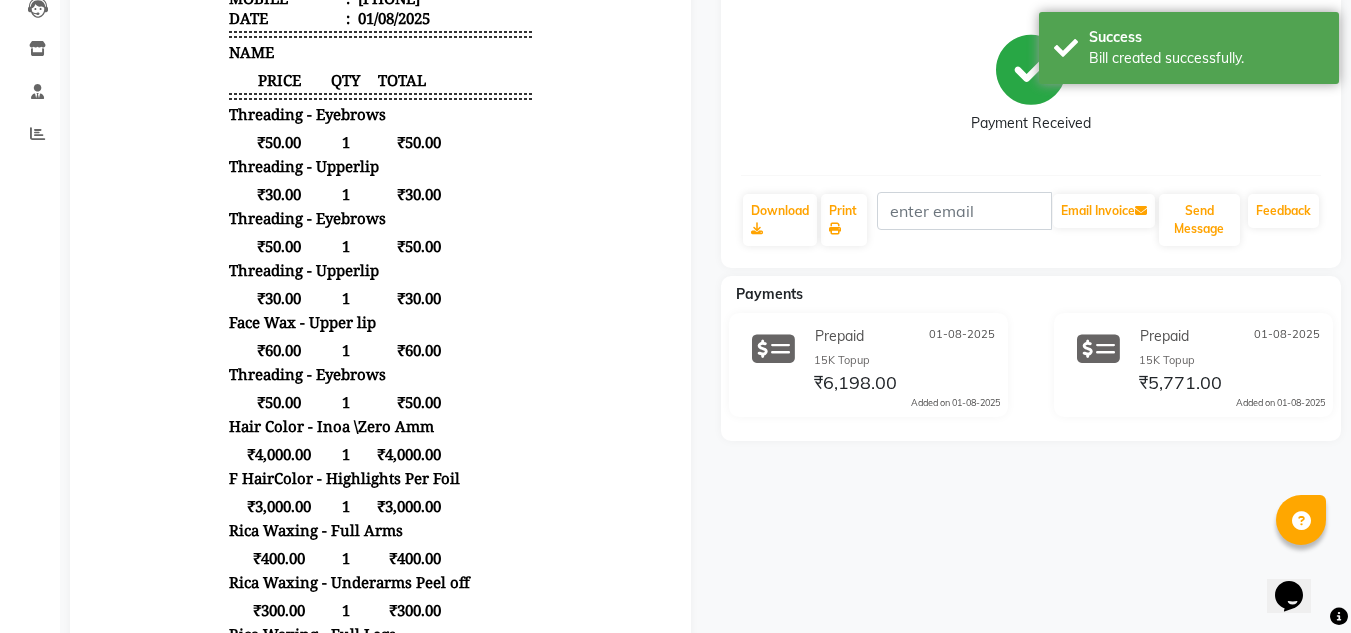 scroll, scrollTop: 223, scrollLeft: 0, axis: vertical 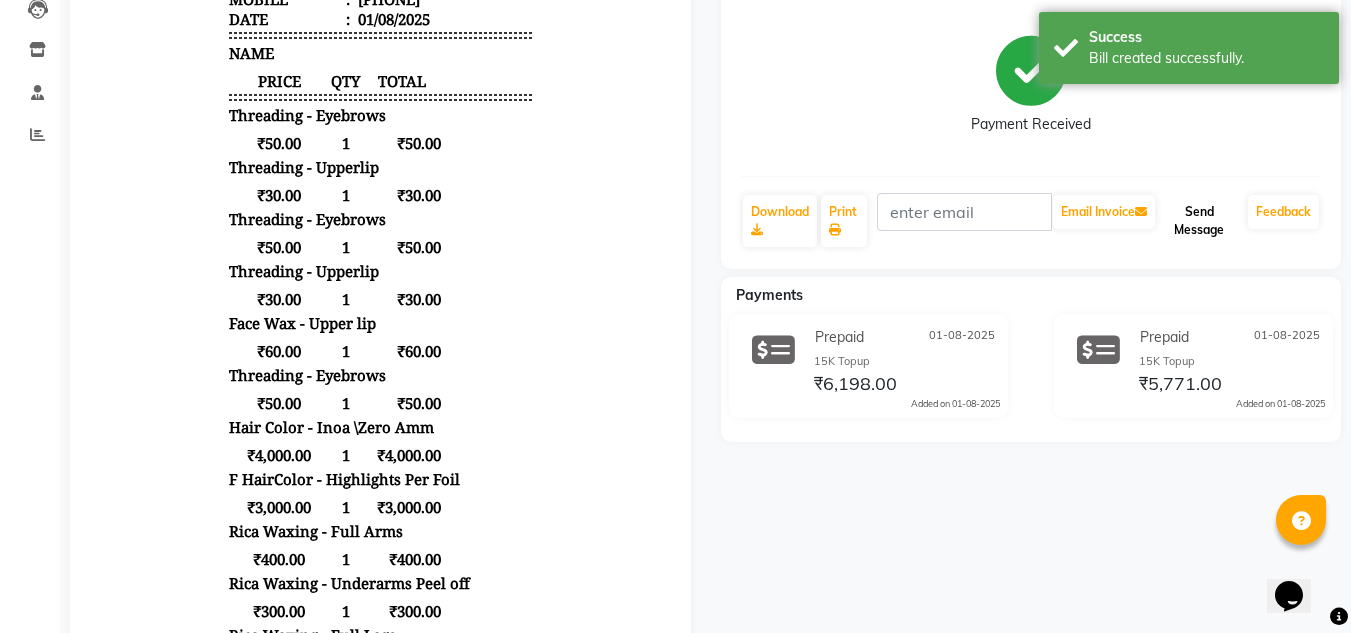 click on "Send Message" 